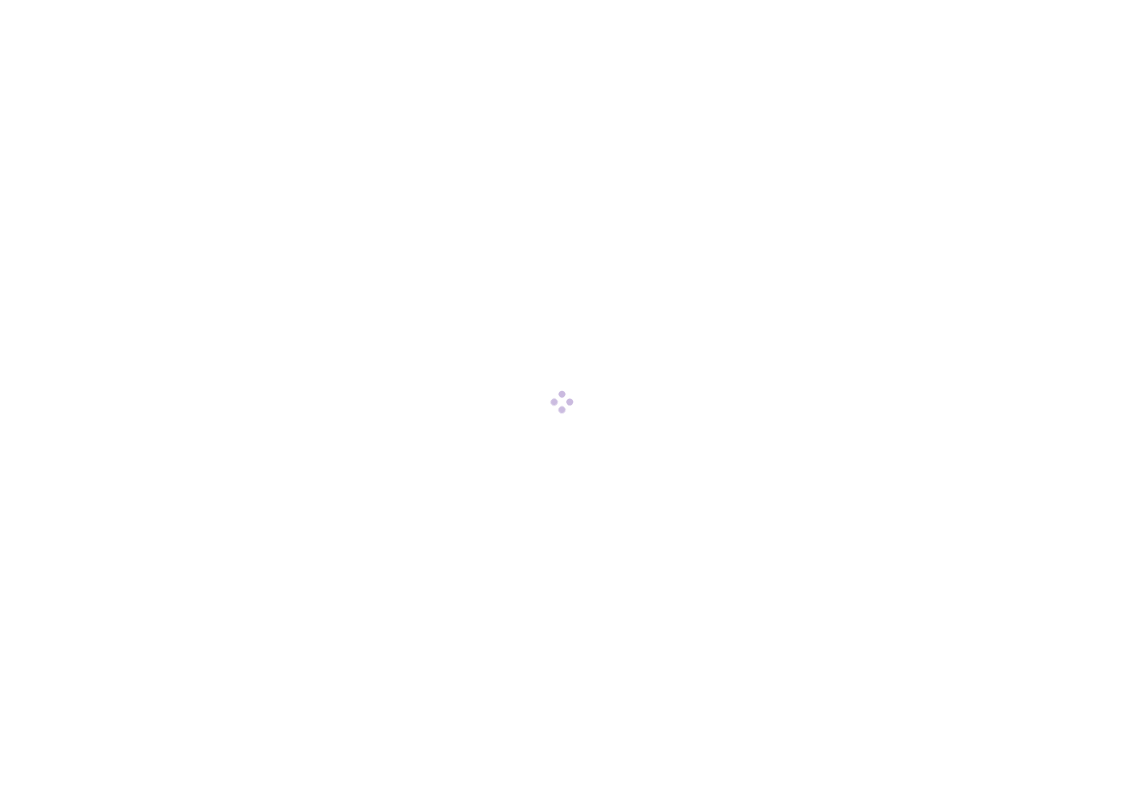 scroll, scrollTop: 0, scrollLeft: 0, axis: both 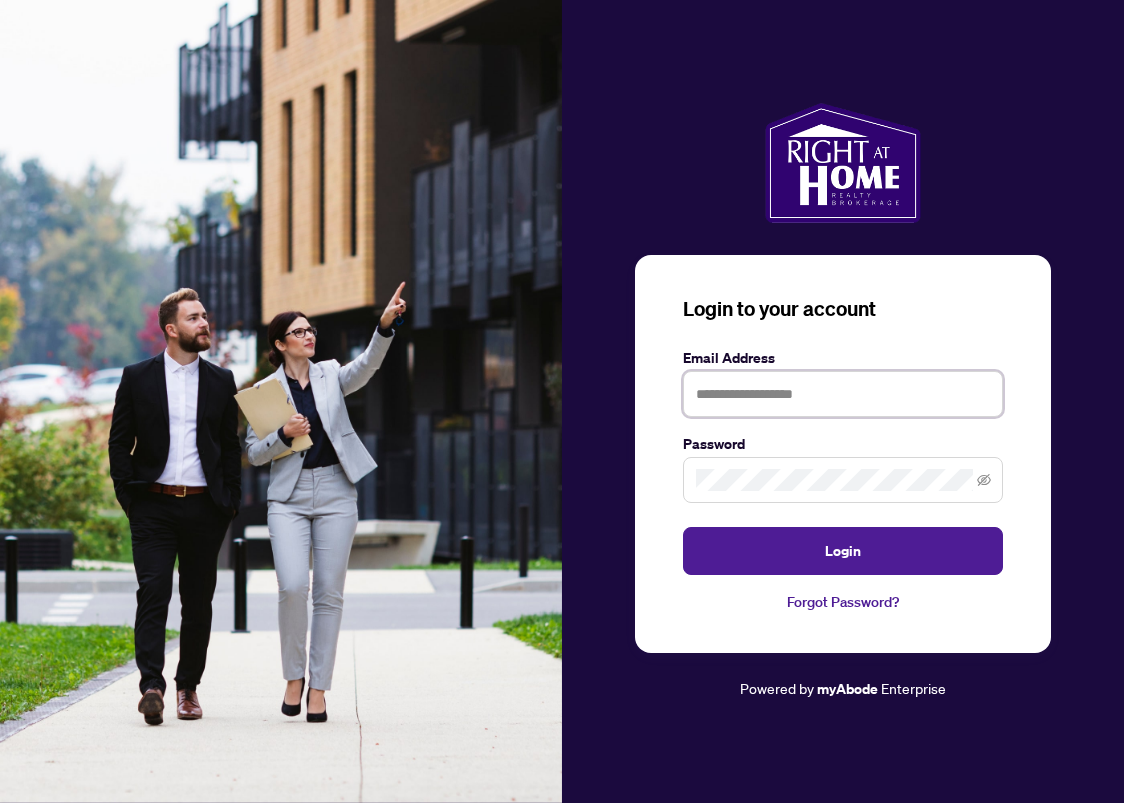 type on "**********" 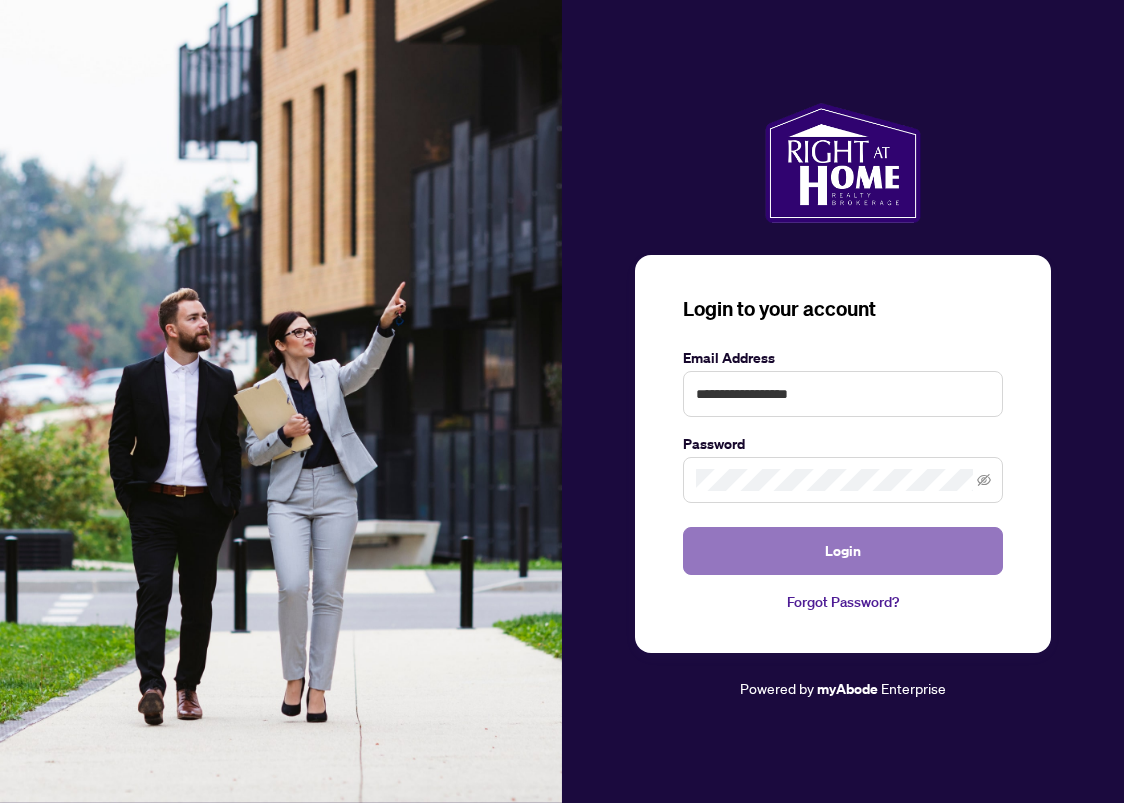 click on "Login" at bounding box center [843, 551] 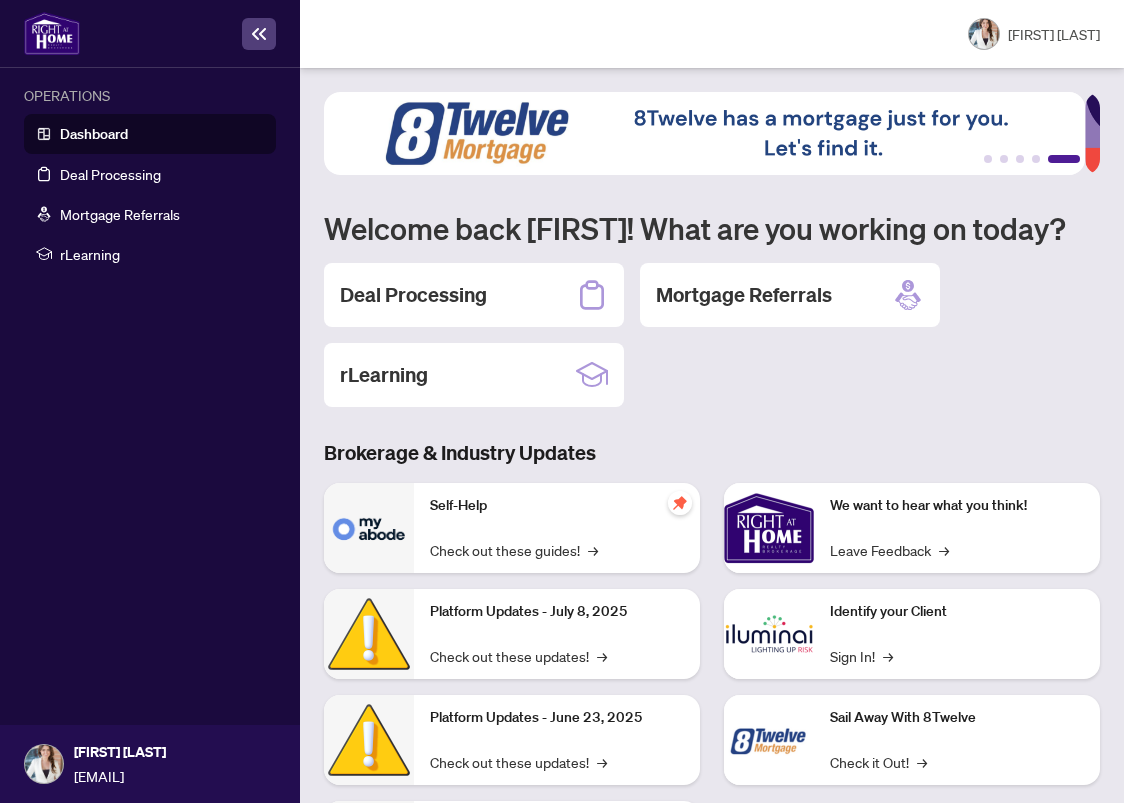 click on "Deal Processing Mortgage Referrals rLearning" at bounding box center [712, 335] 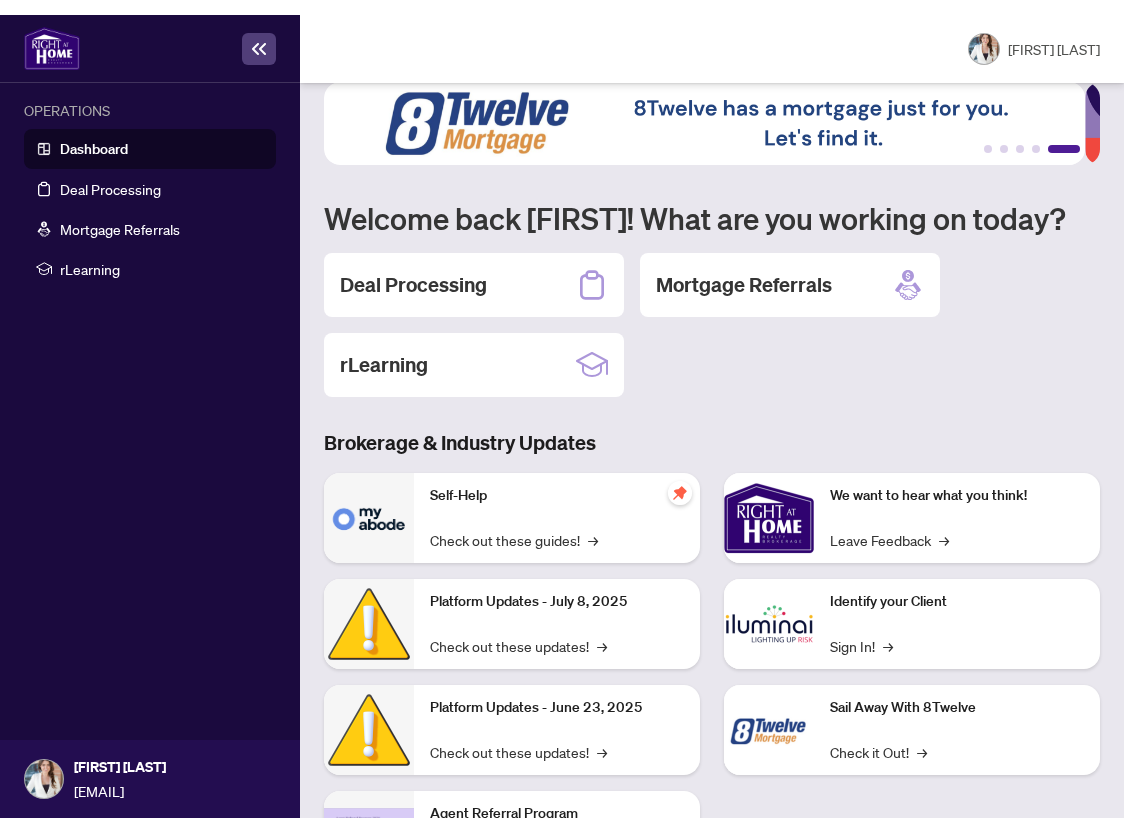 scroll, scrollTop: 0, scrollLeft: 0, axis: both 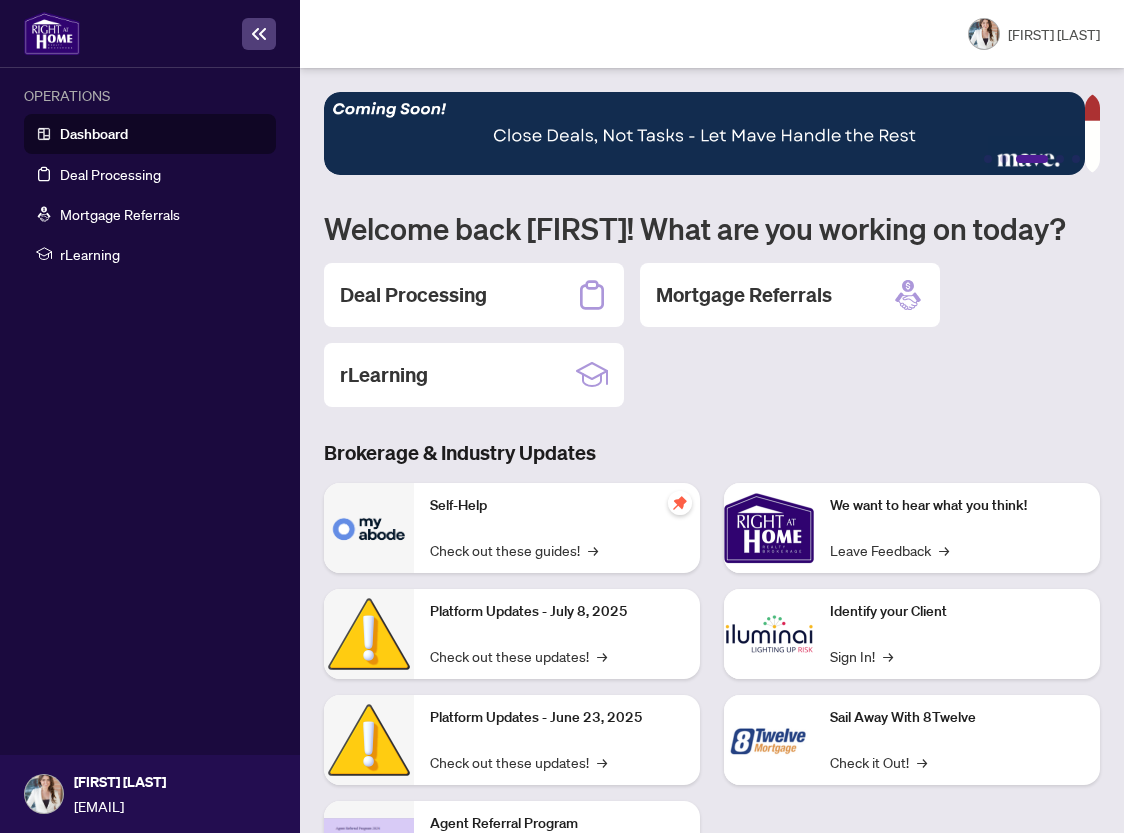 click on "Deal Processing Mortgage Referrals rLearning" at bounding box center [712, 335] 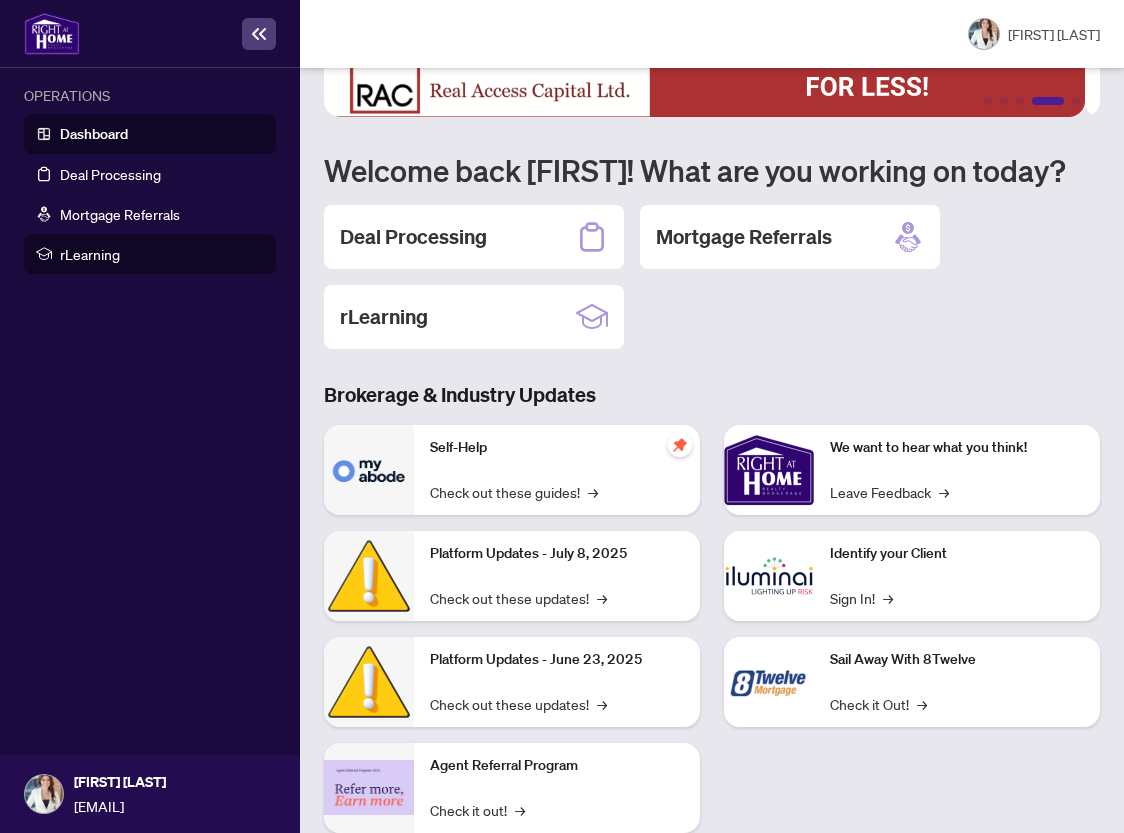 scroll, scrollTop: 0, scrollLeft: 0, axis: both 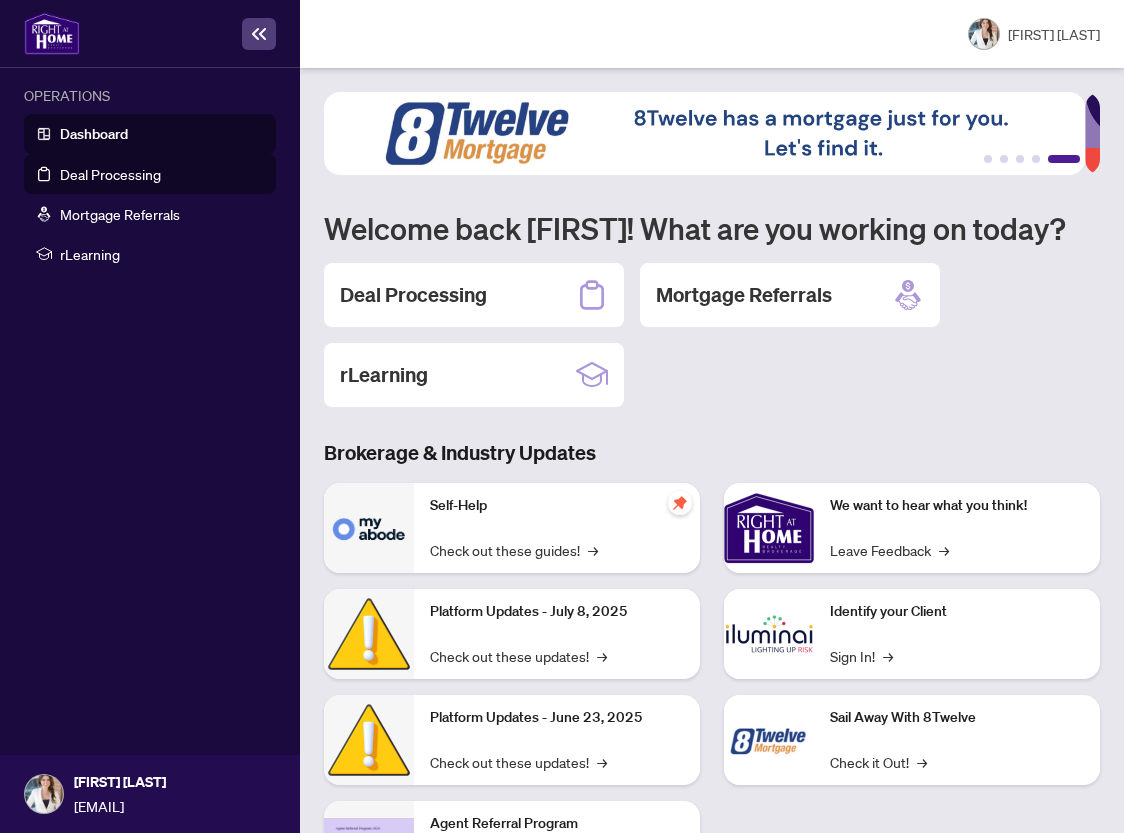 click on "Deal Processing" at bounding box center (110, 174) 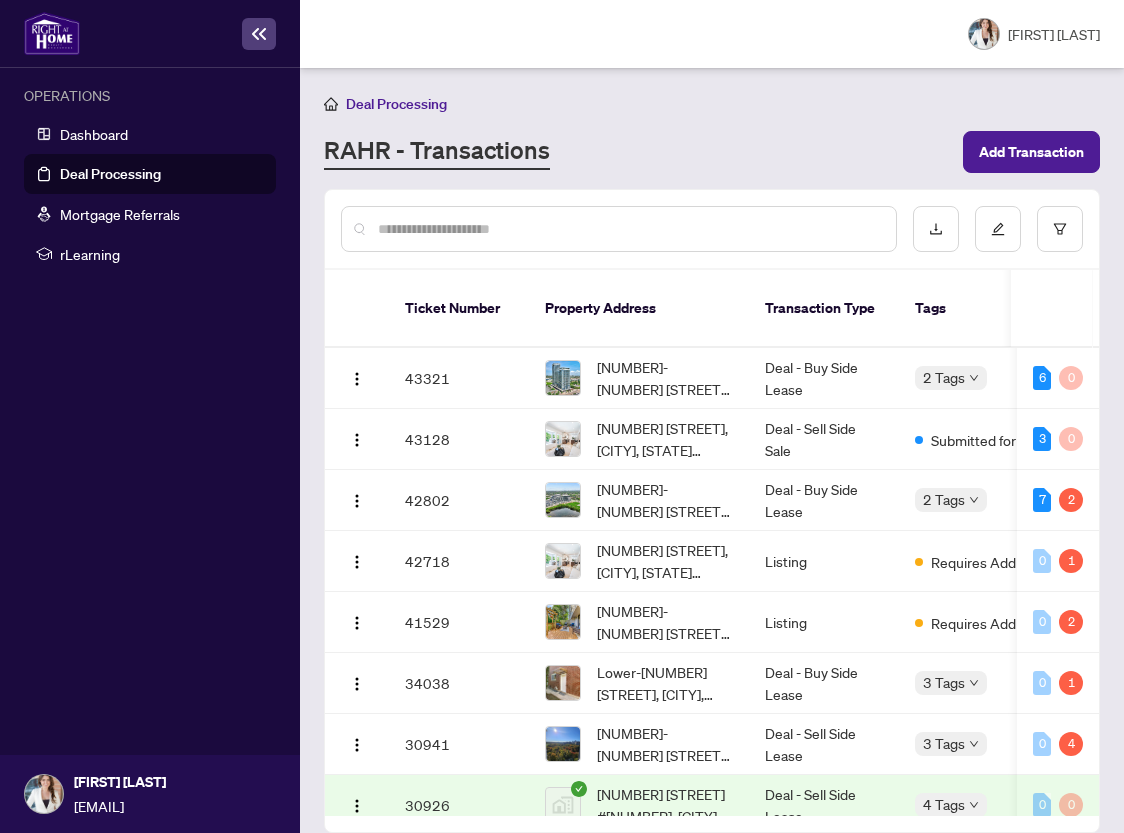 click on "RAHR - Transactions" at bounding box center (637, 152) 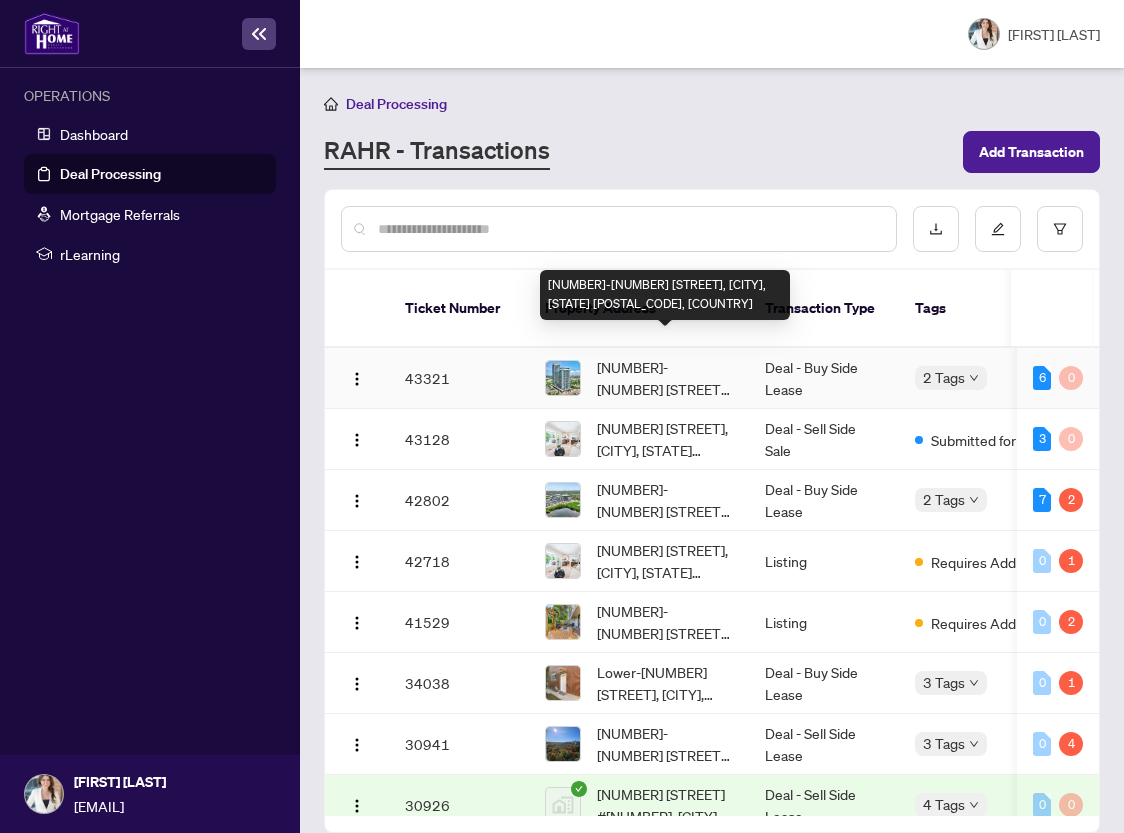 click on "[NUMBER]-[NUMBER] [STREET], [CITY], [STATE] [POSTAL_CODE], [COUNTRY]" at bounding box center (665, 378) 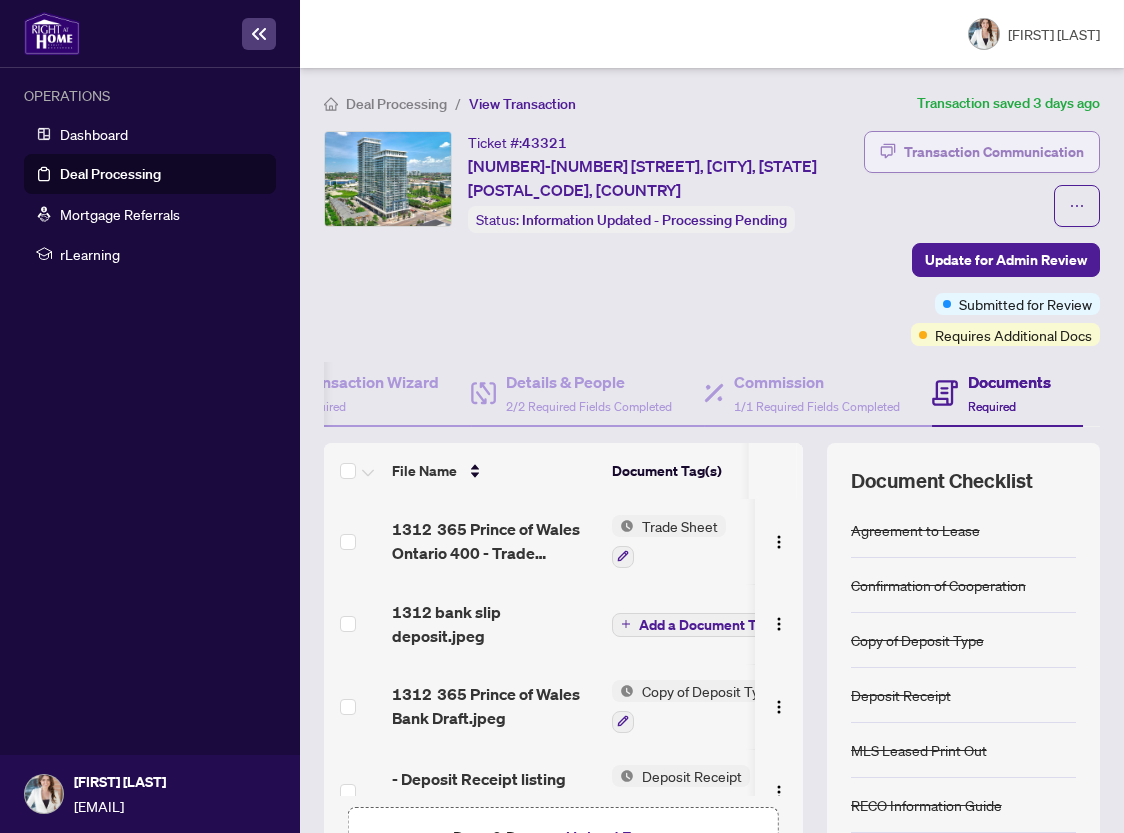 click on "Transaction Communication" at bounding box center [994, 152] 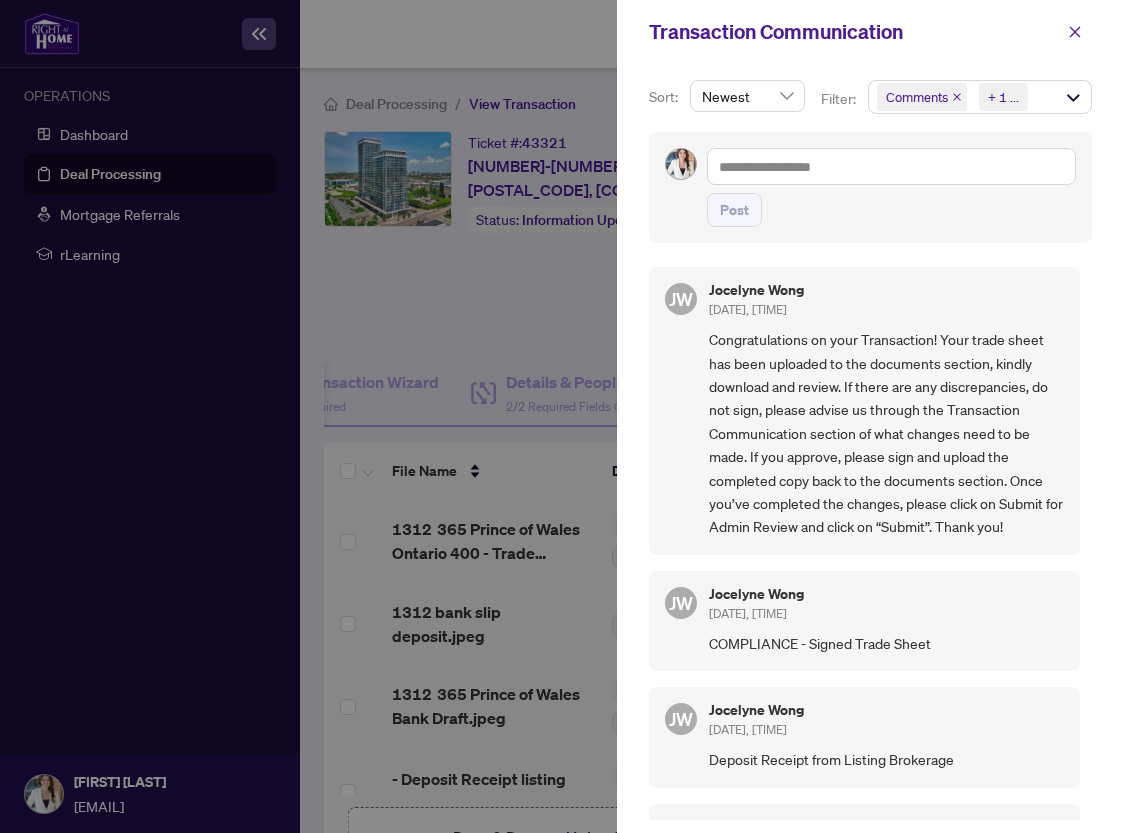 click on "Congratulations on your Transaction! Your trade sheet has been uploaded to the documents section, kindly download and review. If there are any discrepancies, do not sign, please advise us through the Transaction Communication section of what changes need to be made. If you approve, please sign and upload the completed copy back to the documents section. Once you’ve completed the changes, please click on Submit for Admin Review and click on “Submit”. Thank you!" at bounding box center [886, 433] 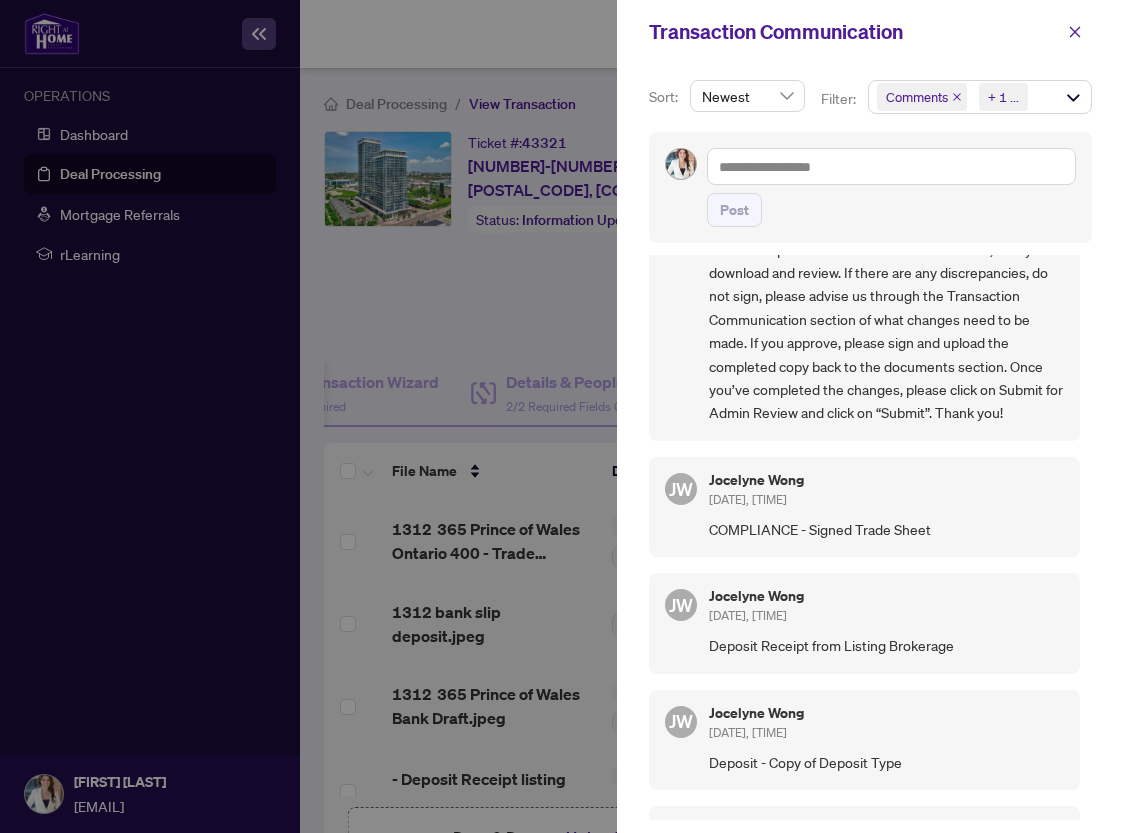scroll, scrollTop: 218, scrollLeft: 0, axis: vertical 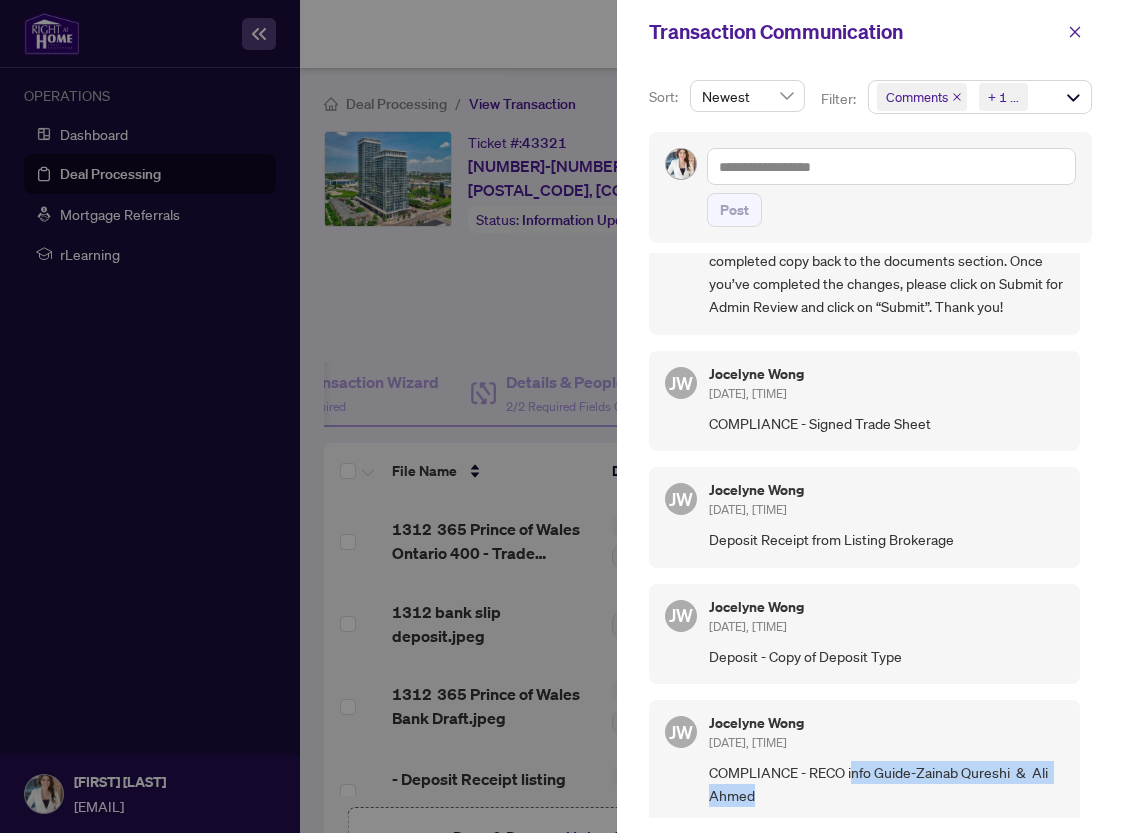 drag, startPoint x: 854, startPoint y: 761, endPoint x: 935, endPoint y: 792, distance: 86.72946 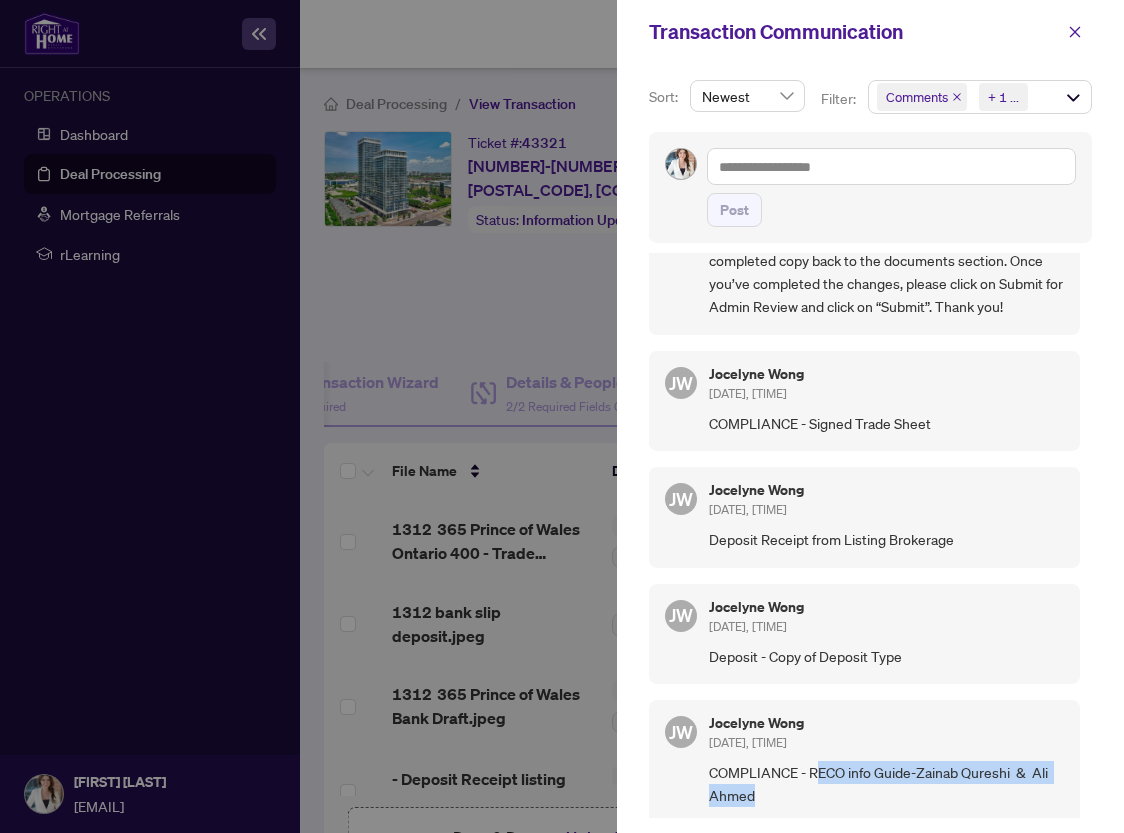 drag, startPoint x: 814, startPoint y: 765, endPoint x: 946, endPoint y: 804, distance: 137.64084 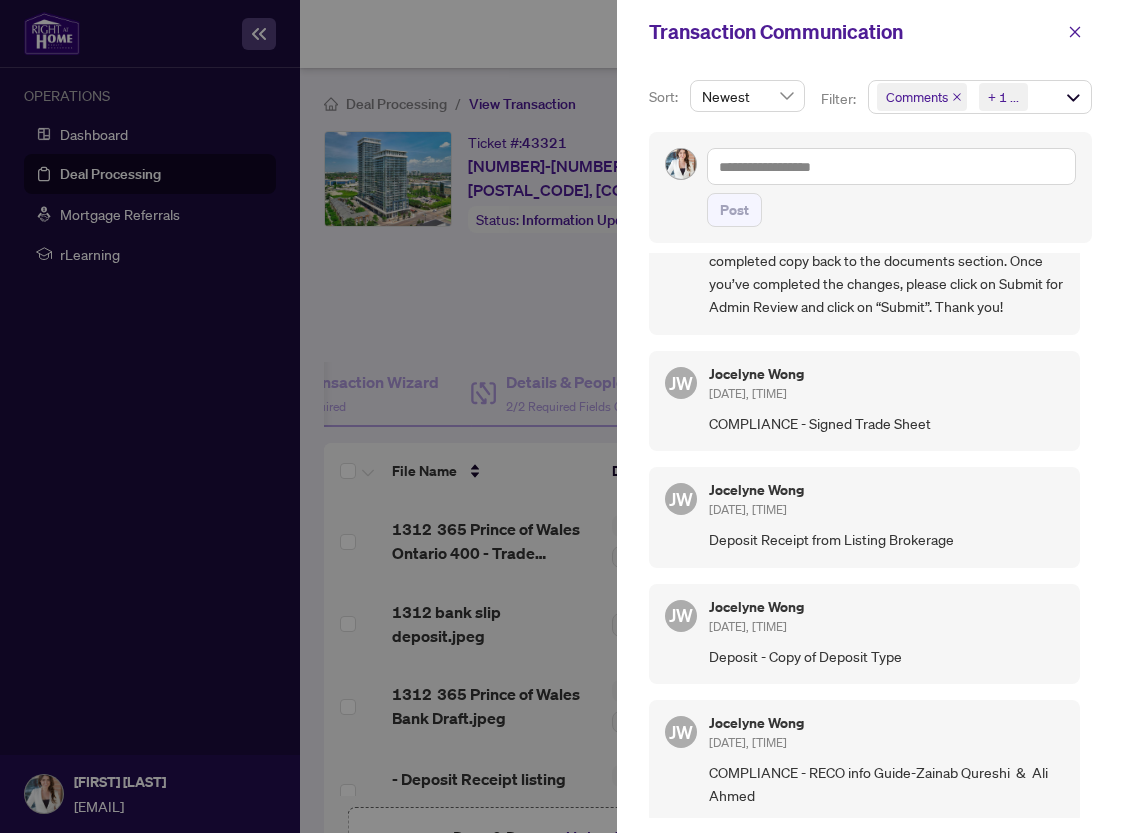 click on "Jocelyne Wong   [DATE], [TIME] COMPLIANCE - RECO info Guide-Zainab Qureshi  &  Ali Ahmed" at bounding box center [886, 762] 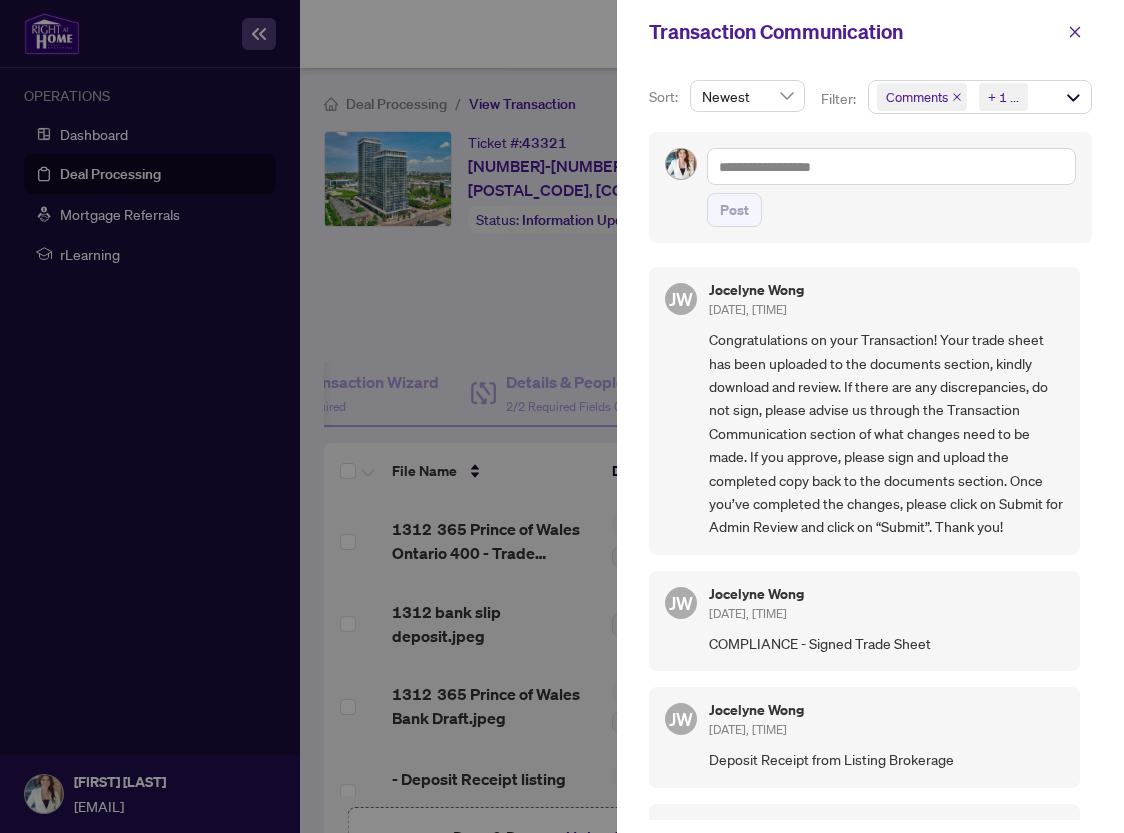 scroll, scrollTop: 0, scrollLeft: 0, axis: both 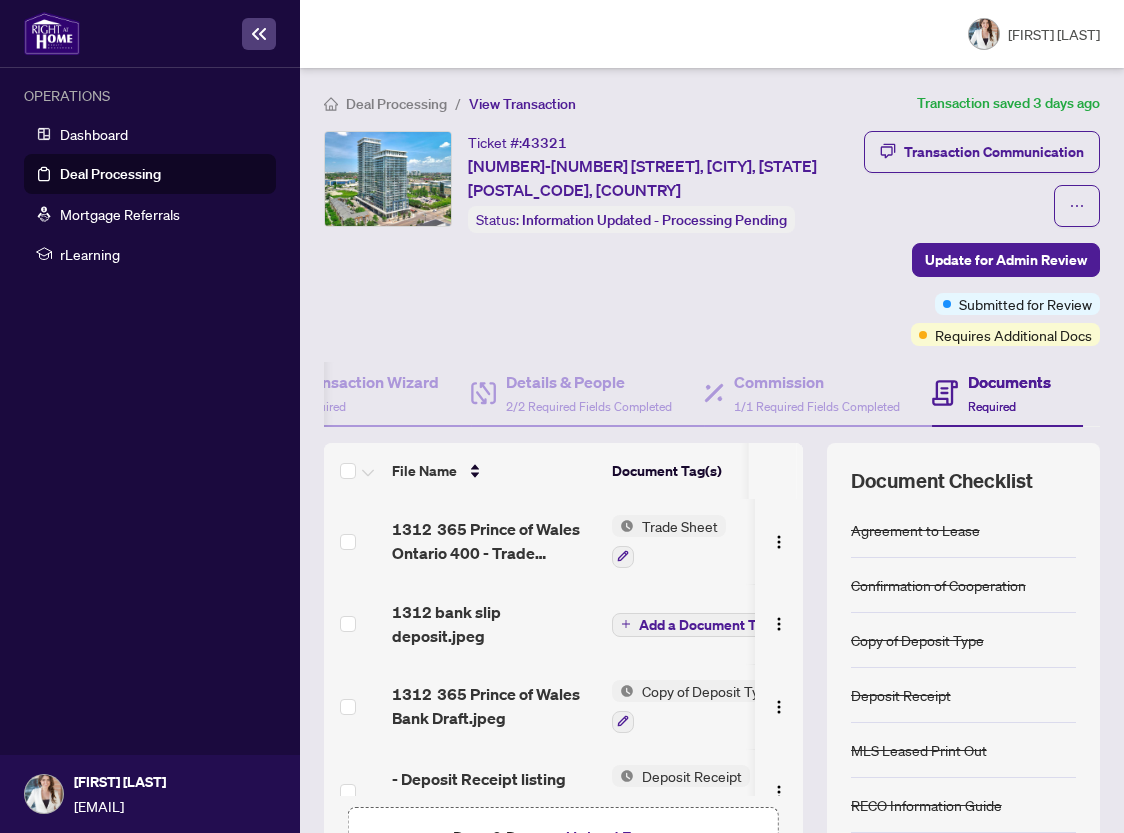 click on "Ticket #:  [NUMBER] [NUMBER]-[NUMBER] [STREET], [CITY], [STATE] [POSTAL_CODE], [COUNTRY] Status:   Information Updated - Processing Pending Update for Admin Review" at bounding box center [578, 238] 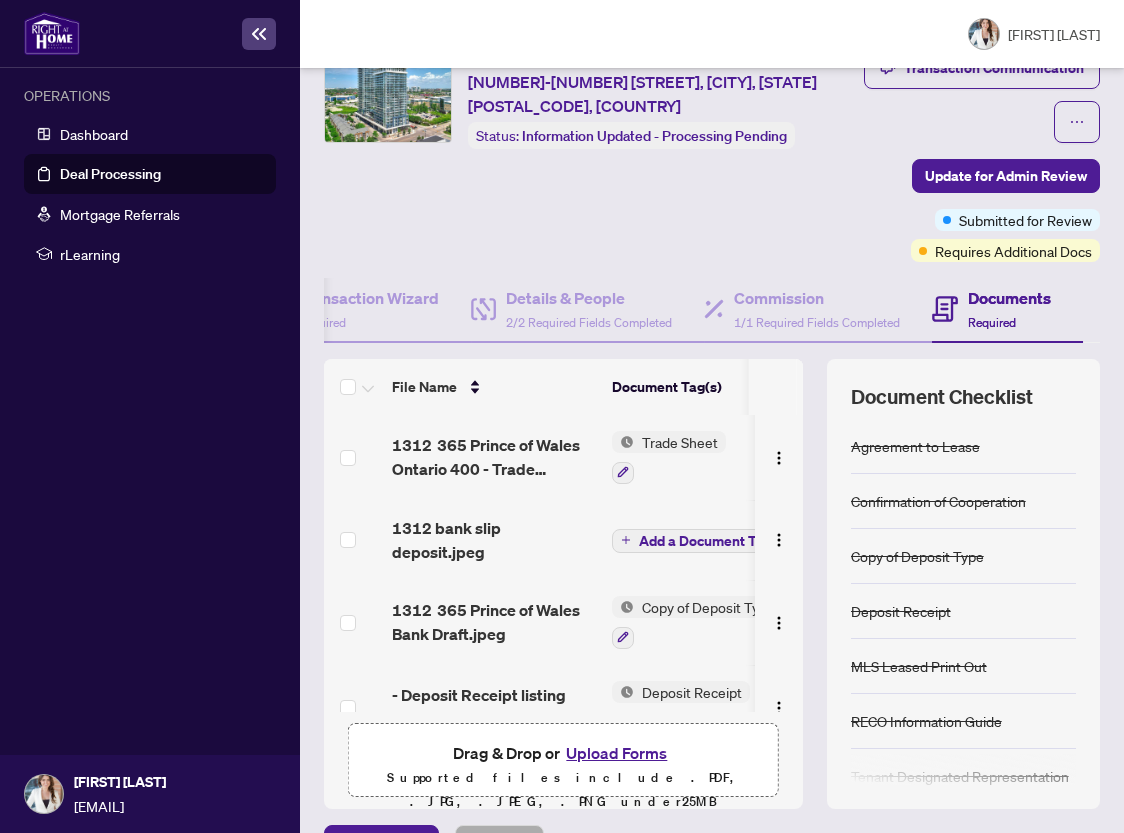 scroll, scrollTop: 136, scrollLeft: 0, axis: vertical 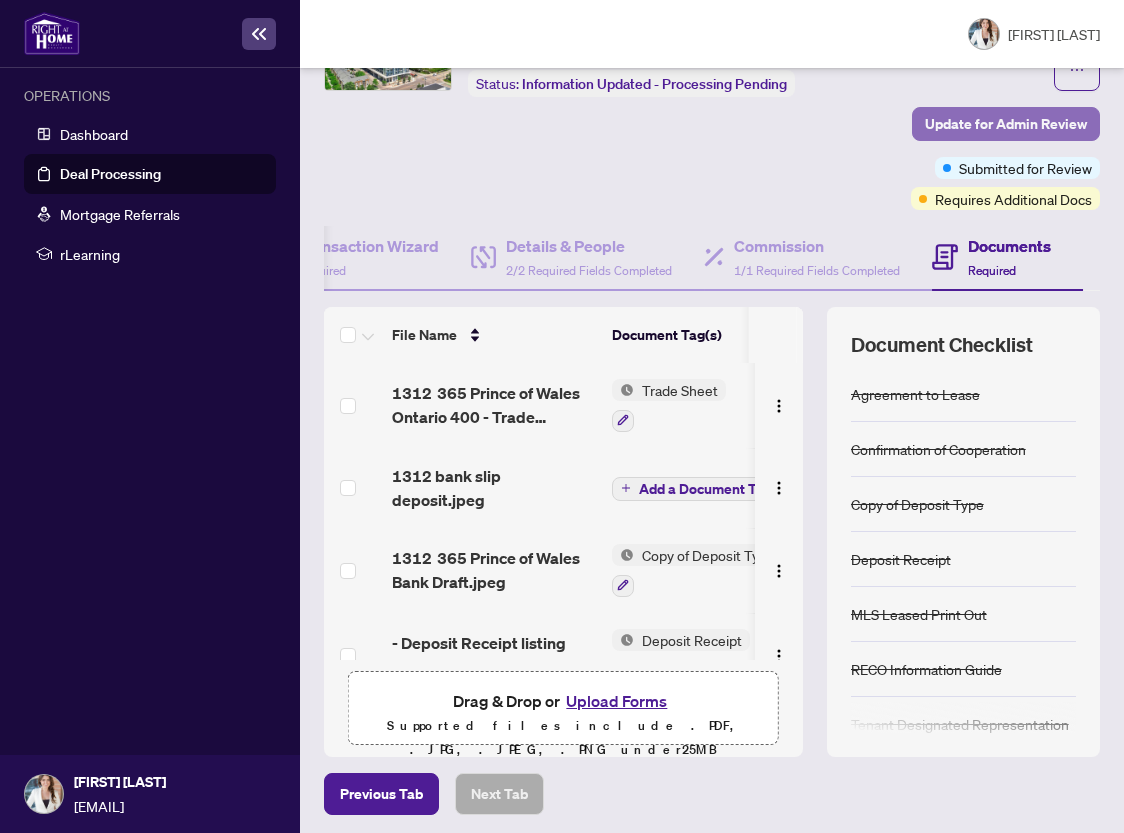 click on "Update for Admin Review" at bounding box center (1006, 124) 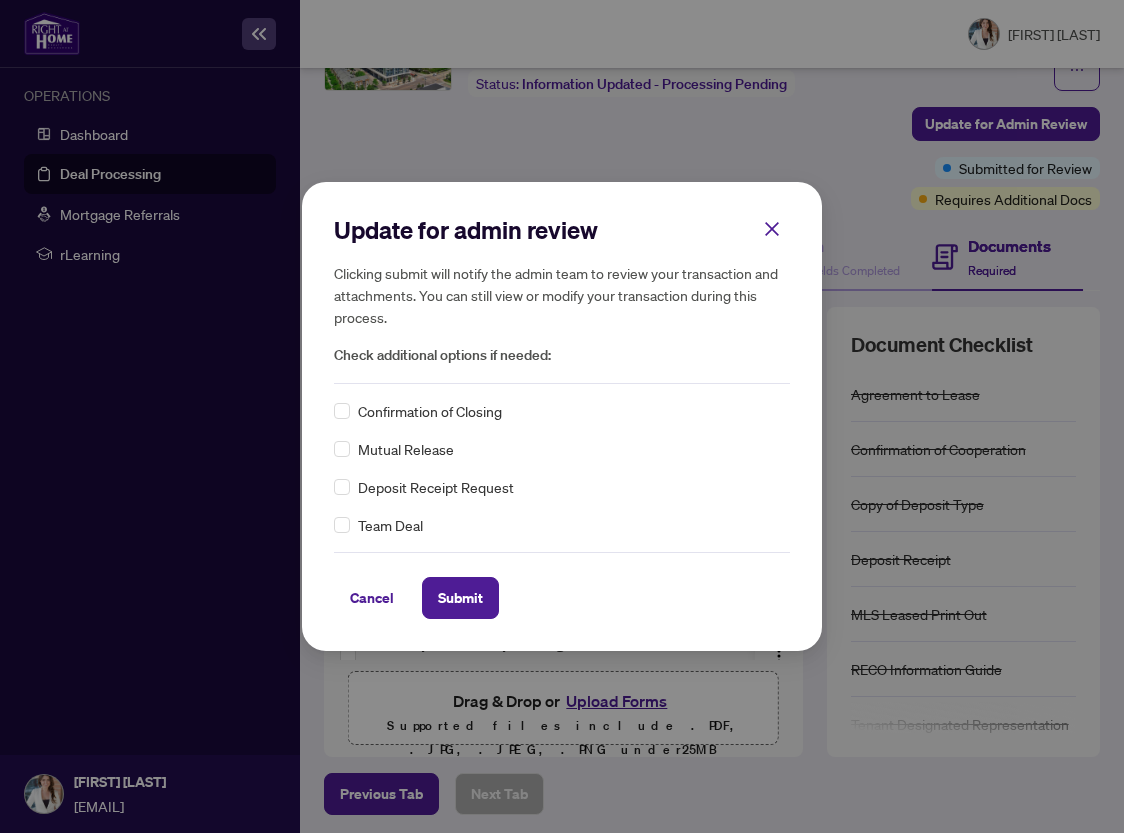 click 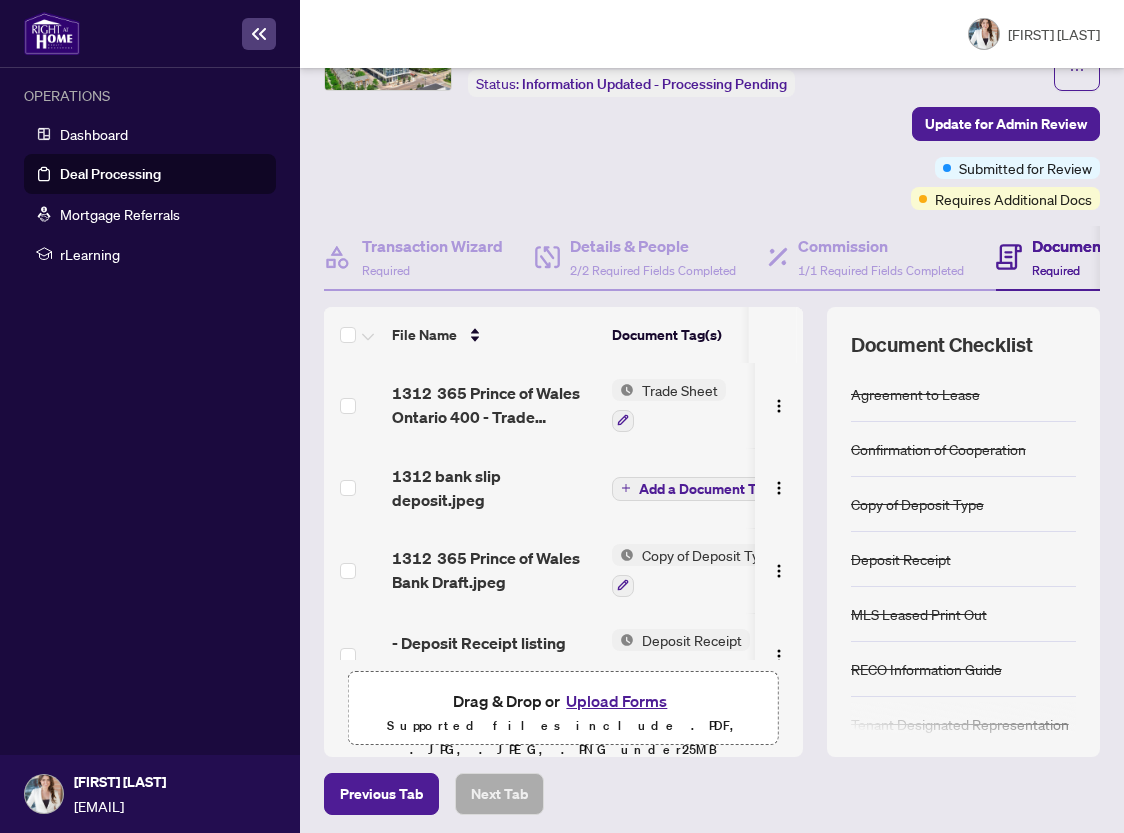 click on "Transaction Communication Update for Admin Review Submitted for Review Requires Additional Docs" at bounding box center (970, 102) 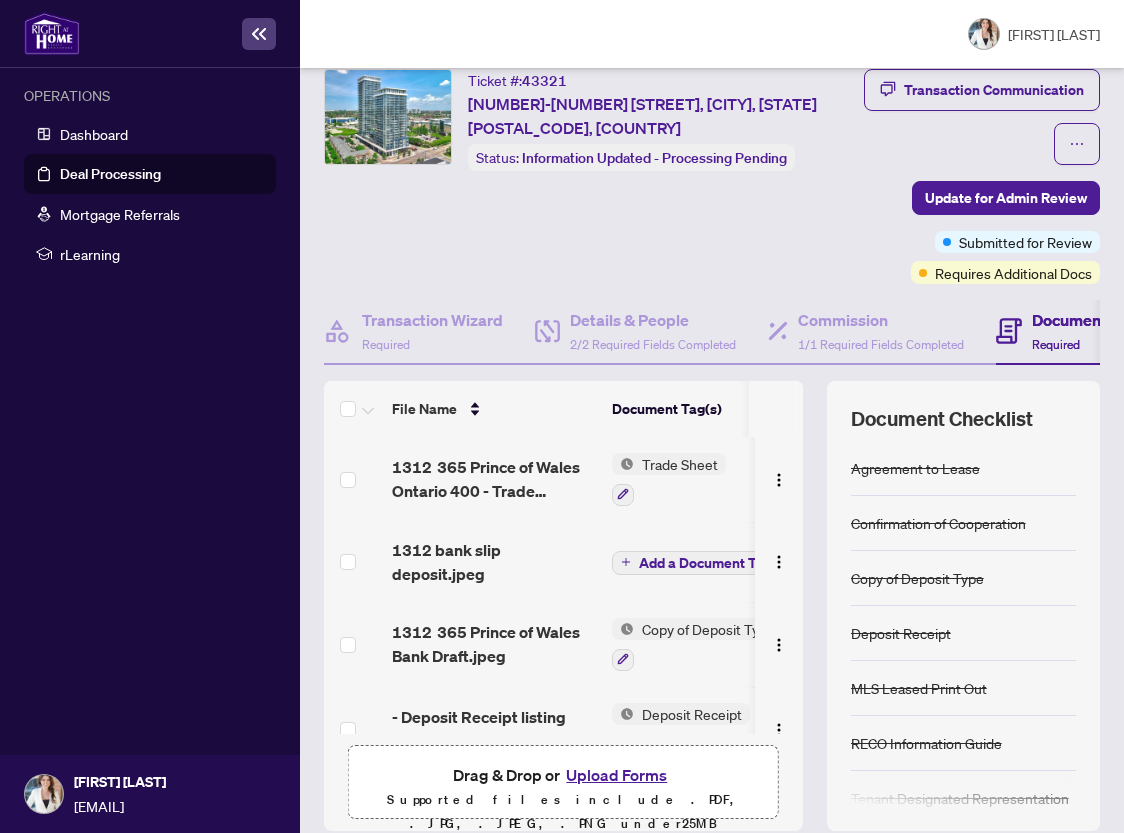 scroll, scrollTop: 0, scrollLeft: 0, axis: both 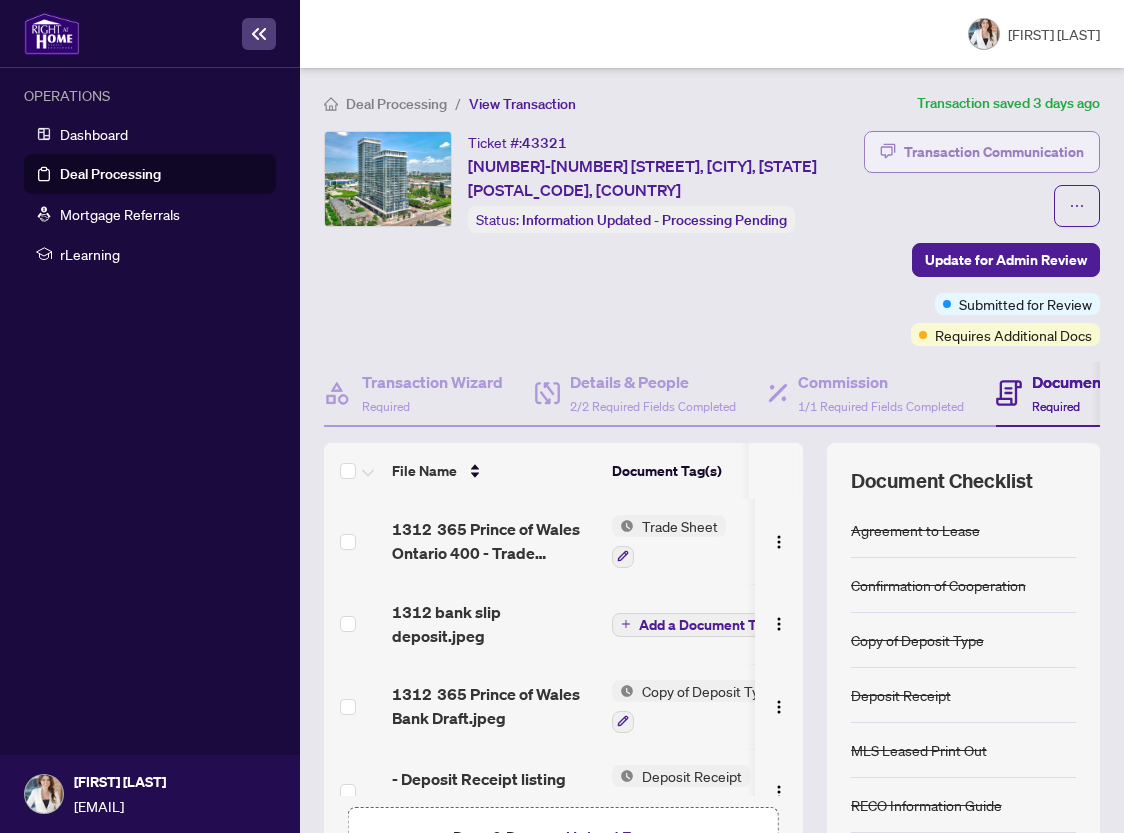 click on "Transaction Communication" at bounding box center [994, 152] 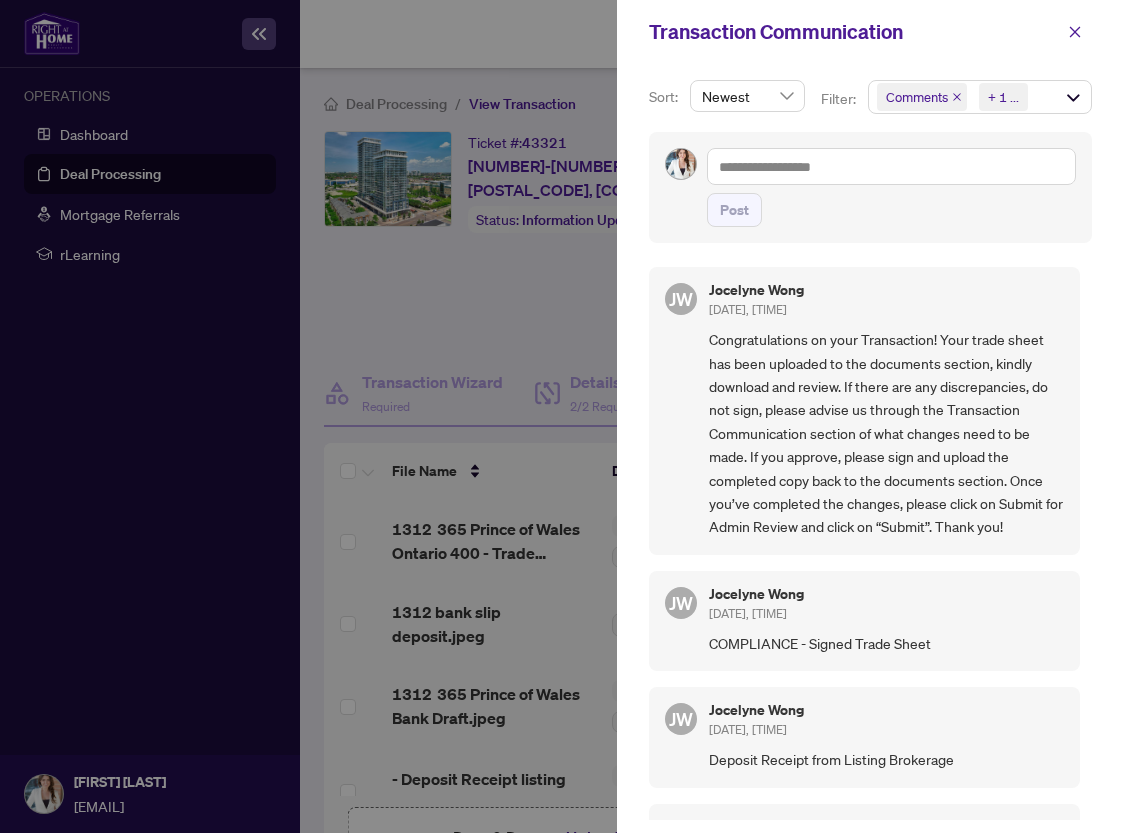 click on "Congratulations on your Transaction! Your trade sheet has been uploaded to the documents section, kindly download and review. If there are any discrepancies, do not sign, please advise us through the Transaction Communication section of what changes need to be made. If you approve, please sign and upload the completed copy back to the documents section. Once you’ve completed the changes, please click on Submit for Admin Review and click on “Submit”. Thank you!" at bounding box center (886, 433) 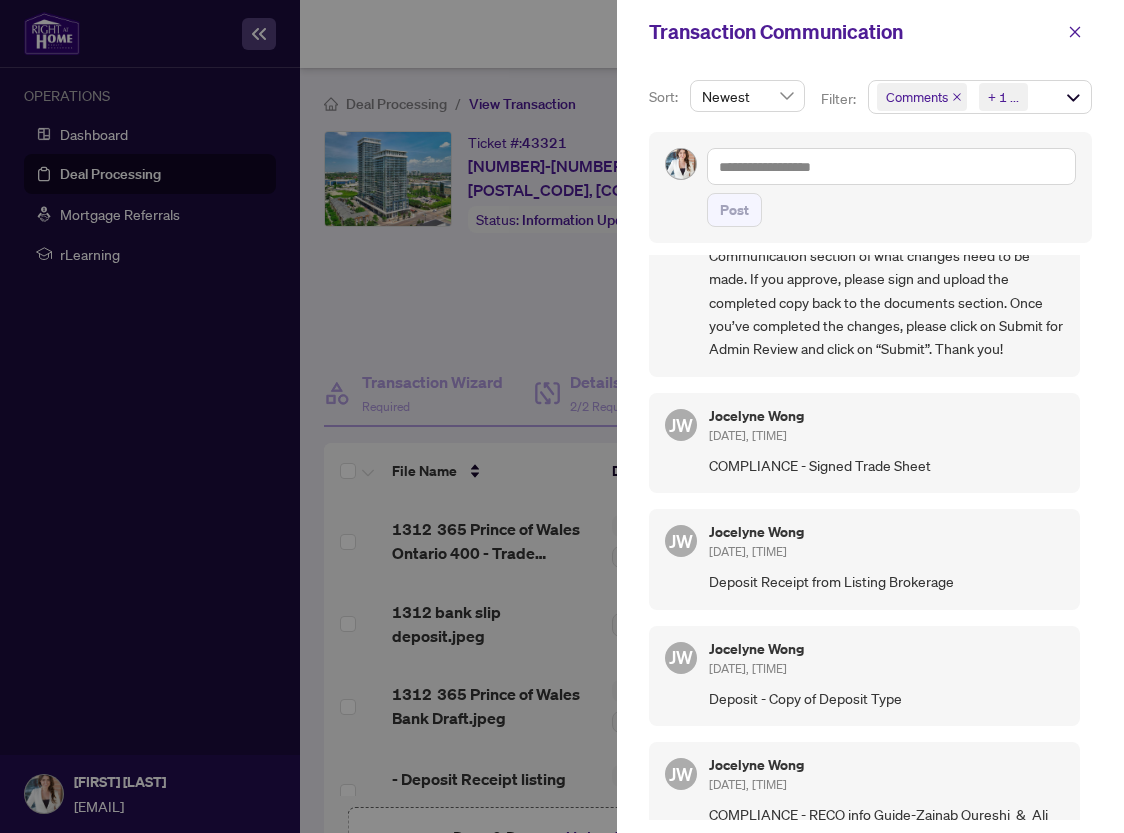 scroll, scrollTop: 218, scrollLeft: 0, axis: vertical 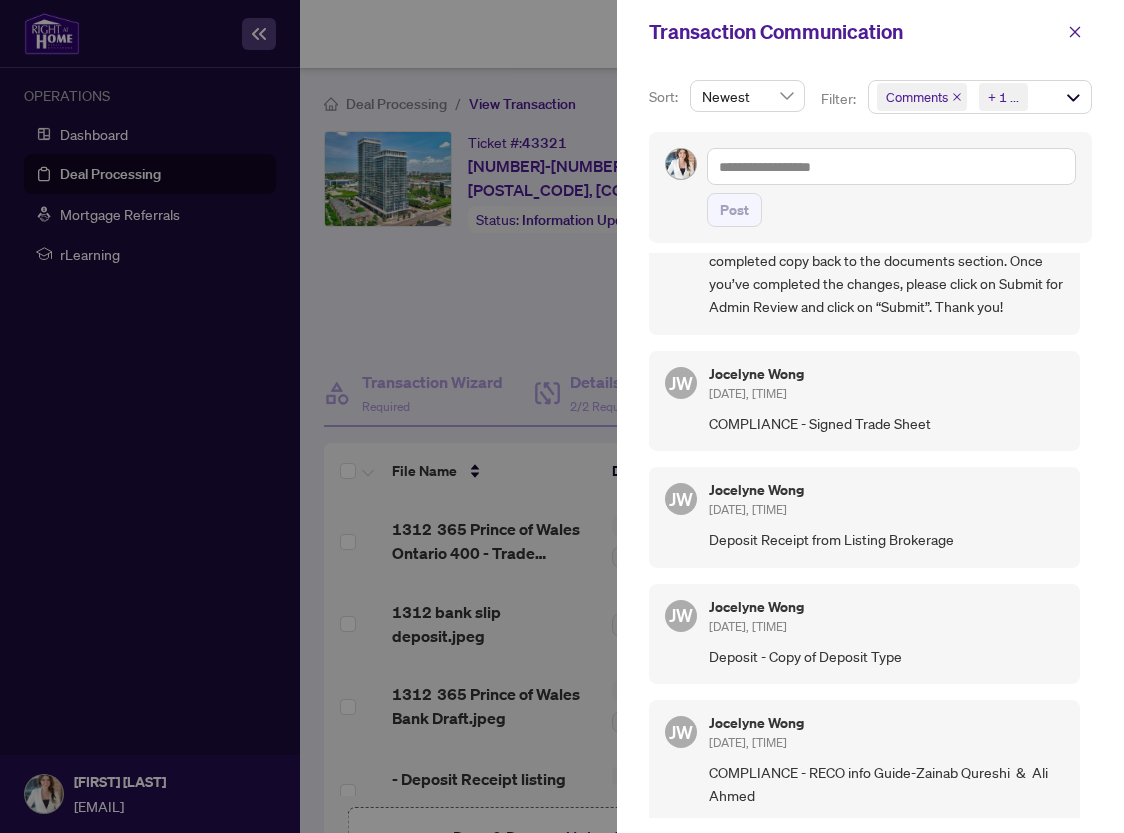 drag, startPoint x: 873, startPoint y: 773, endPoint x: 900, endPoint y: 757, distance: 31.38471 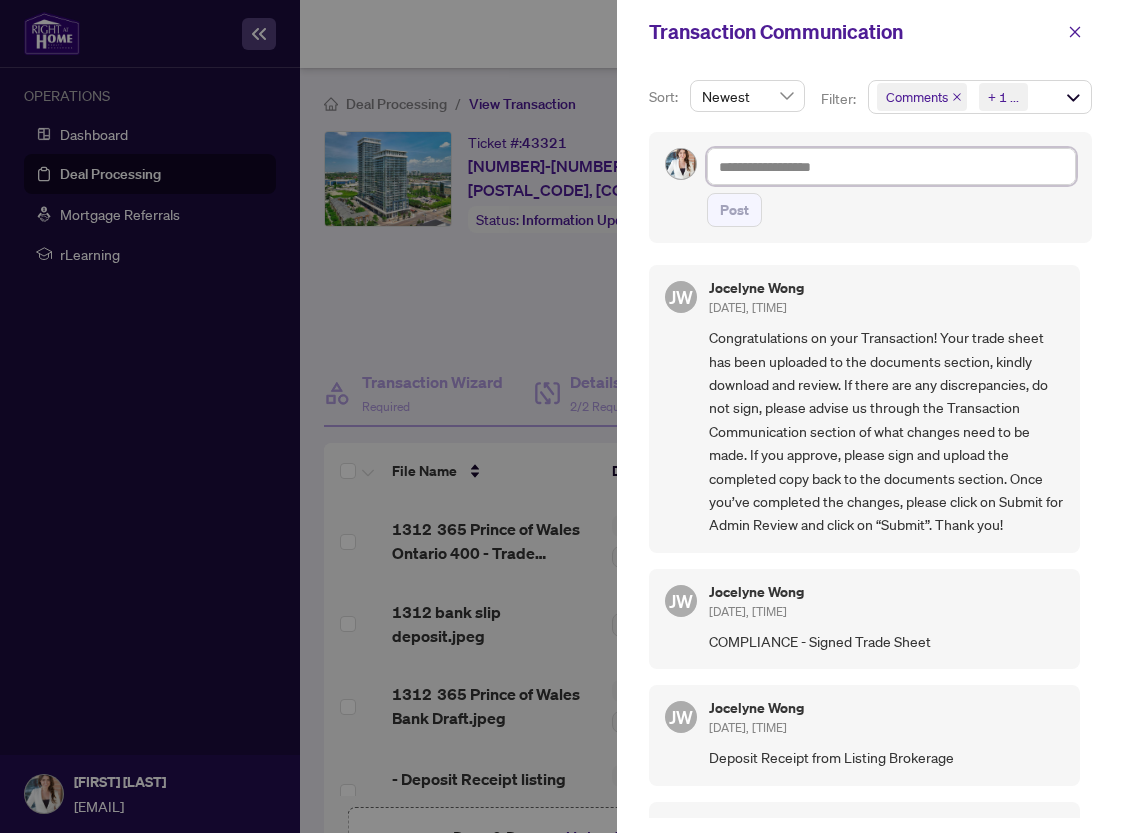 click at bounding box center [891, 166] 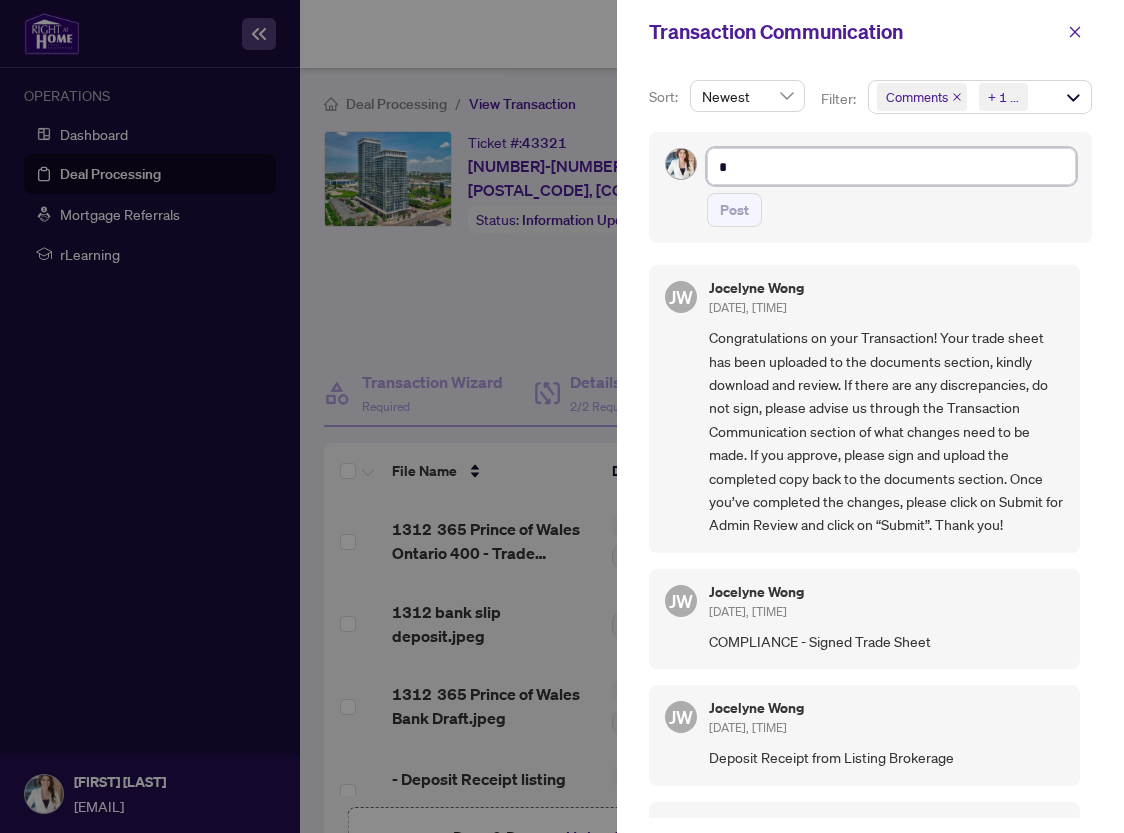 type on "**" 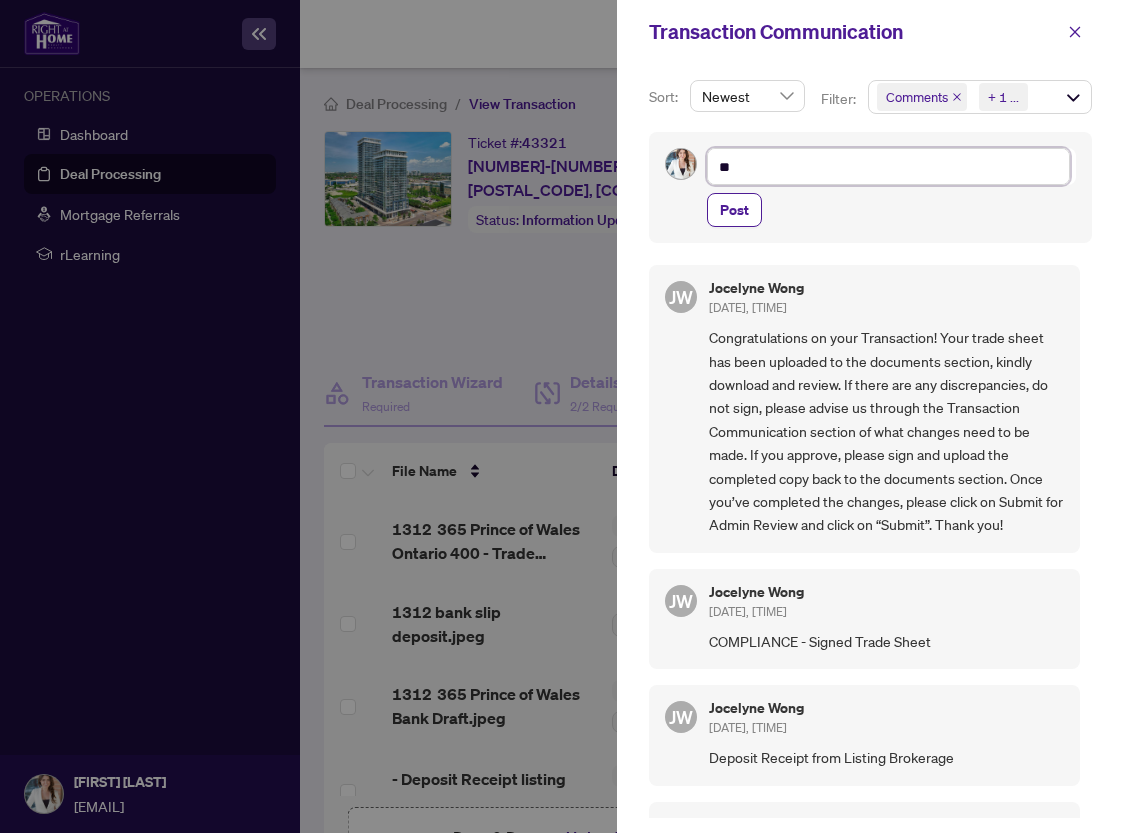 type on "***" 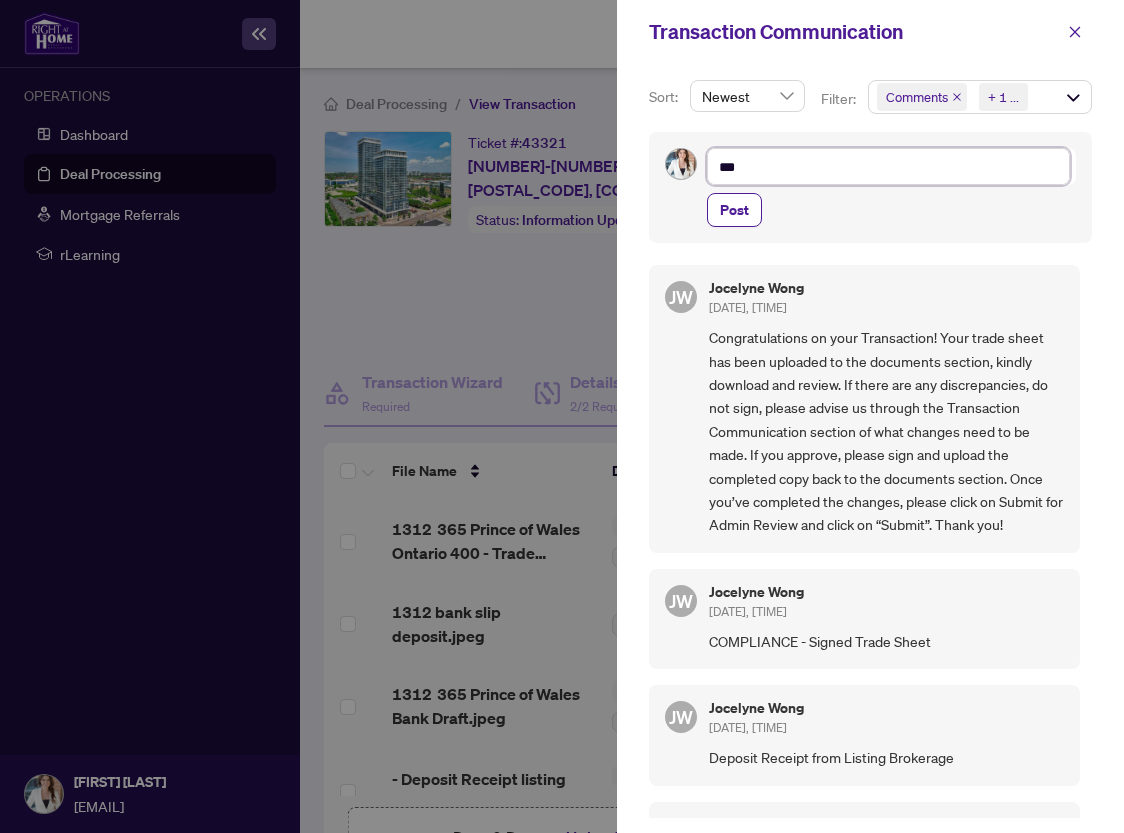 type on "****" 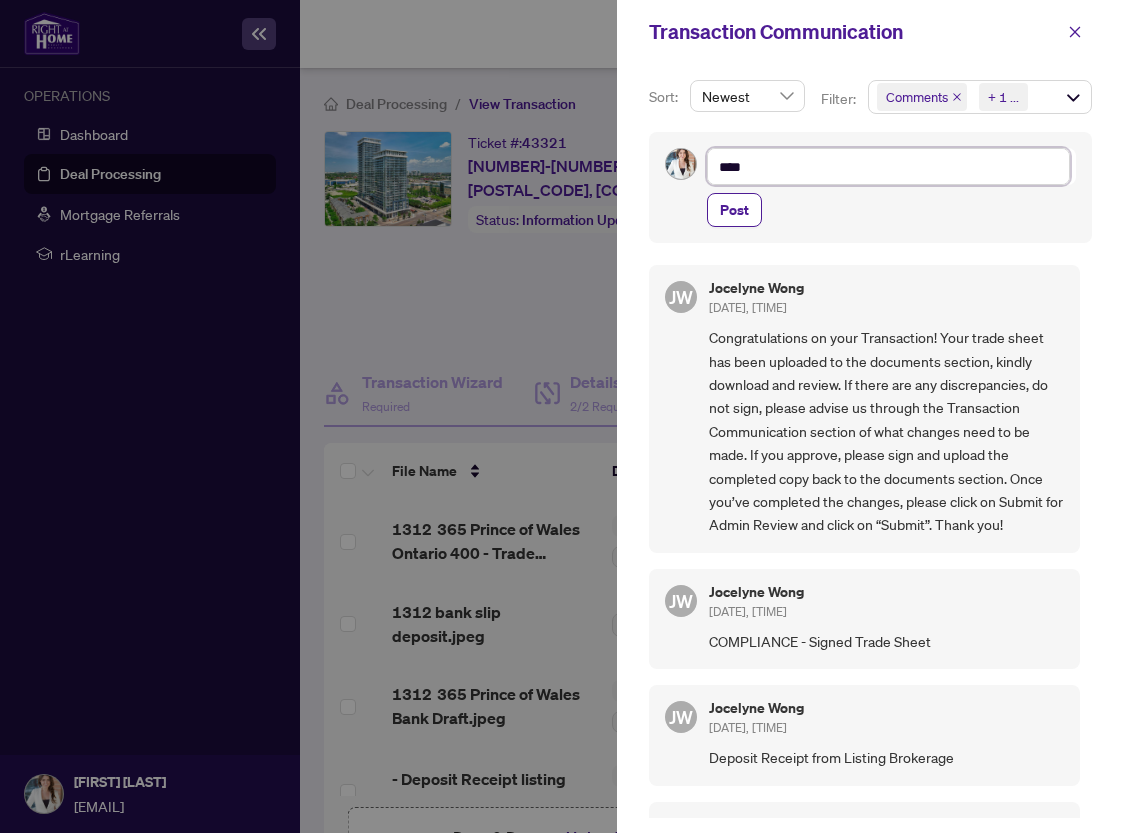 type on "****" 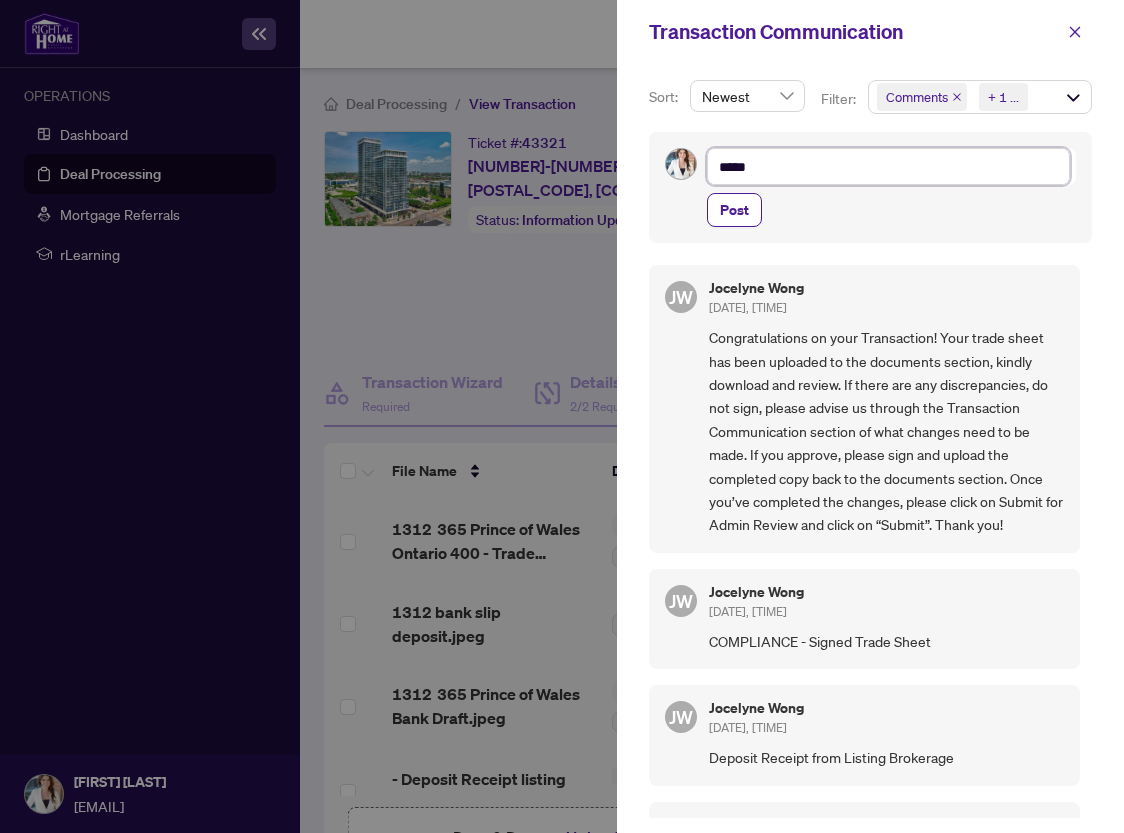 type on "******" 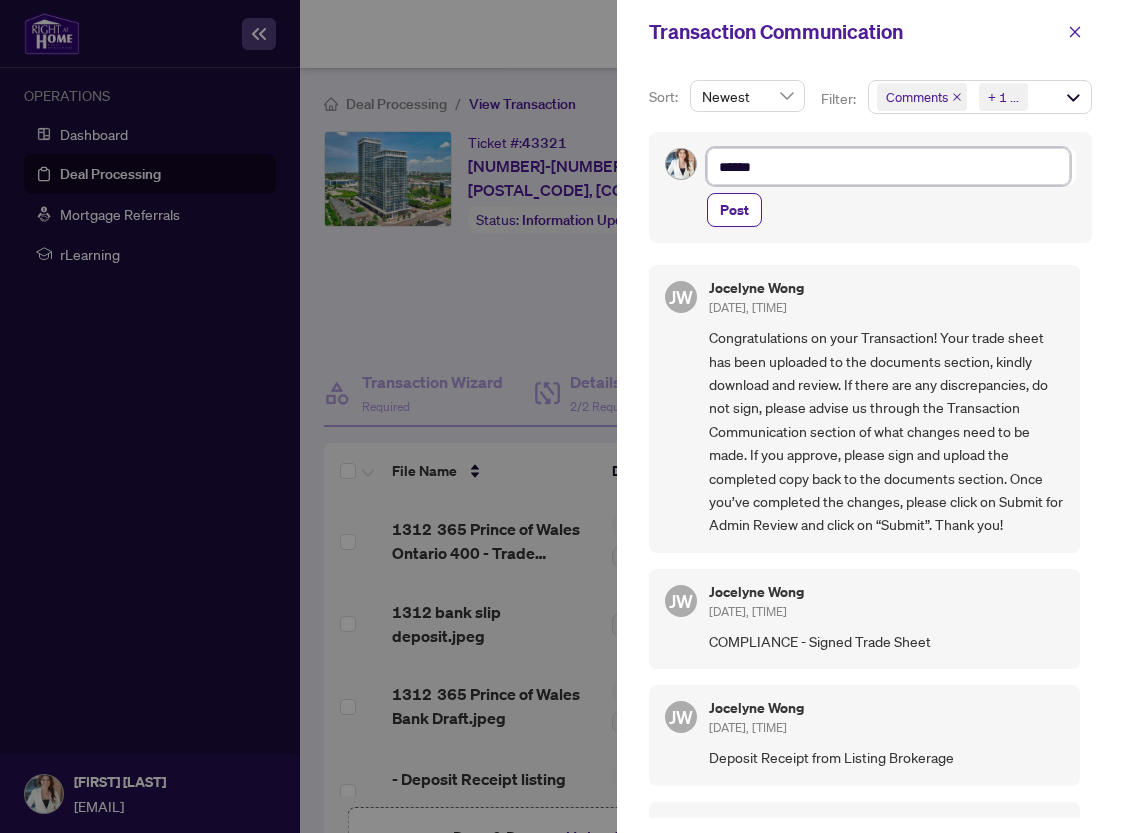 type on "*******" 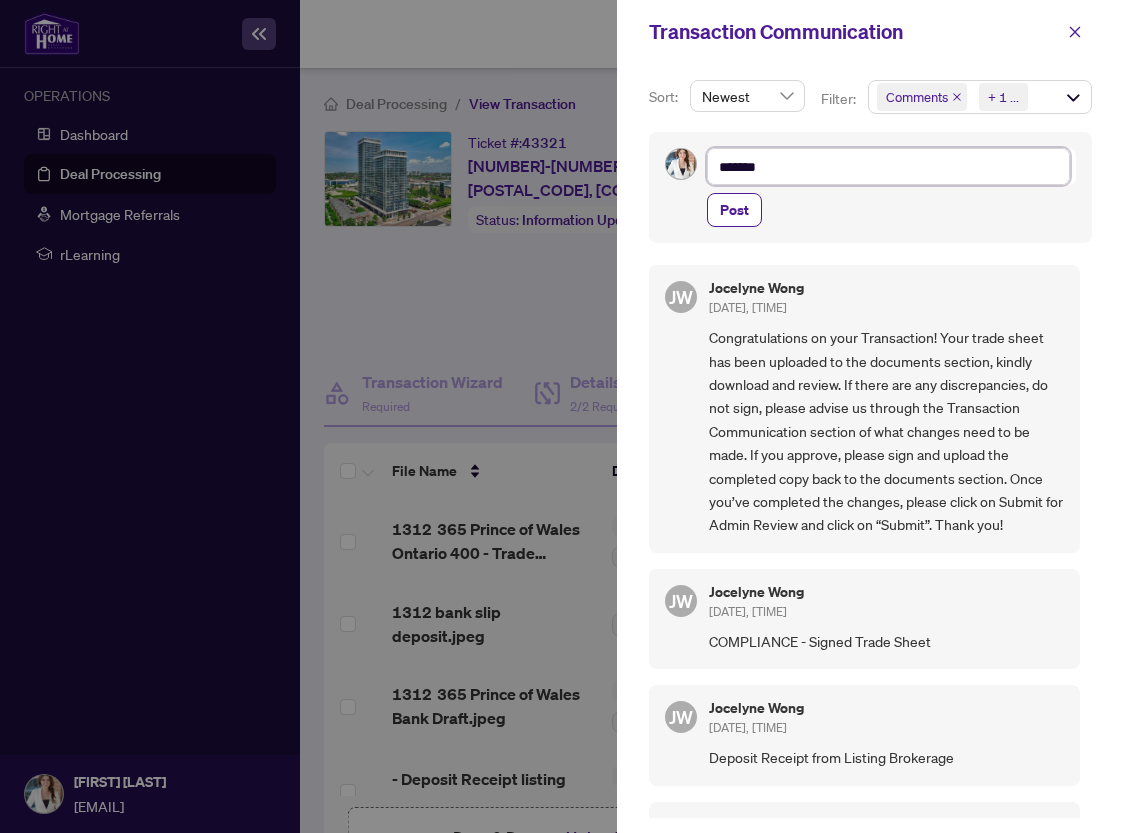 type on "*******" 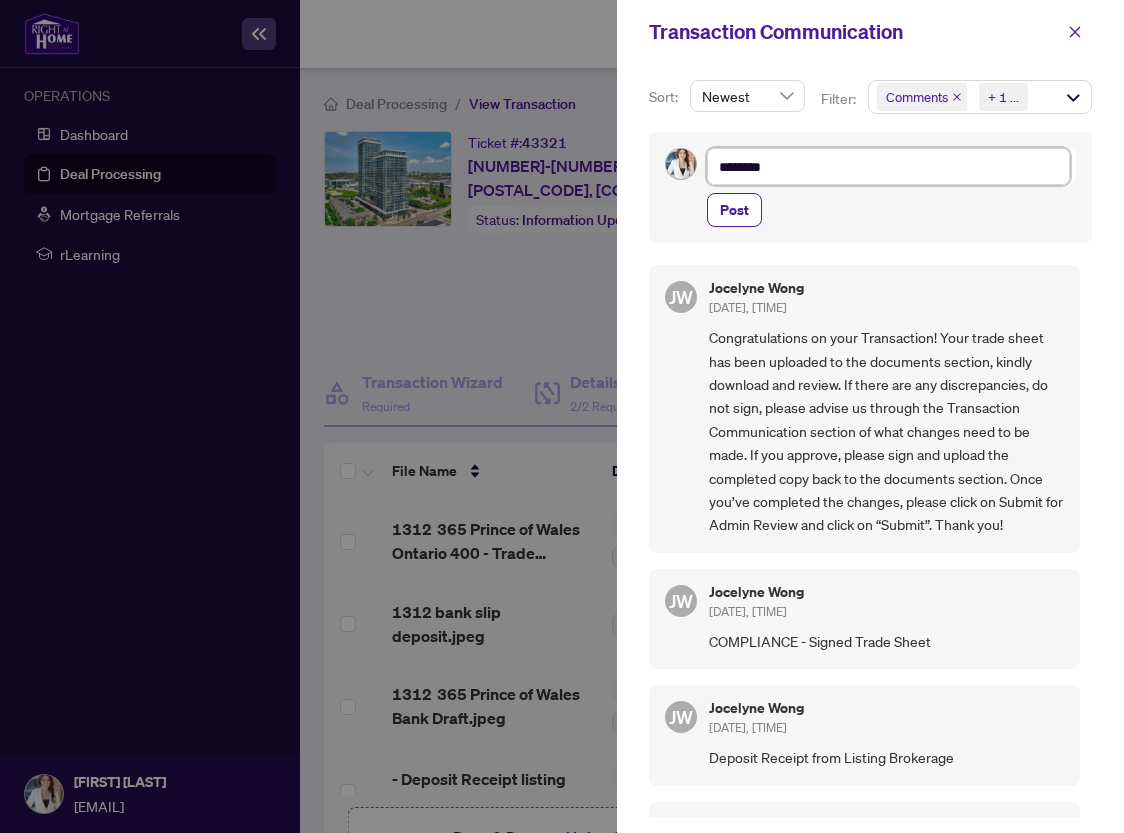 type on "********" 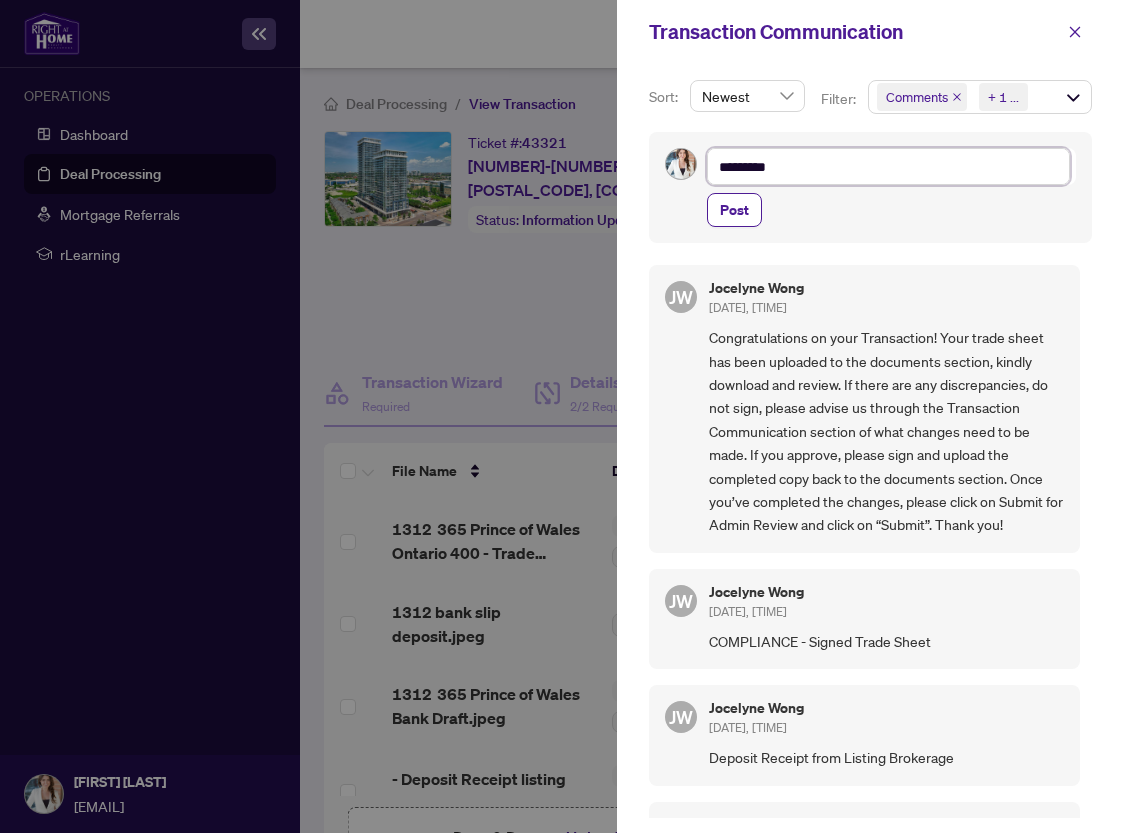 type on "*********" 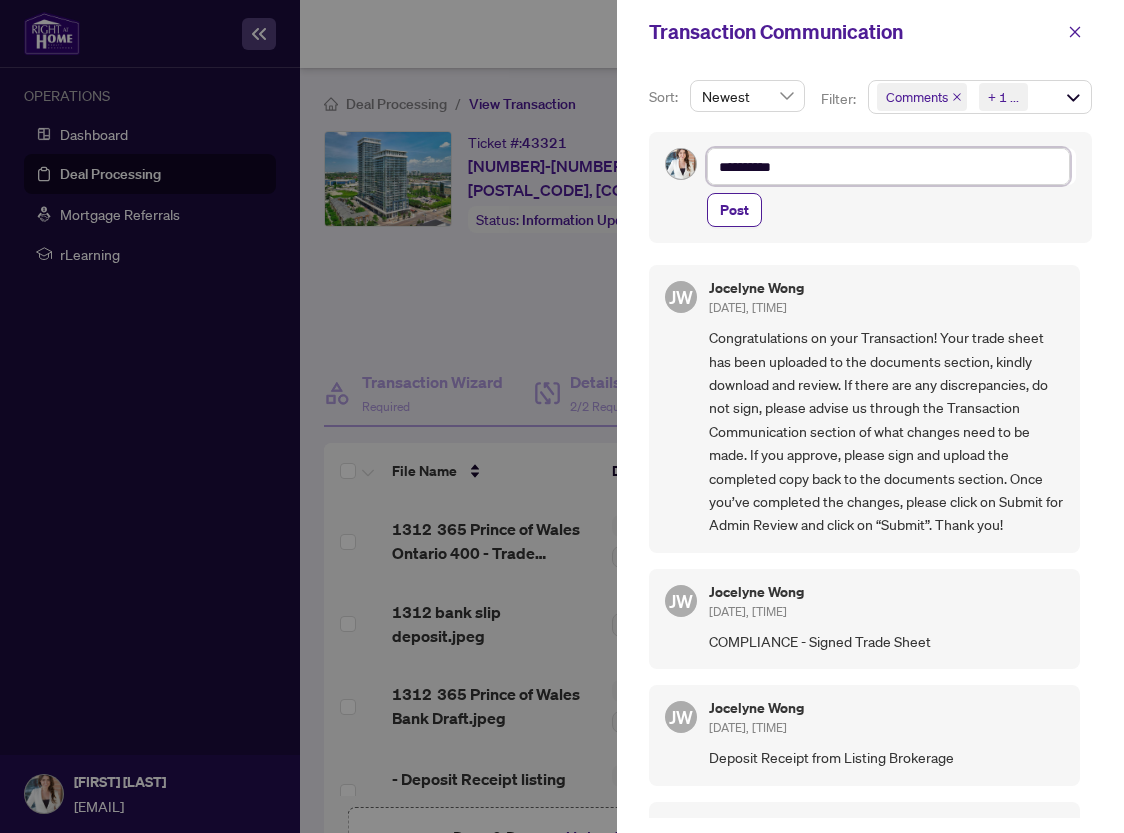 type on "**********" 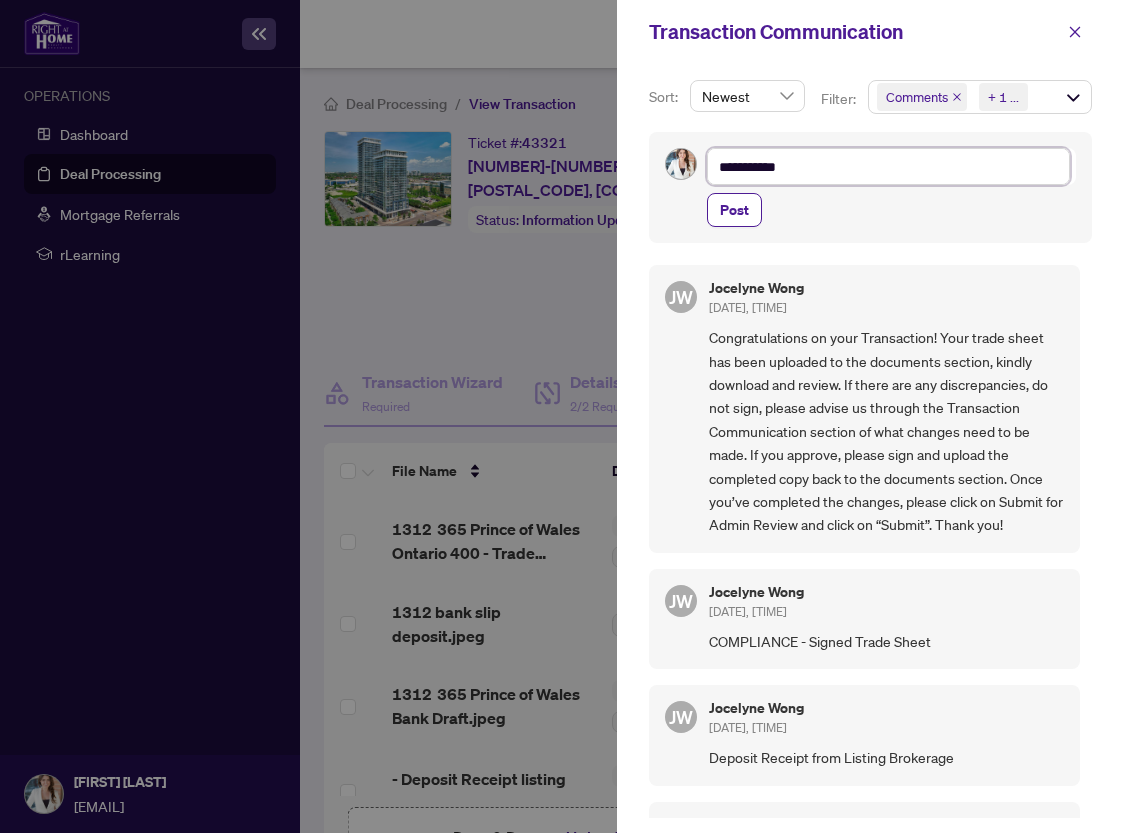 type on "**********" 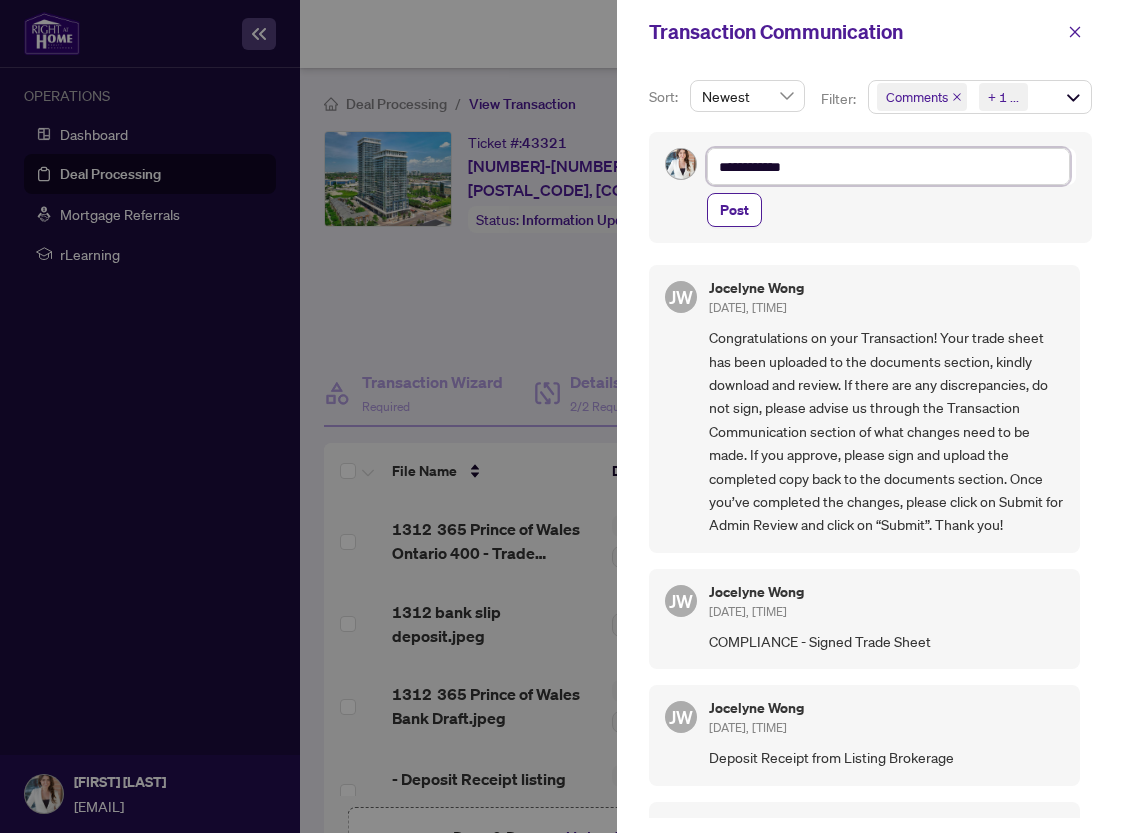 type on "**********" 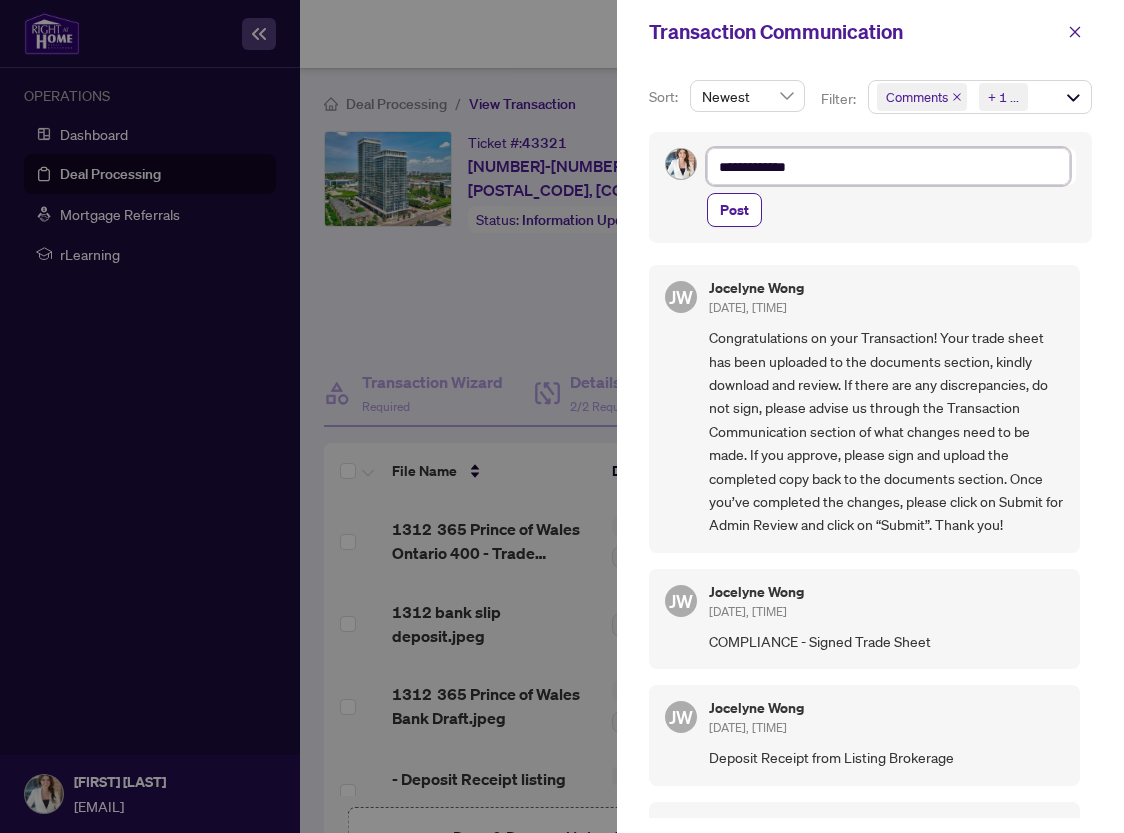 type on "**********" 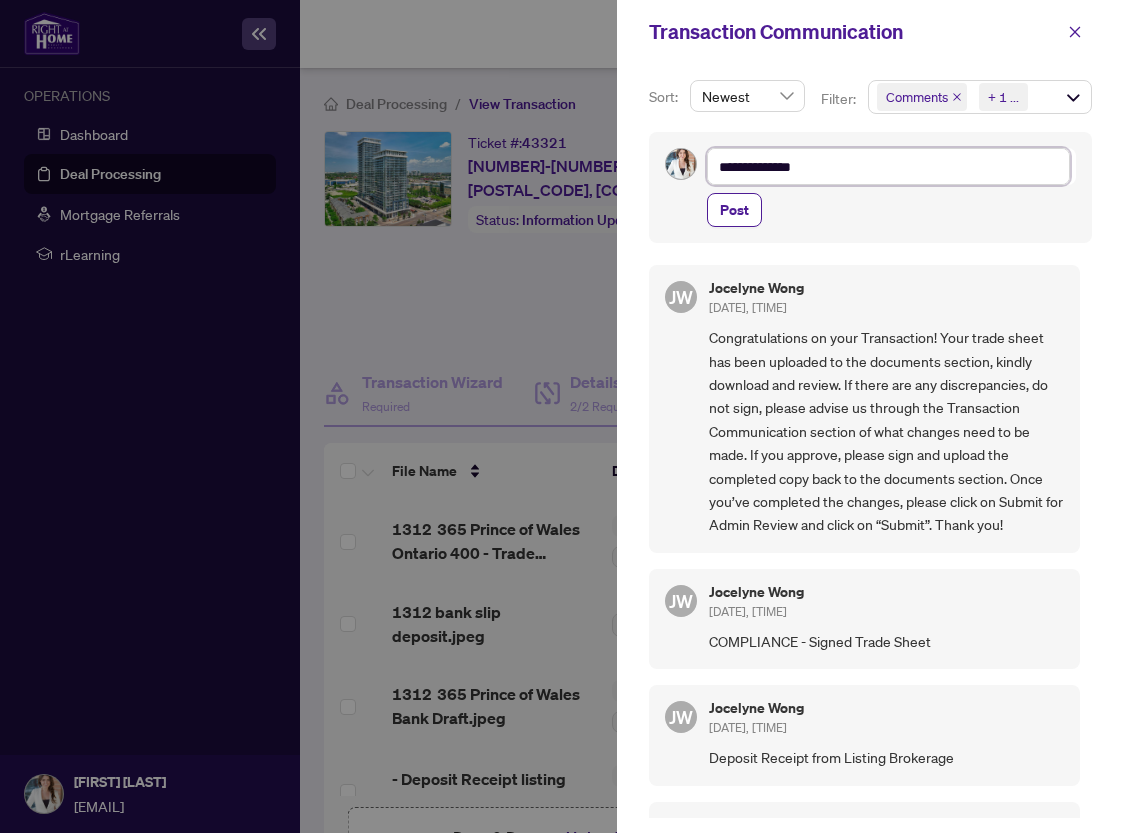 type on "**********" 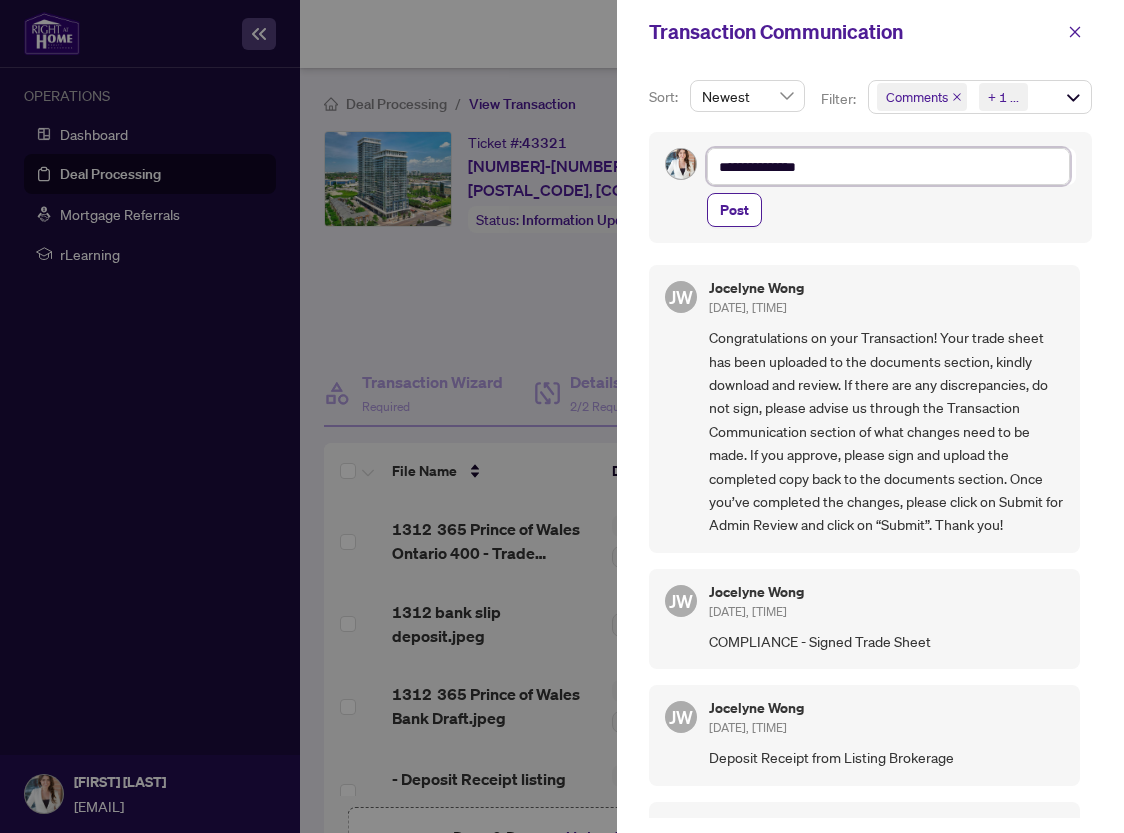 type on "**********" 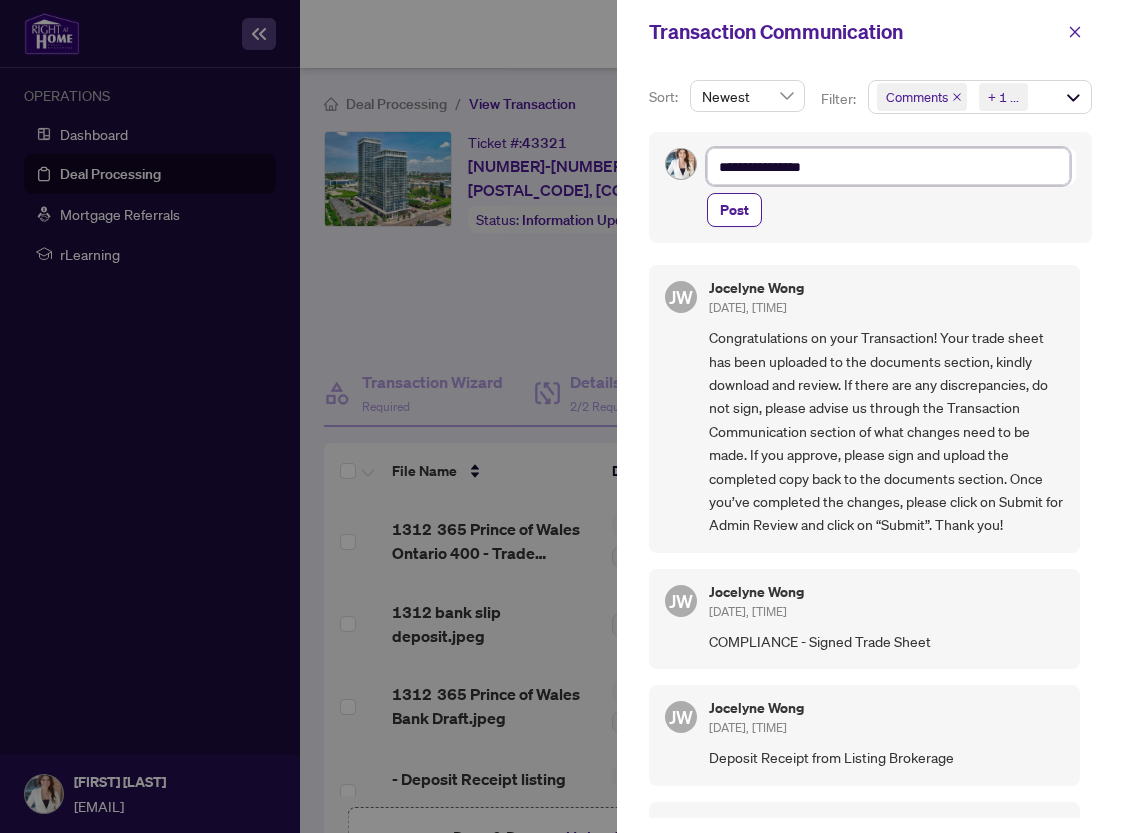 type on "**********" 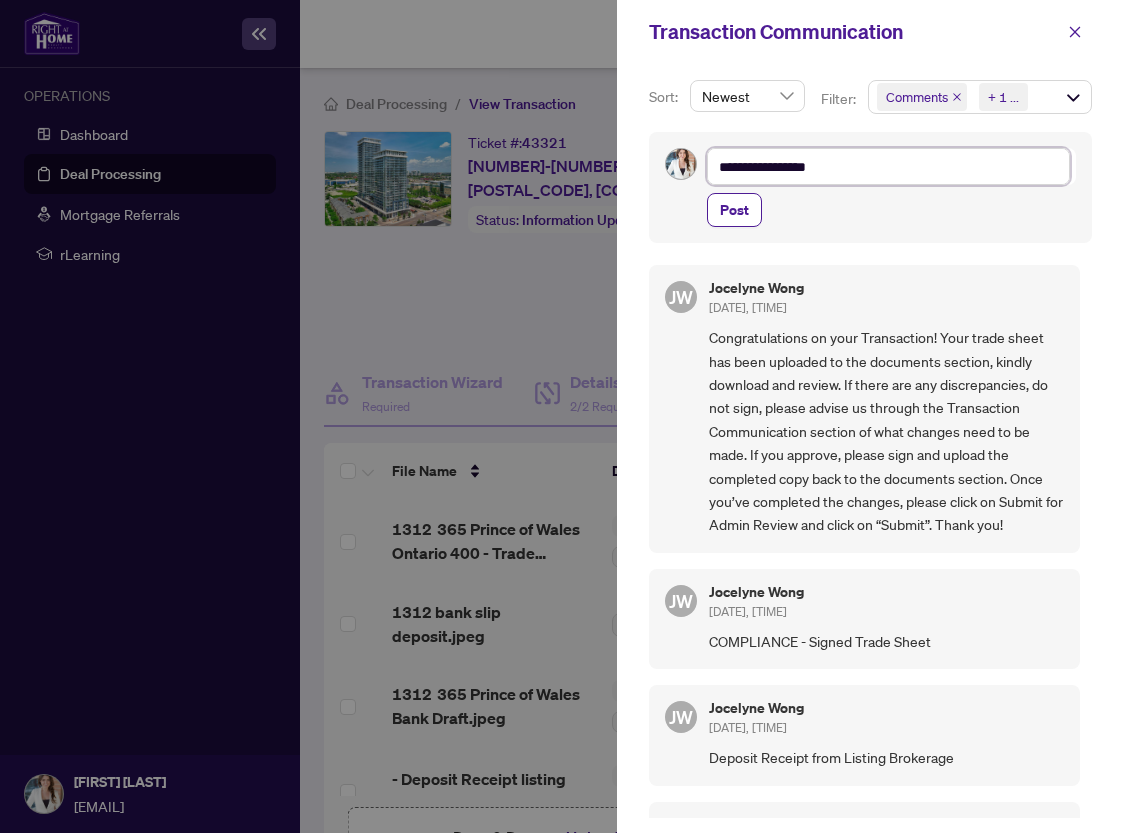 type on "**********" 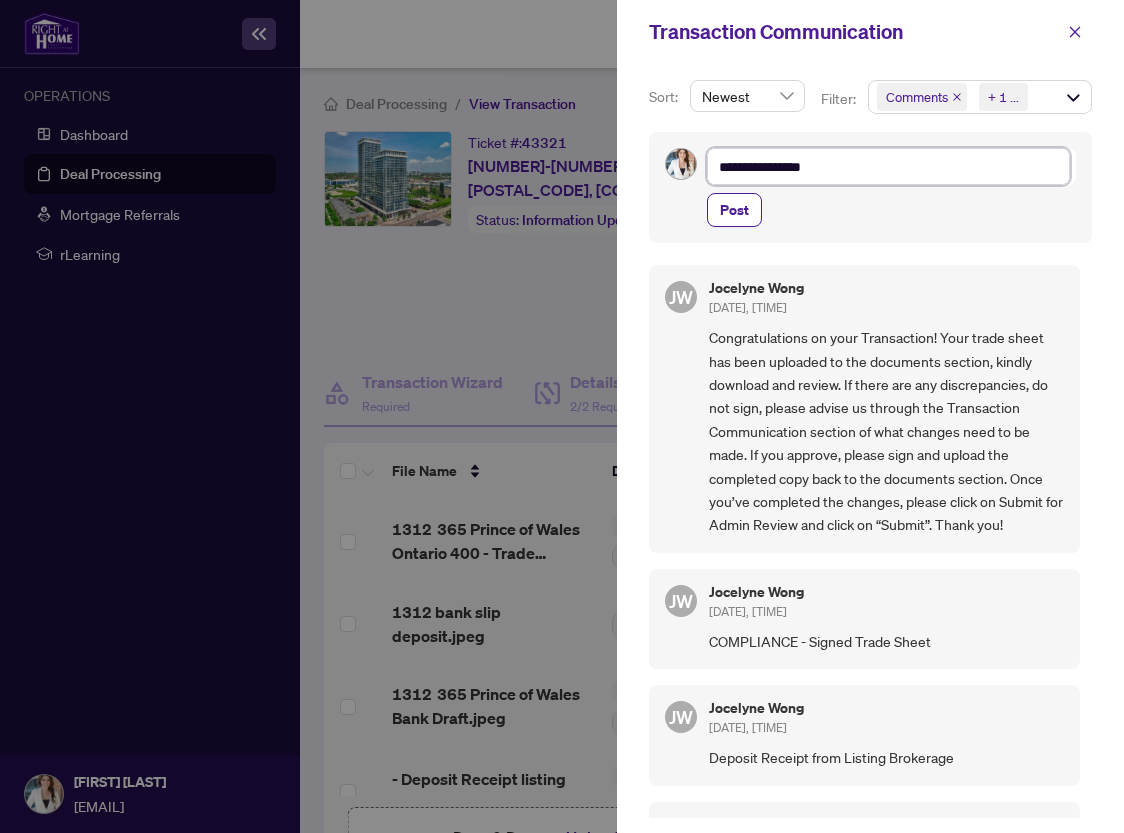 type on "**********" 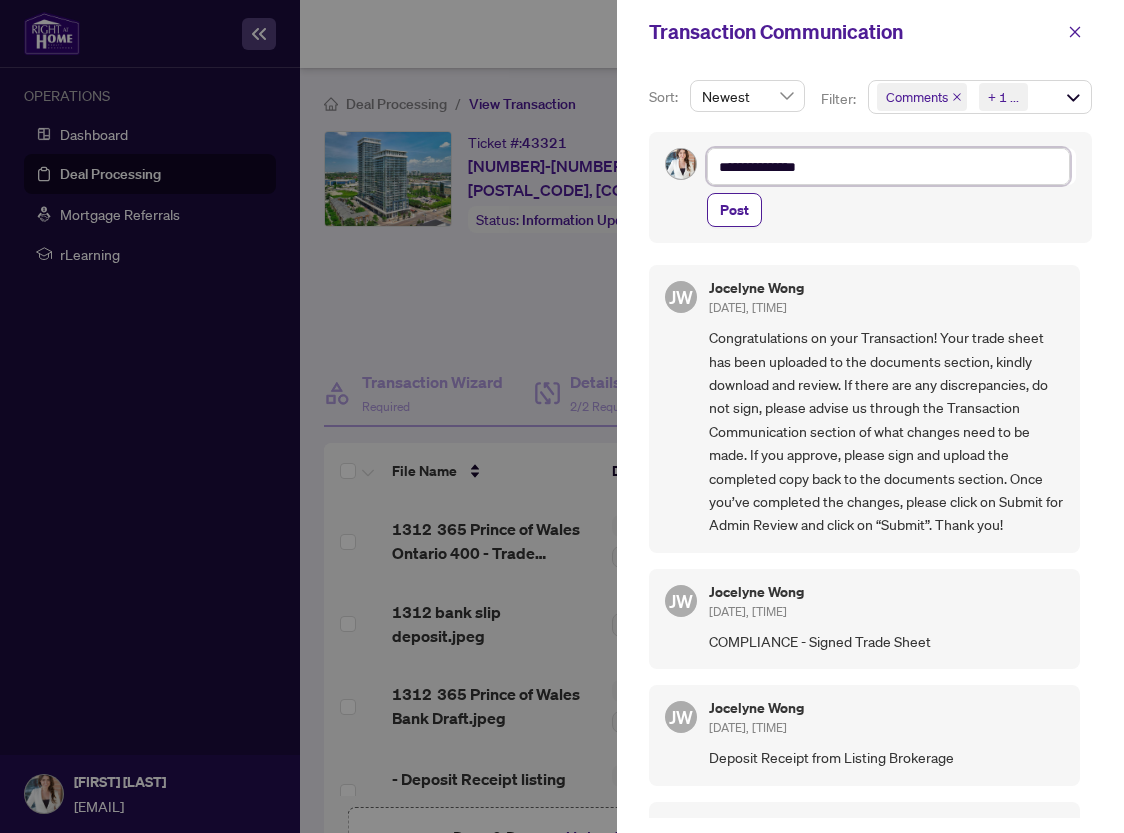 type on "**********" 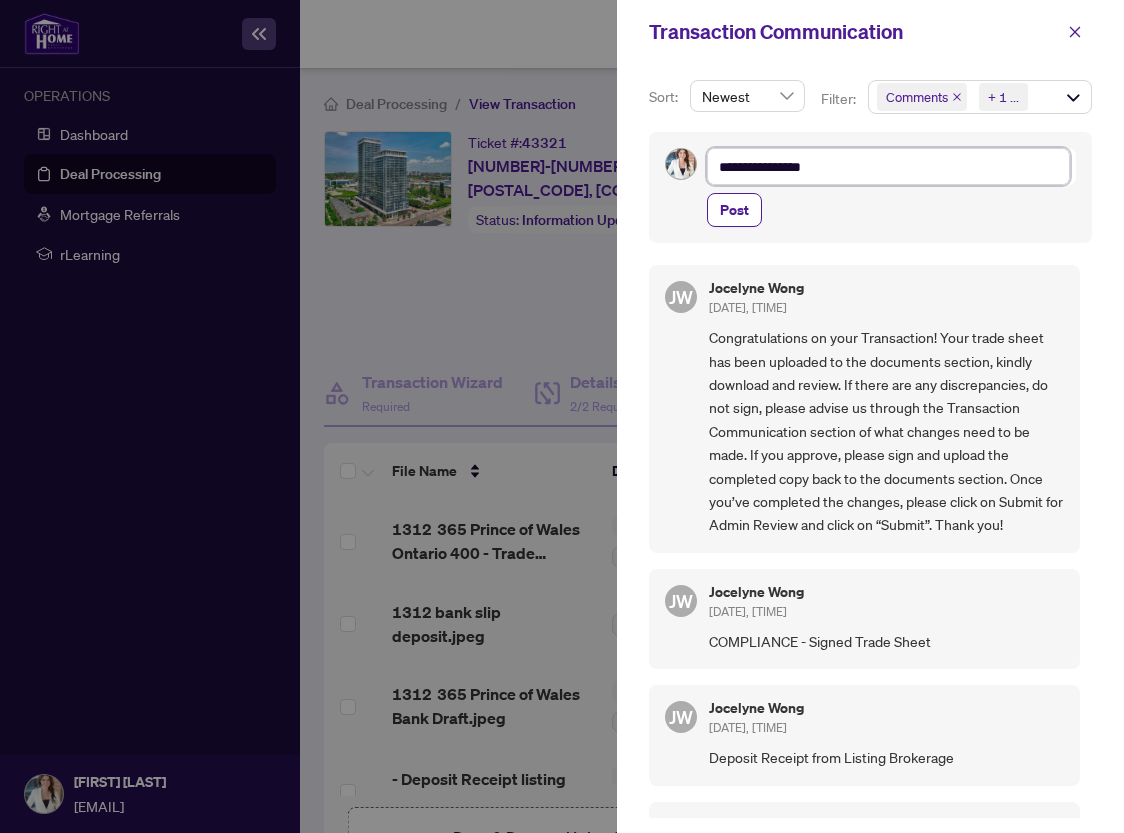 type on "**********" 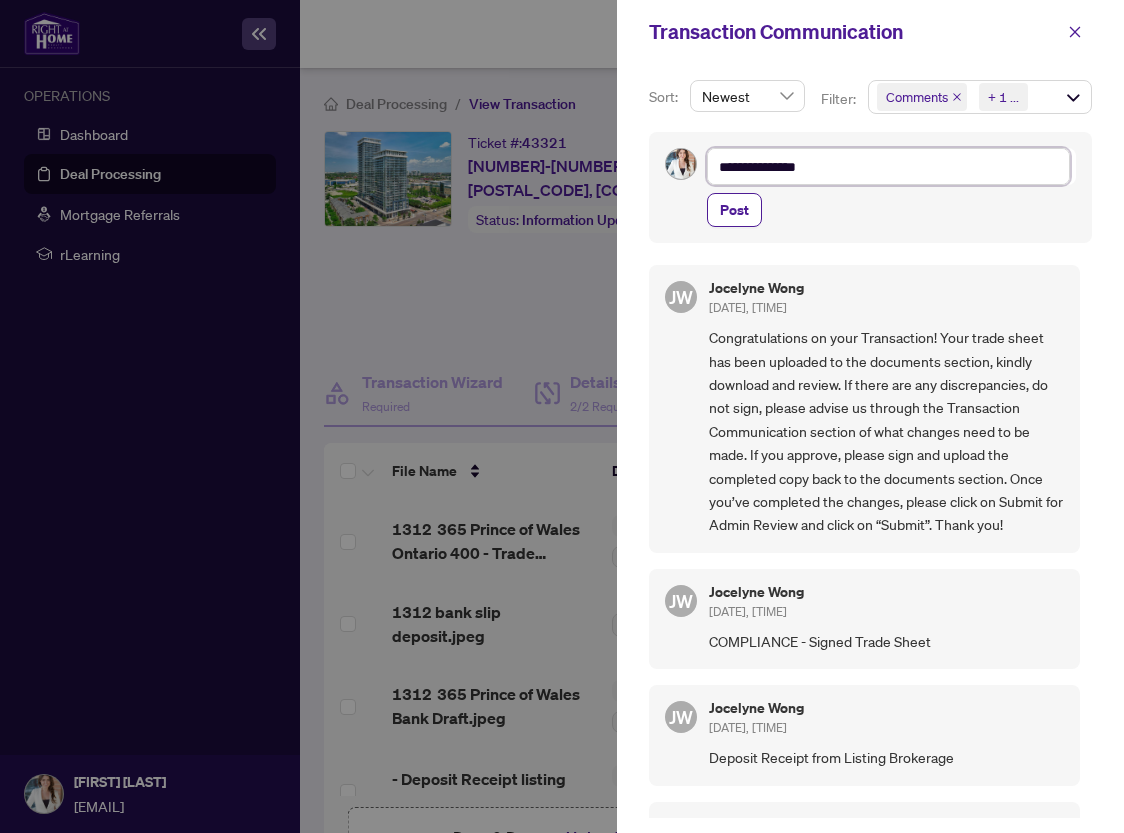 type on "**********" 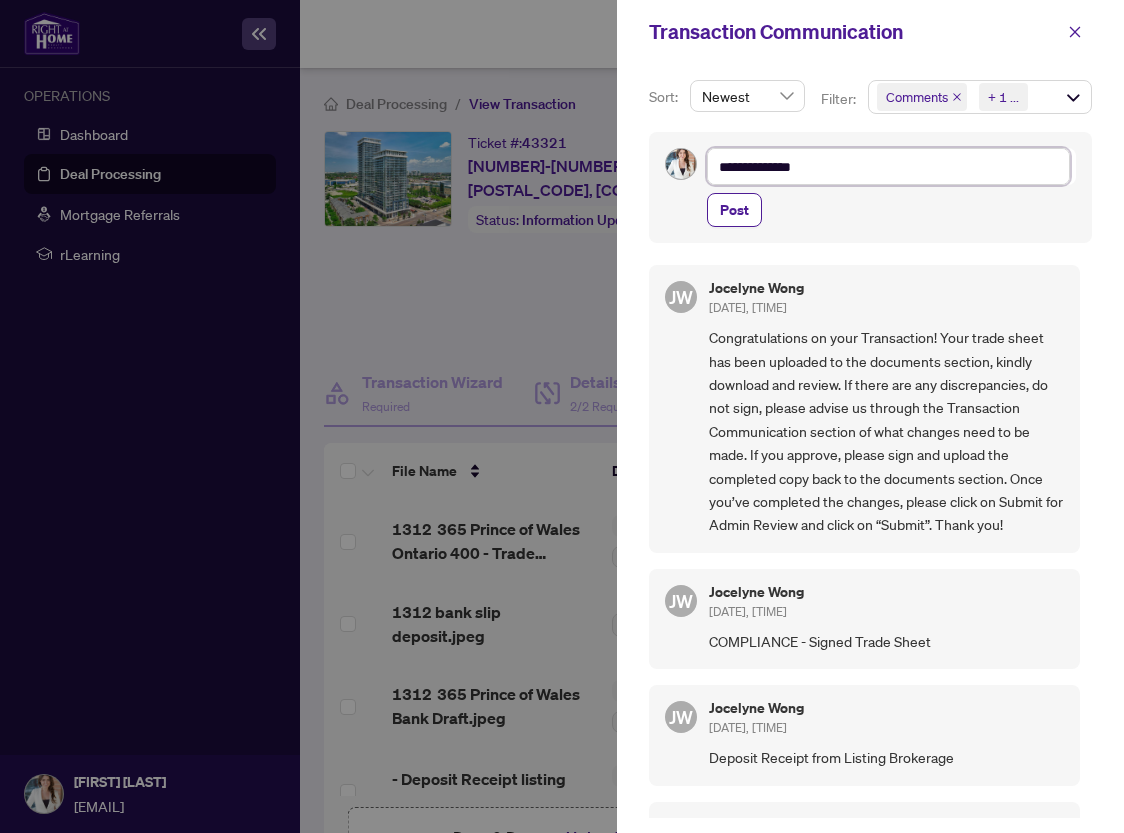 type on "**********" 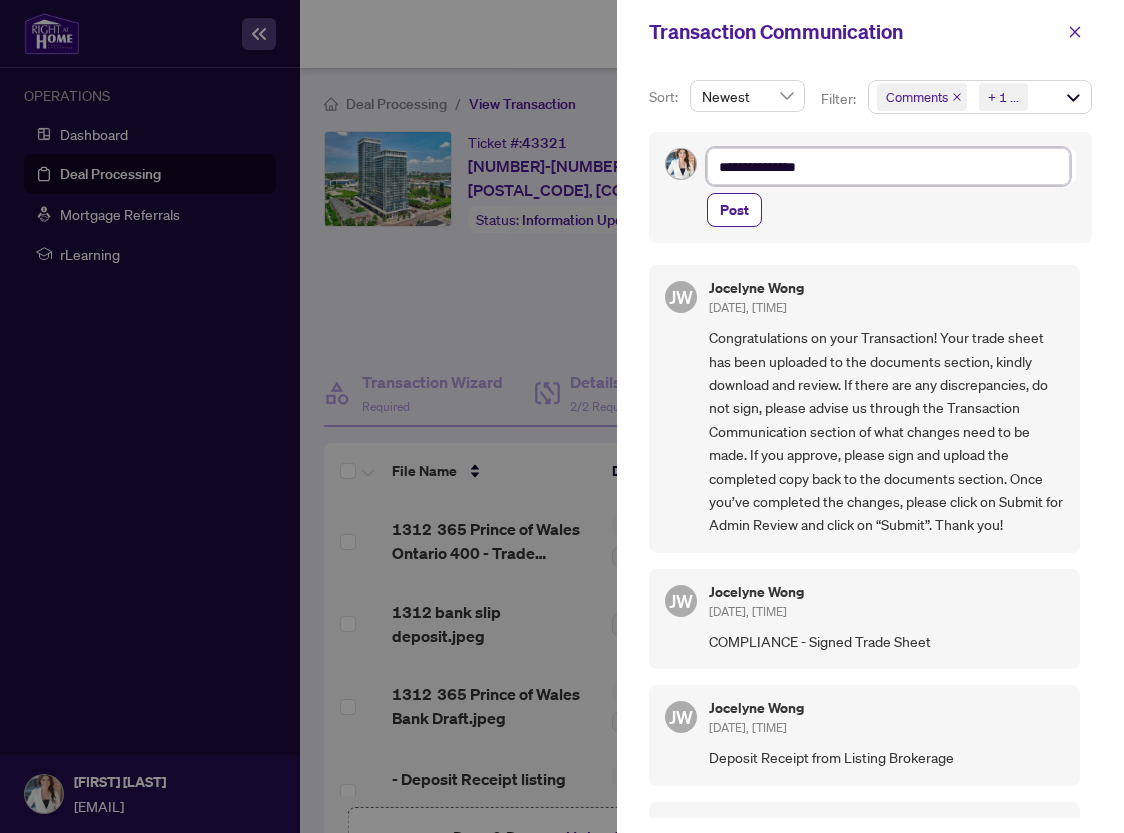 type on "**********" 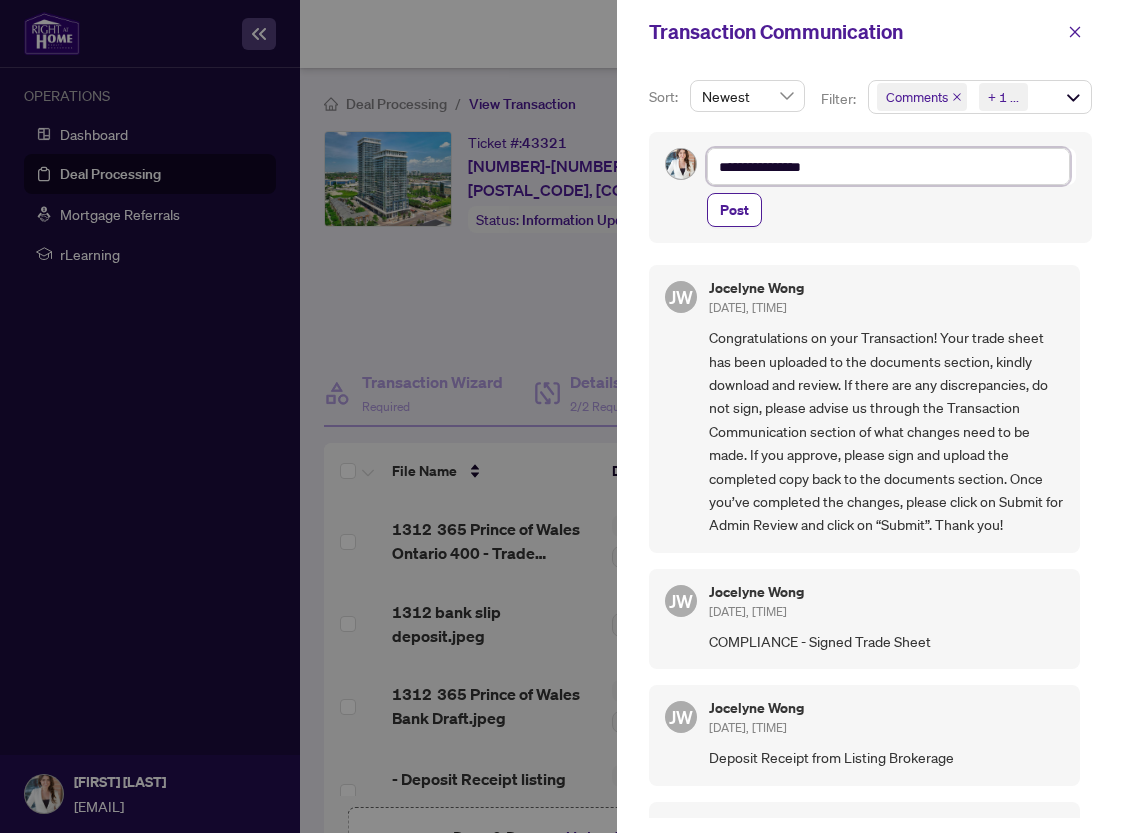 type on "**********" 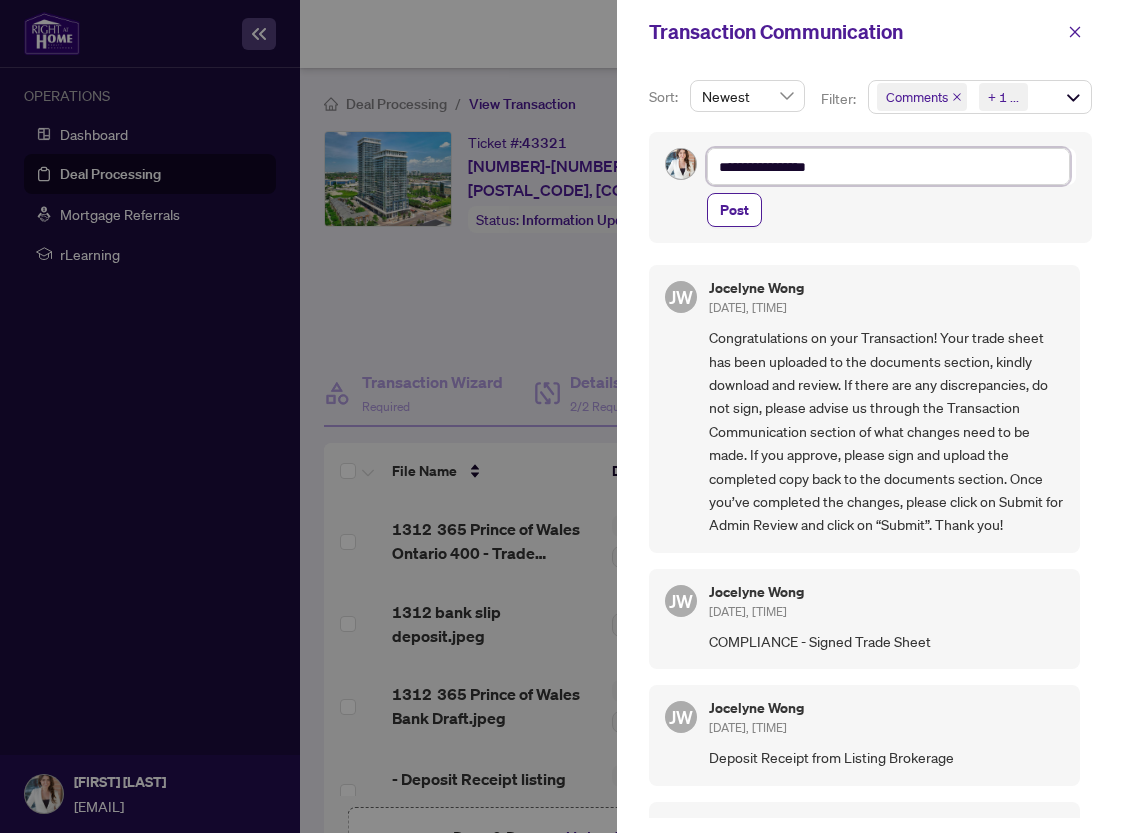 type on "**********" 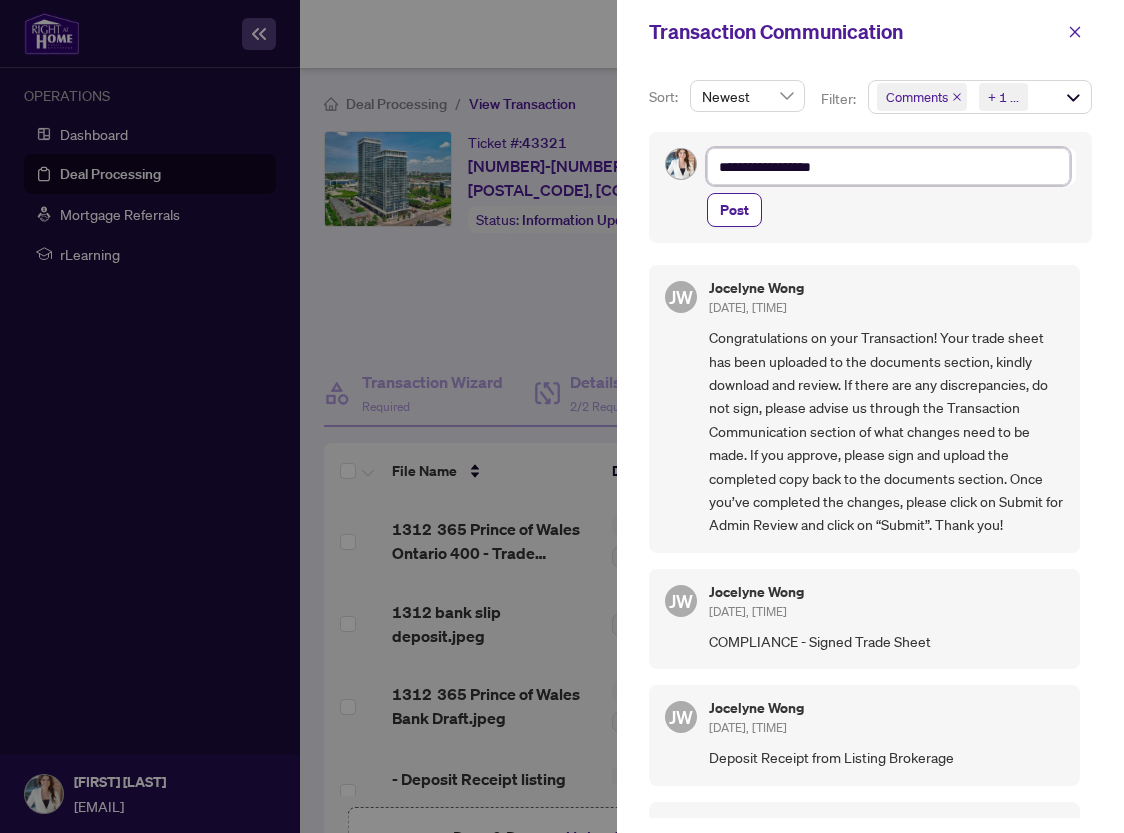 type on "**********" 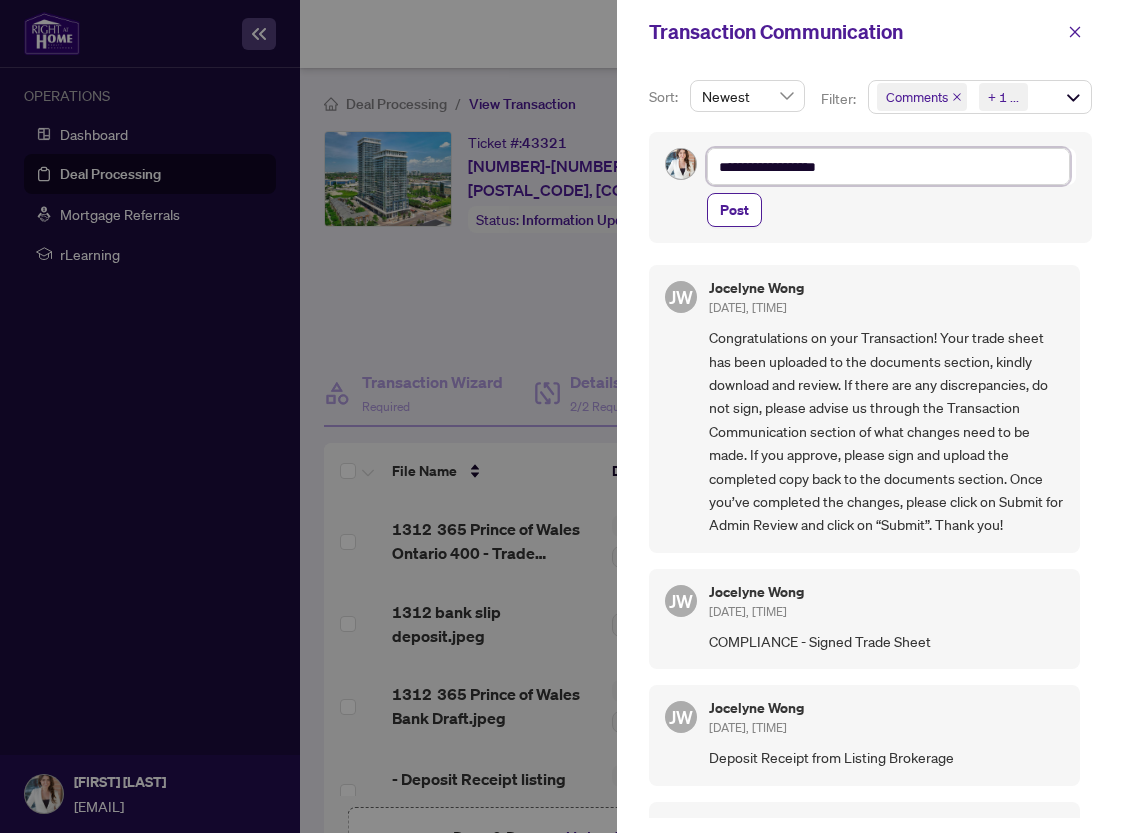 type on "**********" 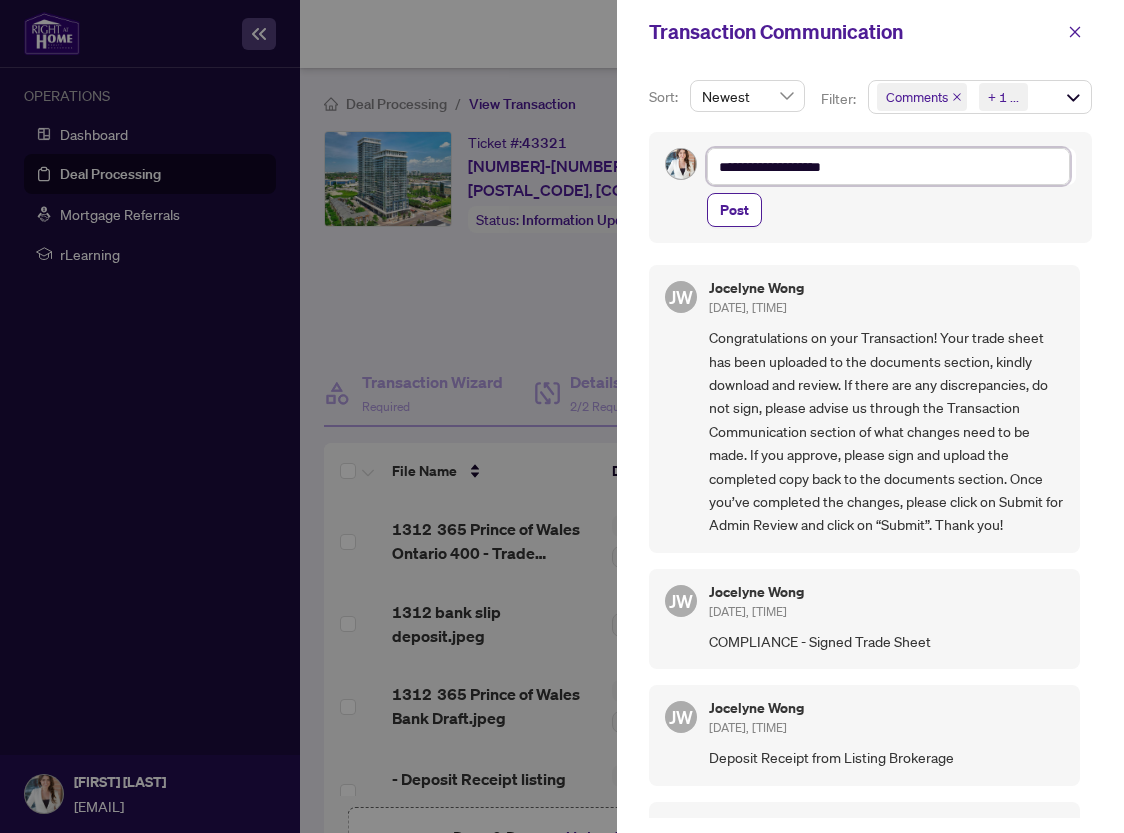 type on "**********" 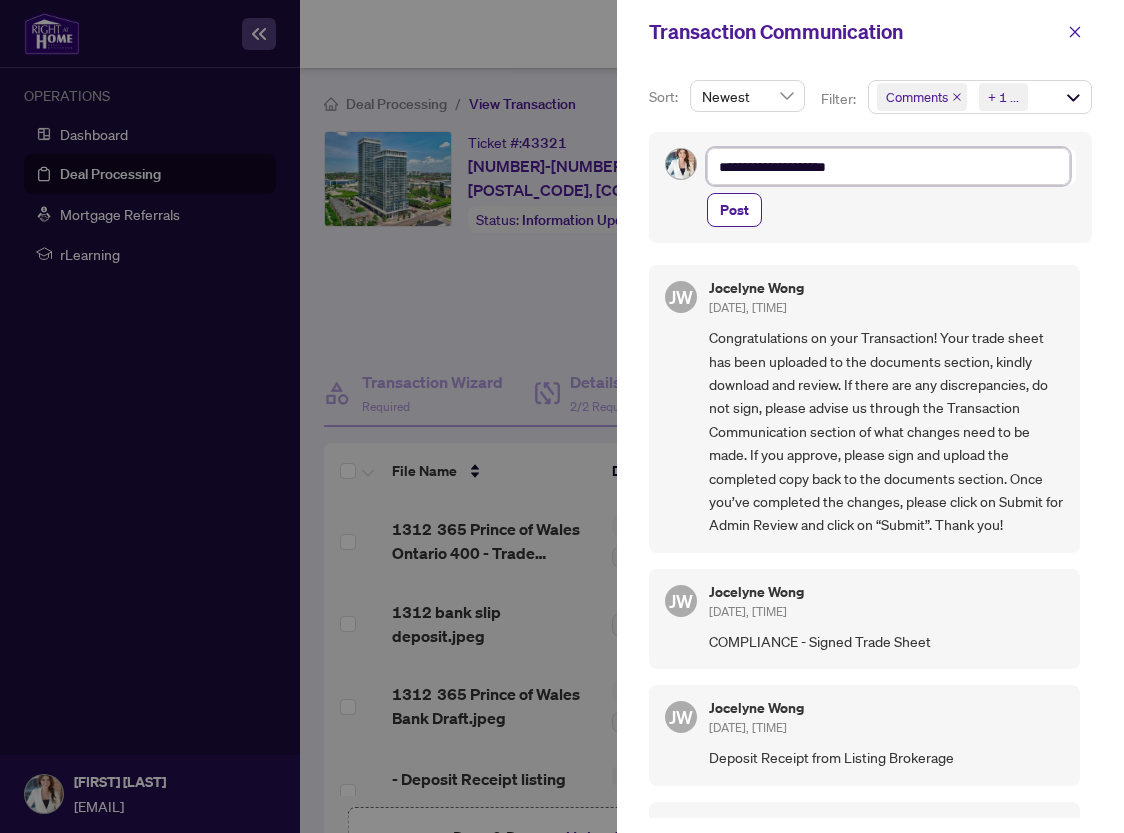 type on "**********" 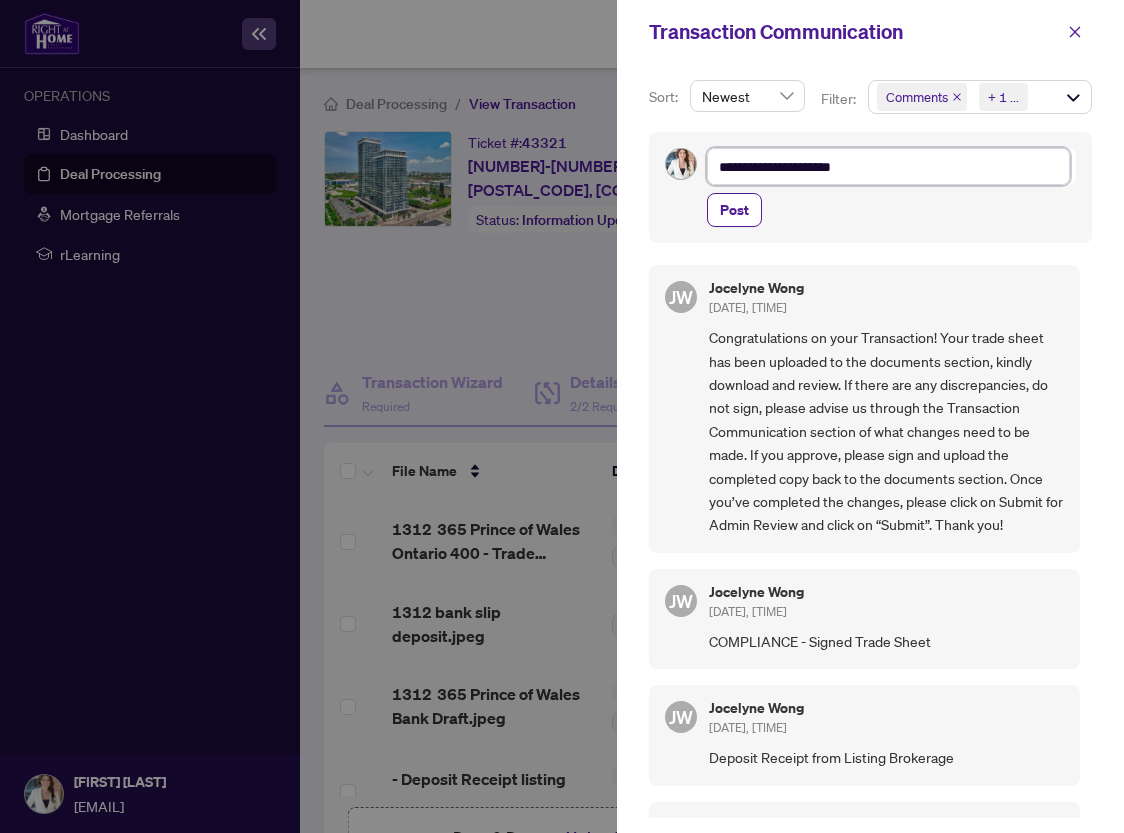 type on "**********" 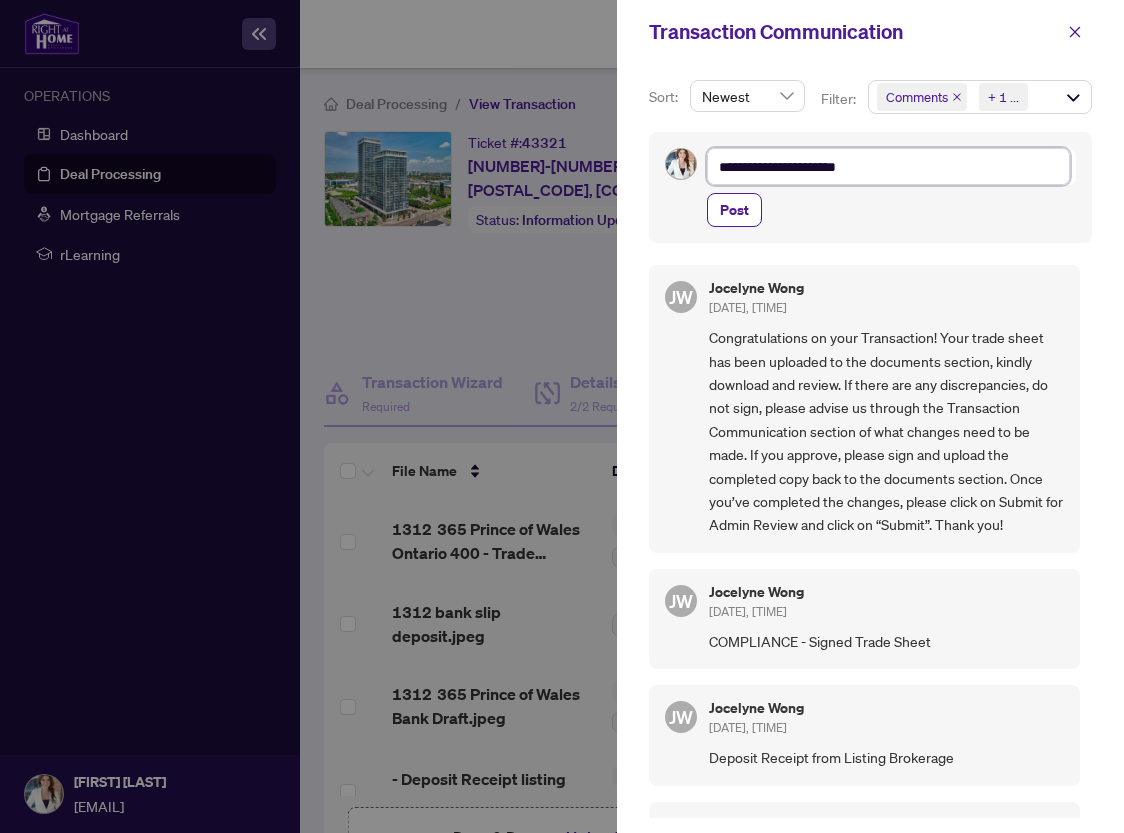 type on "**********" 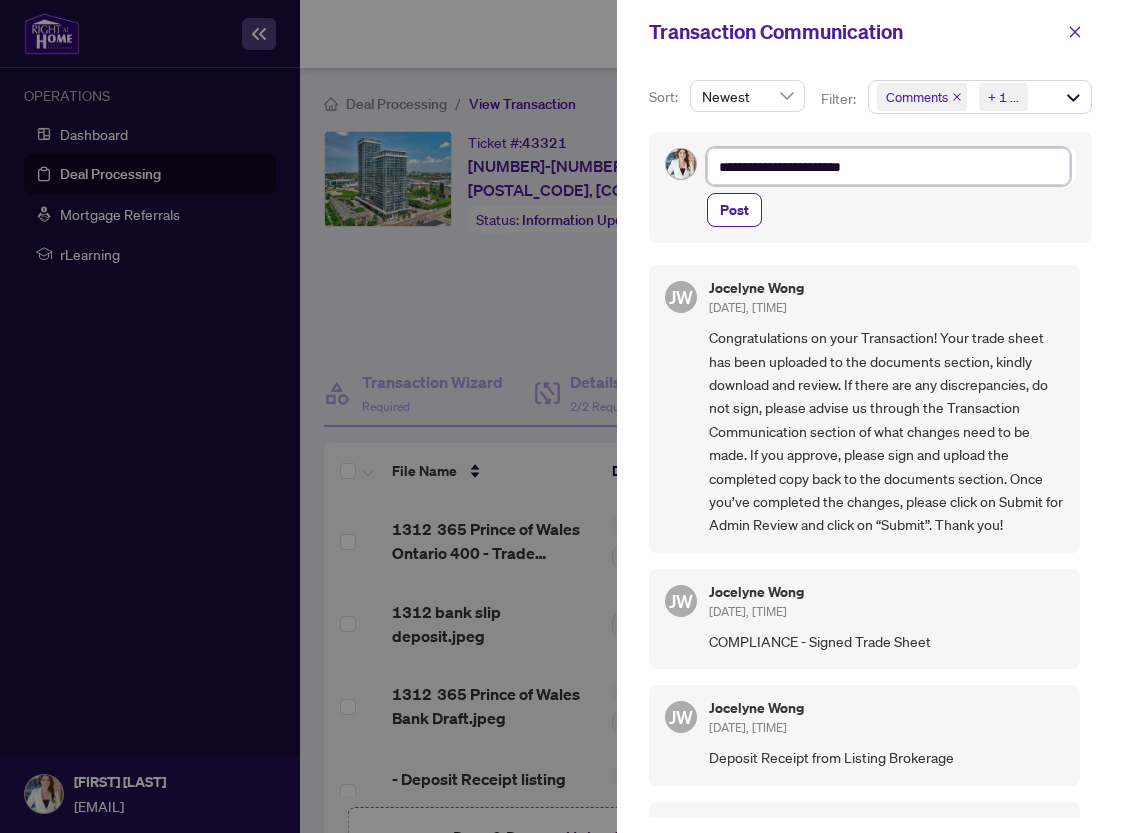 click on "**********" at bounding box center [888, 166] 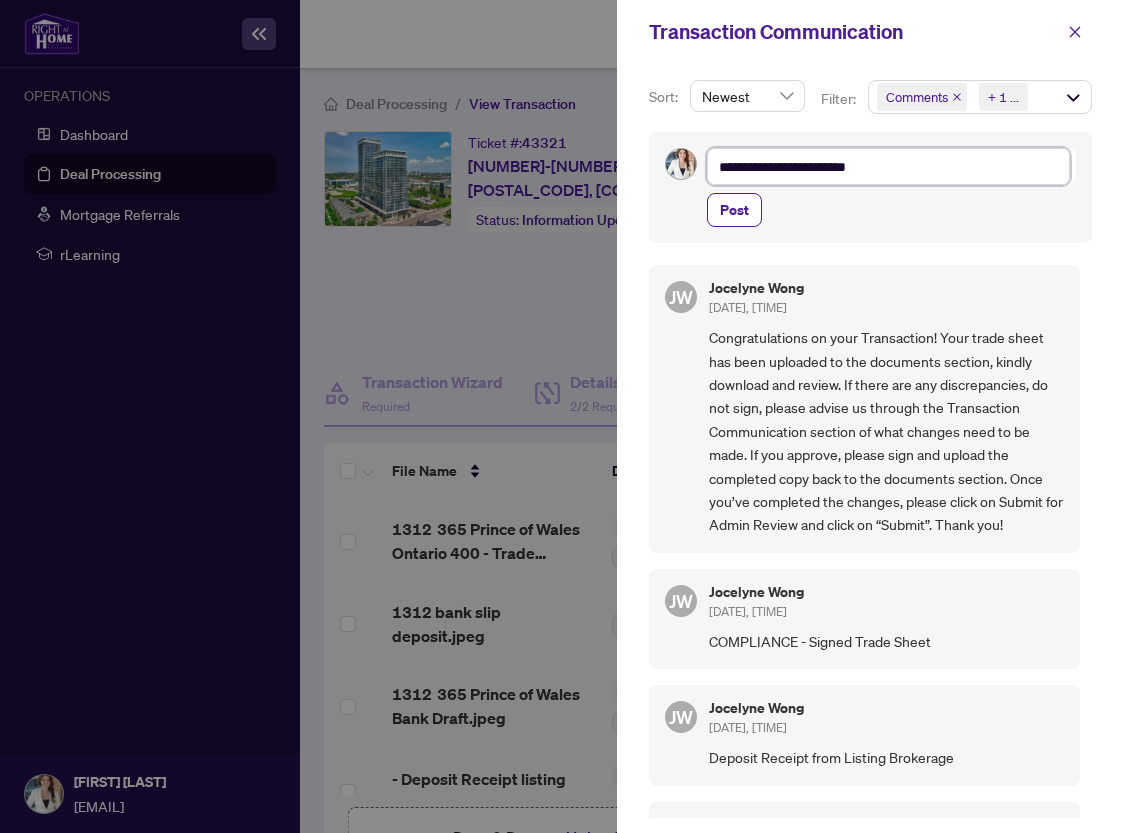 type on "**********" 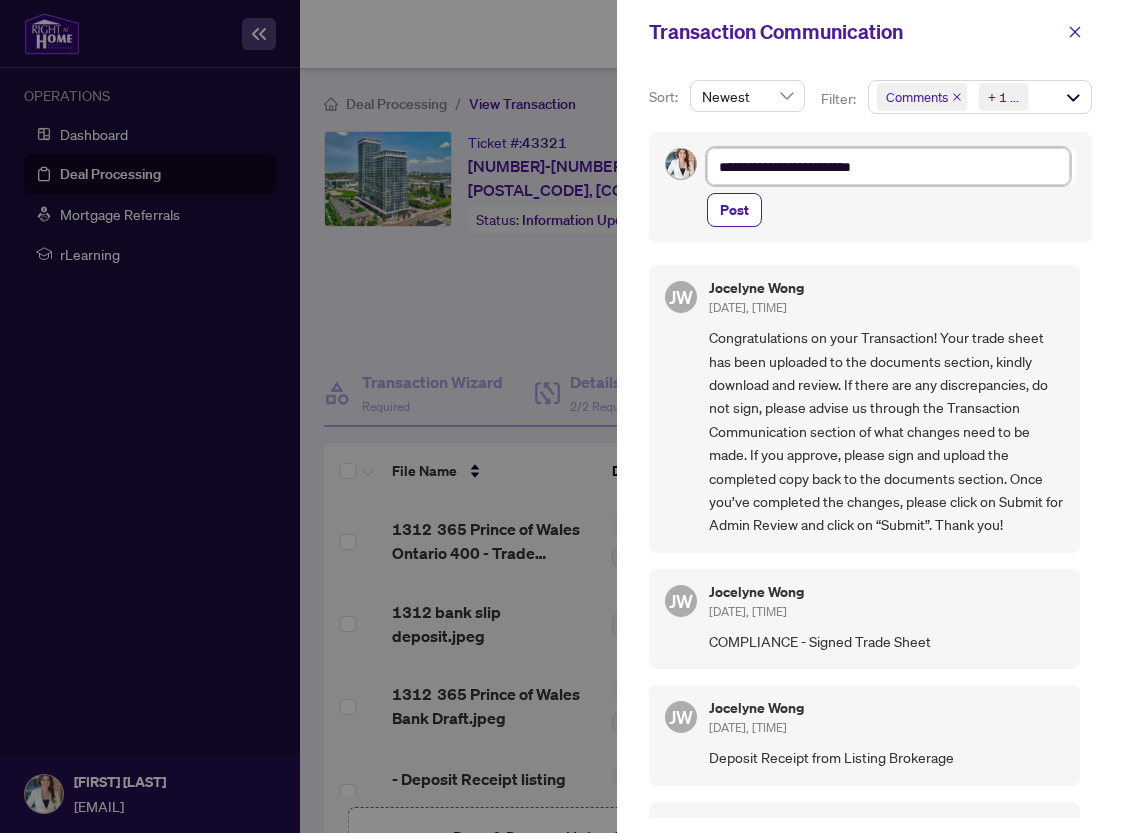 type on "**********" 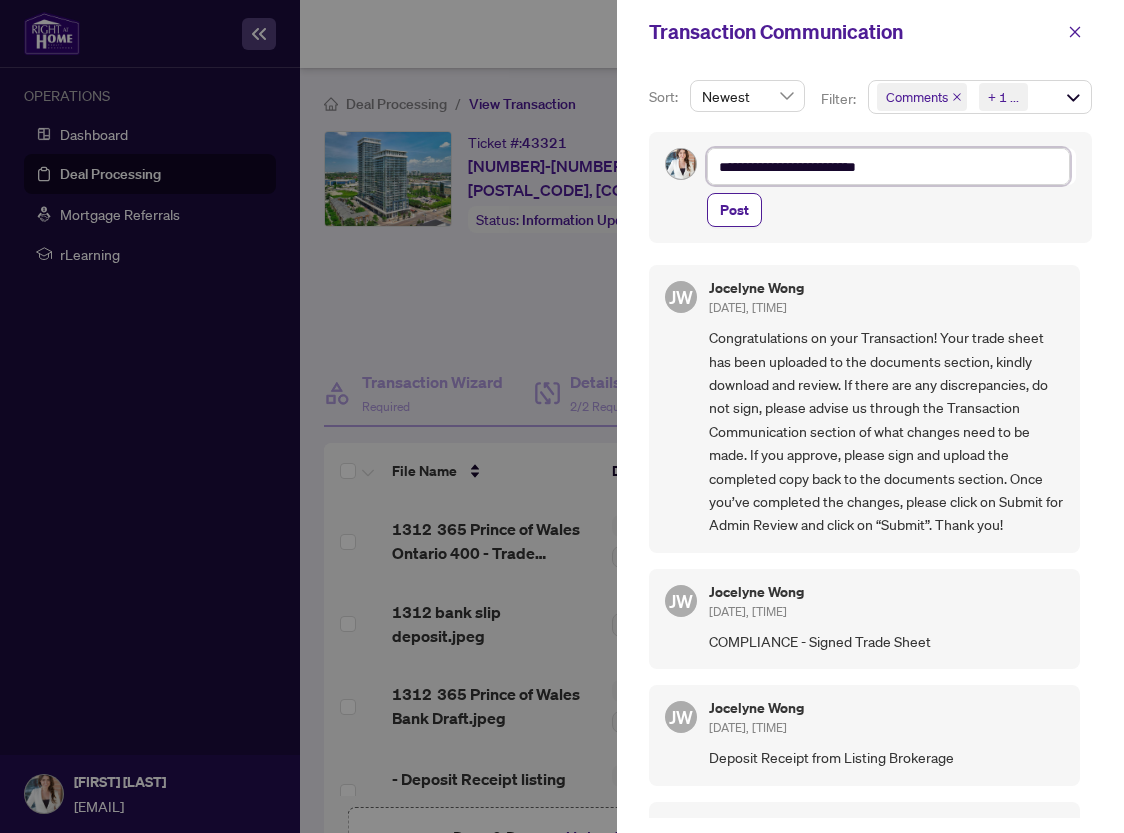 type on "**********" 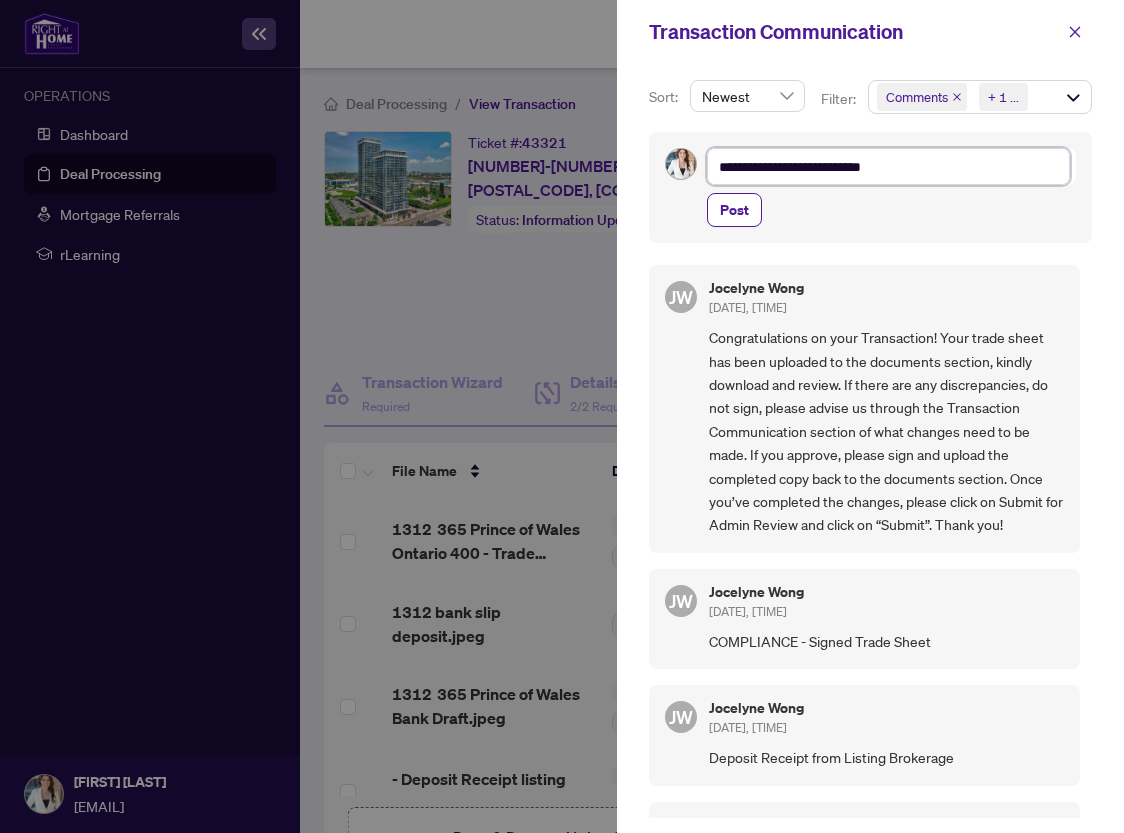 type on "**********" 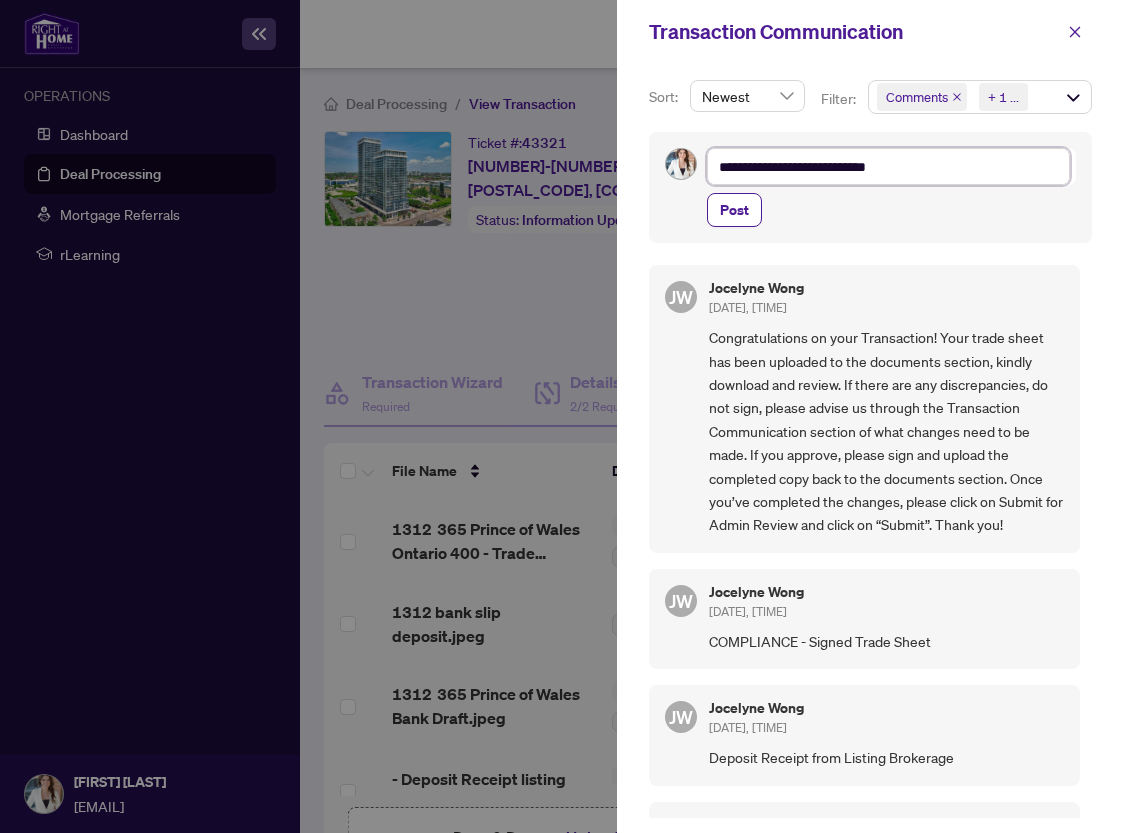 type on "**********" 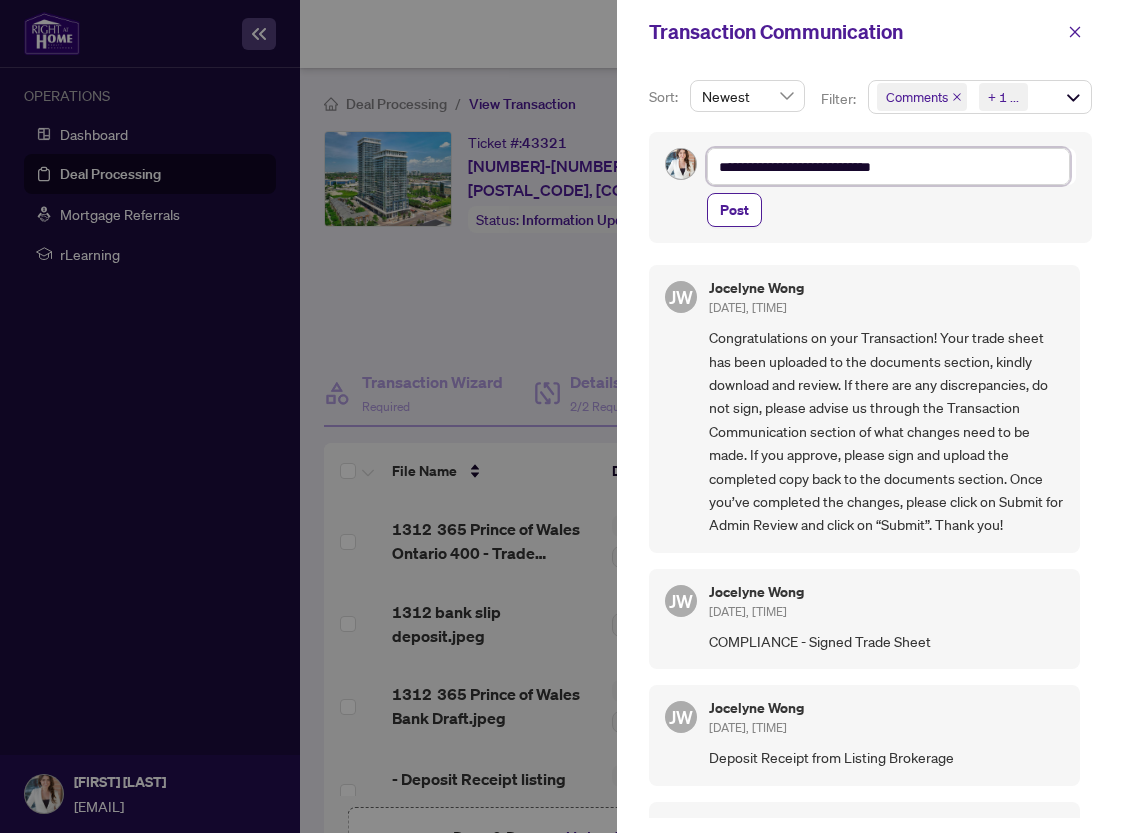 type on "**********" 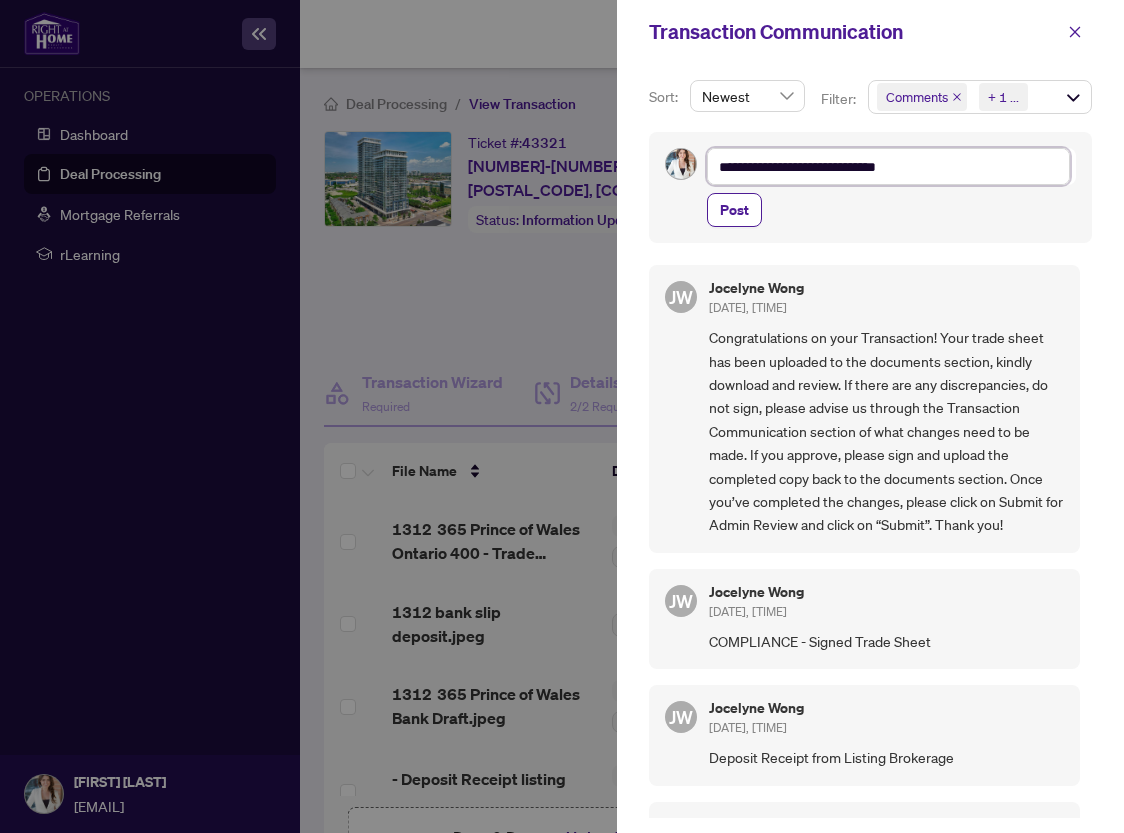 type on "**********" 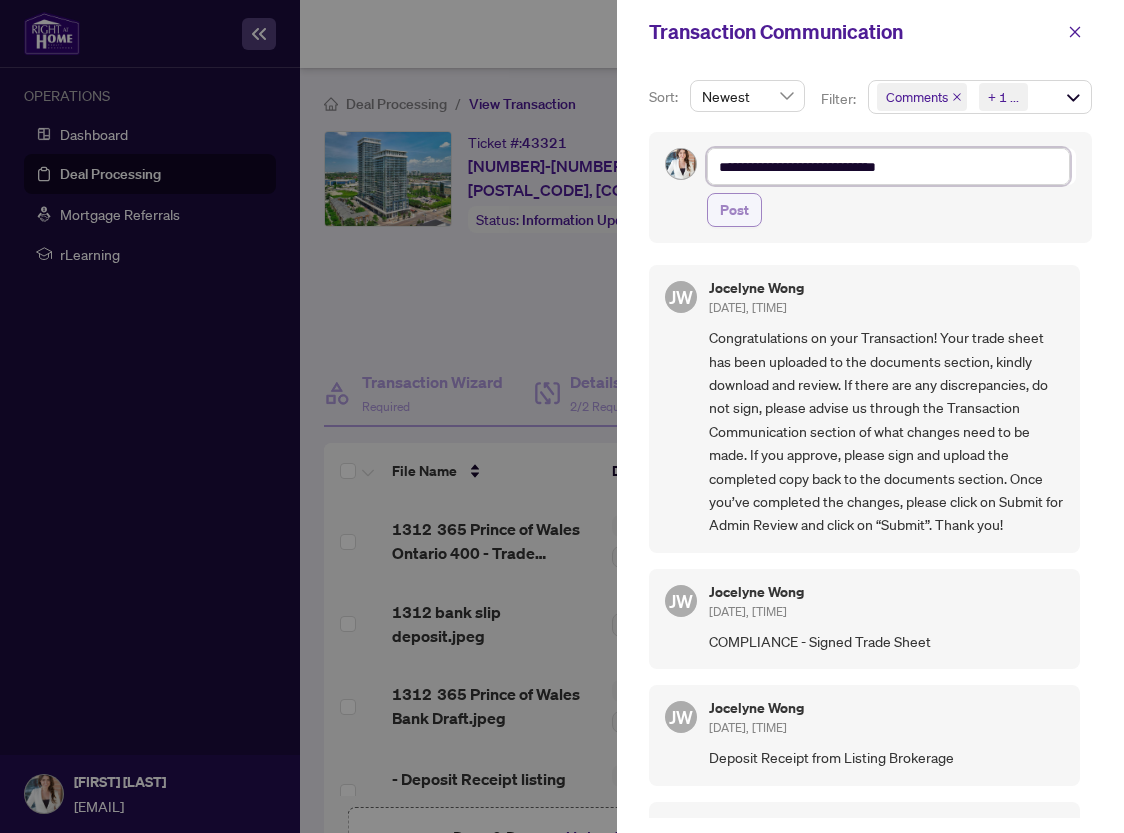 type on "**********" 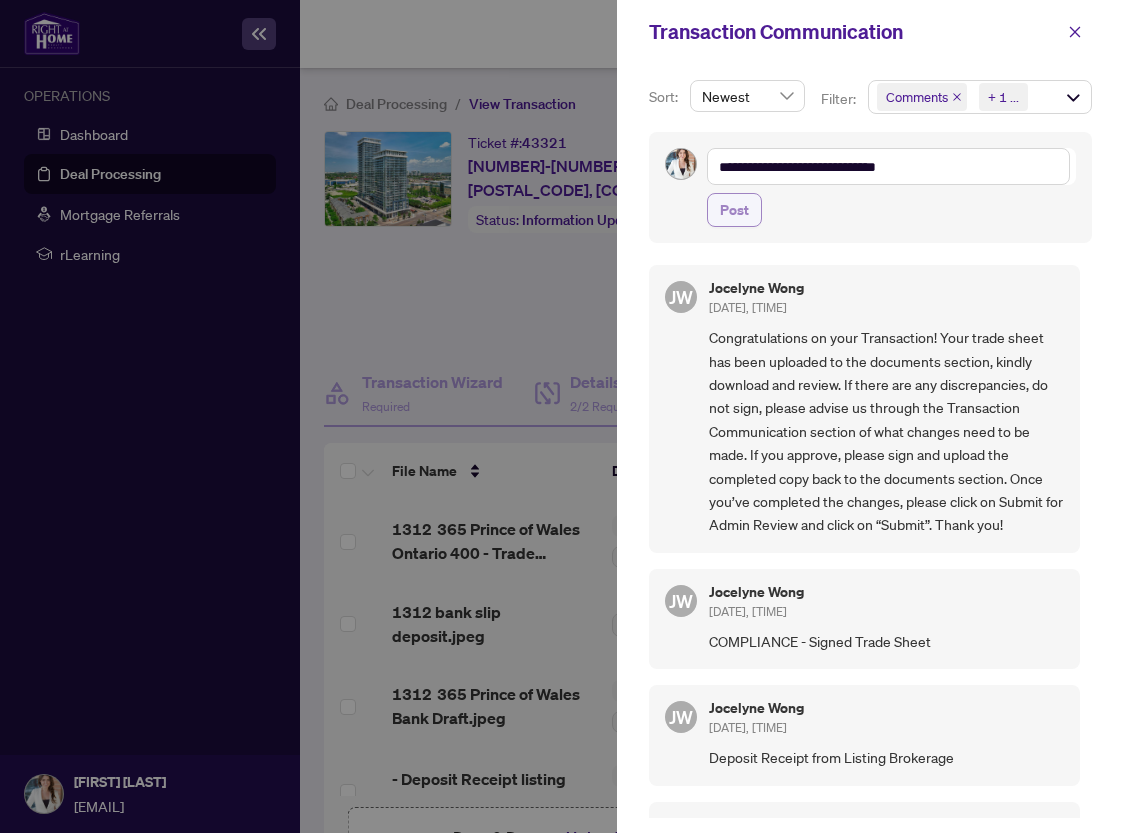 click on "Post" at bounding box center (734, 210) 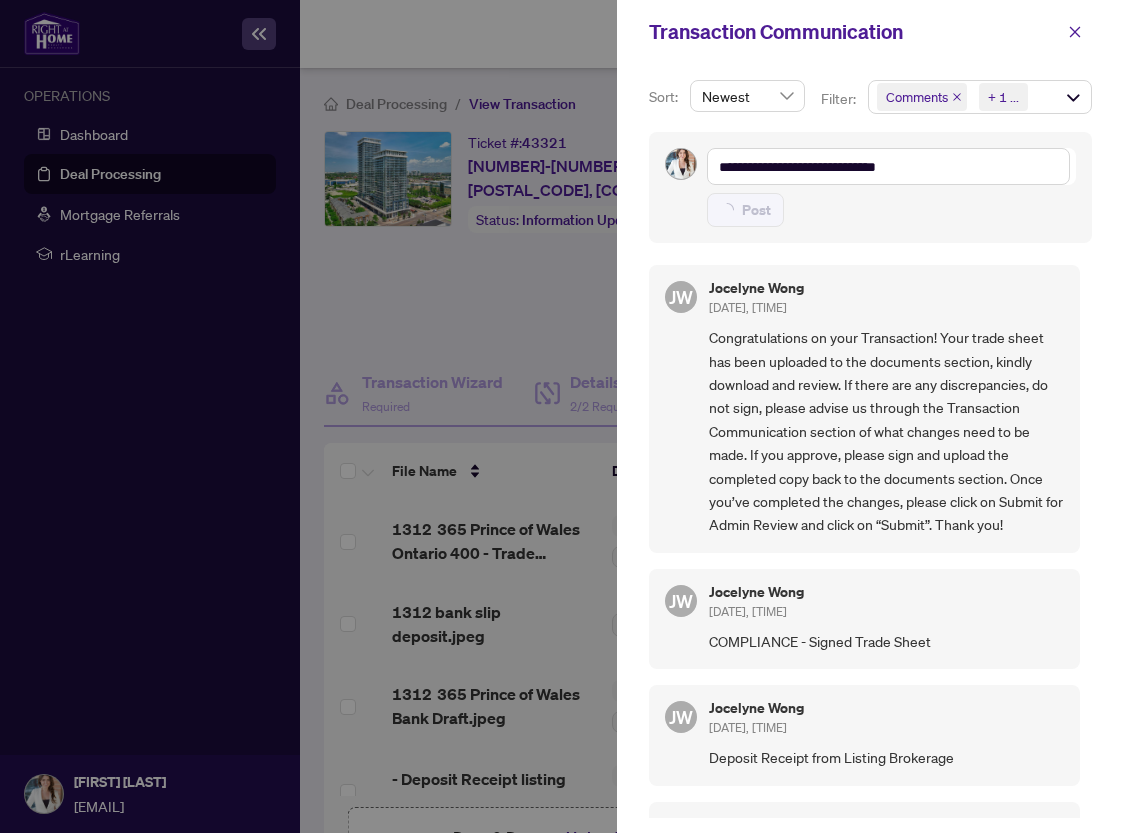 type 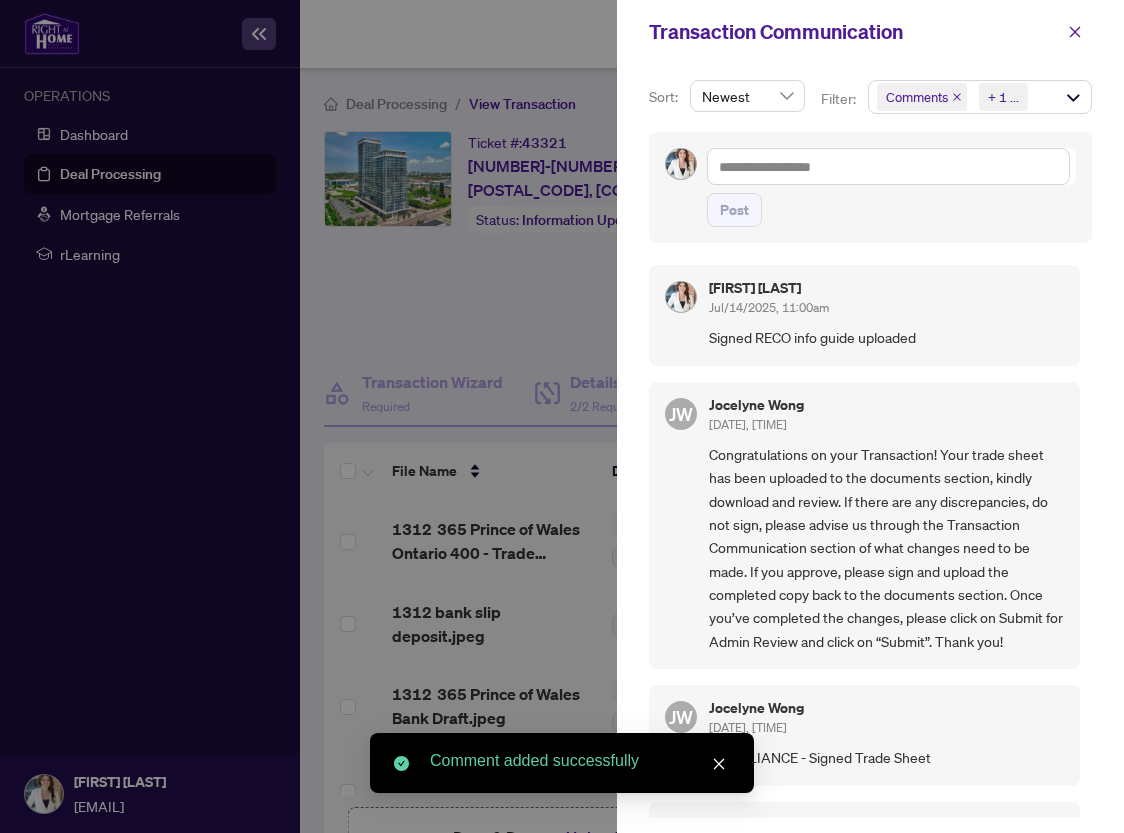 click at bounding box center (562, 416) 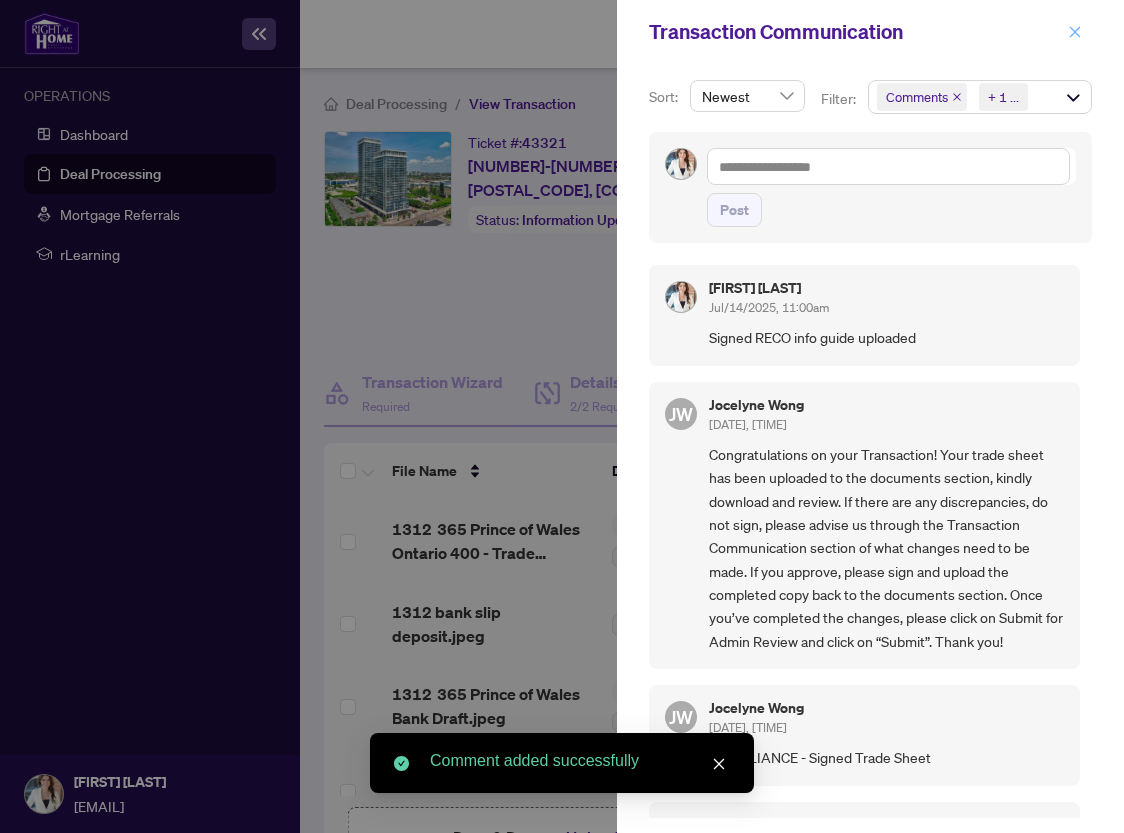 click 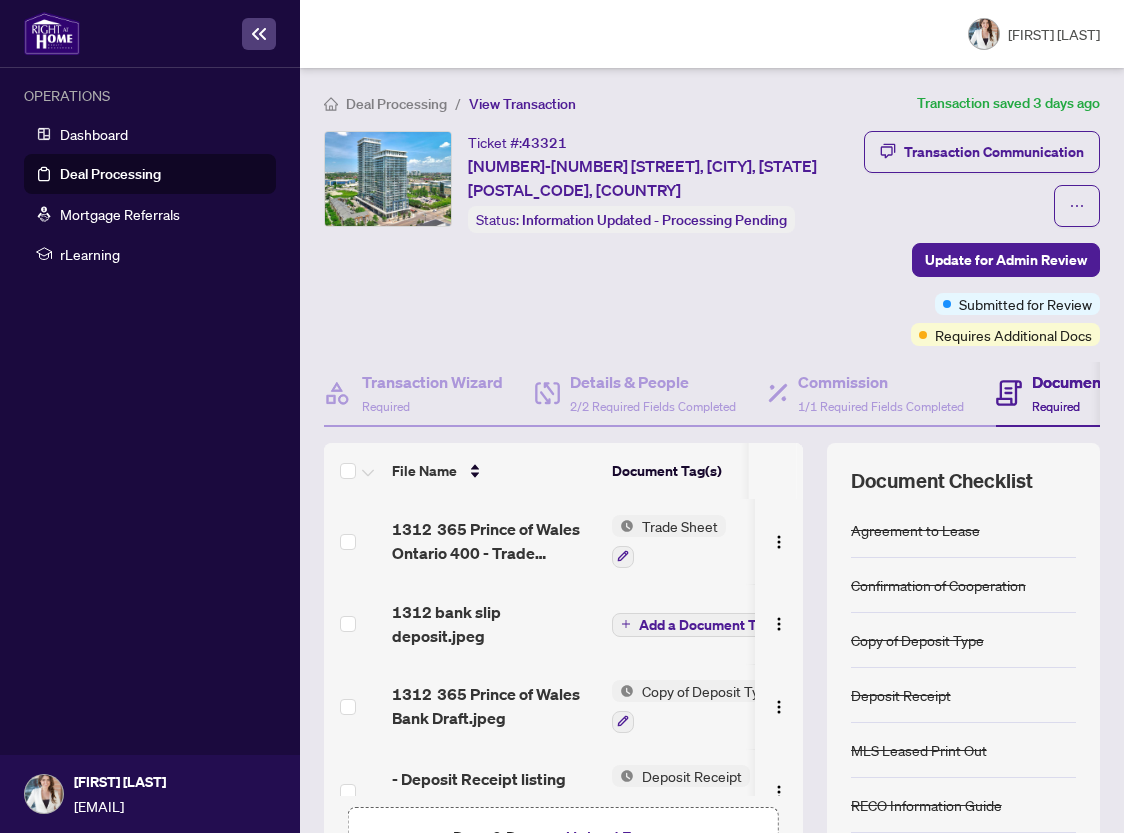 click on "RECO Information Guide" at bounding box center (926, 805) 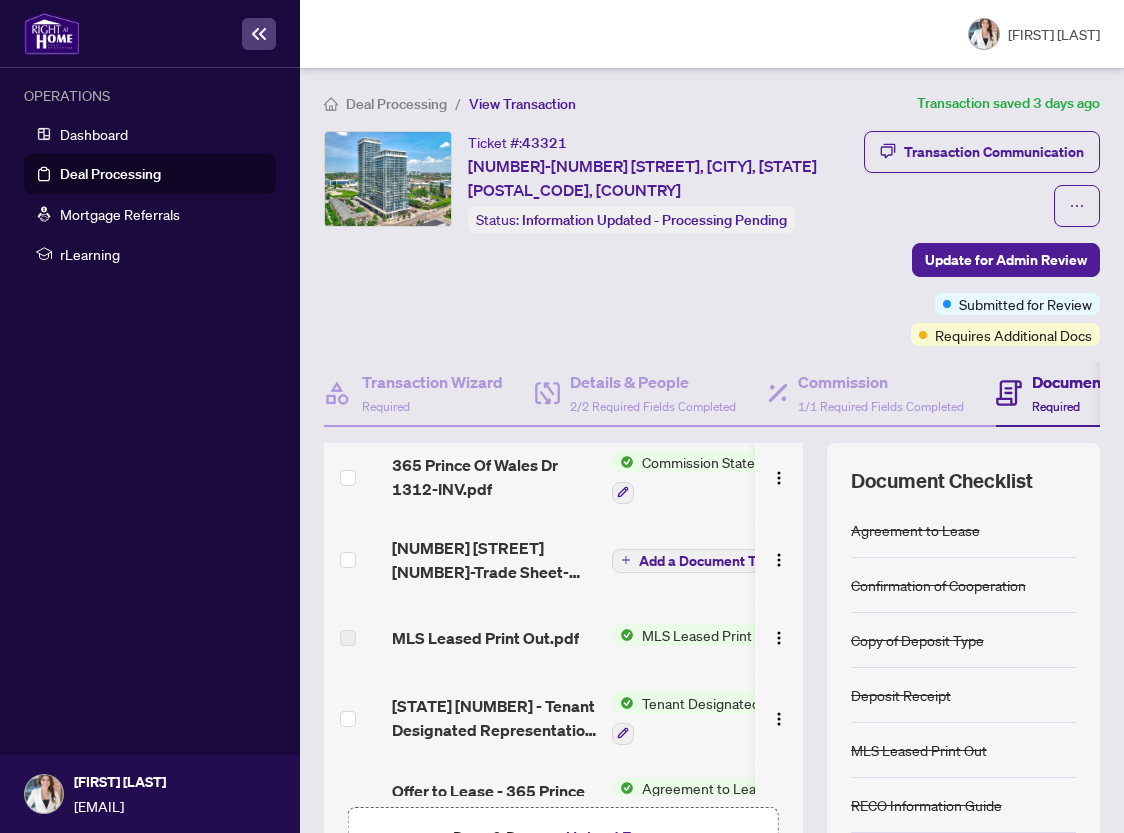 scroll, scrollTop: 519, scrollLeft: 0, axis: vertical 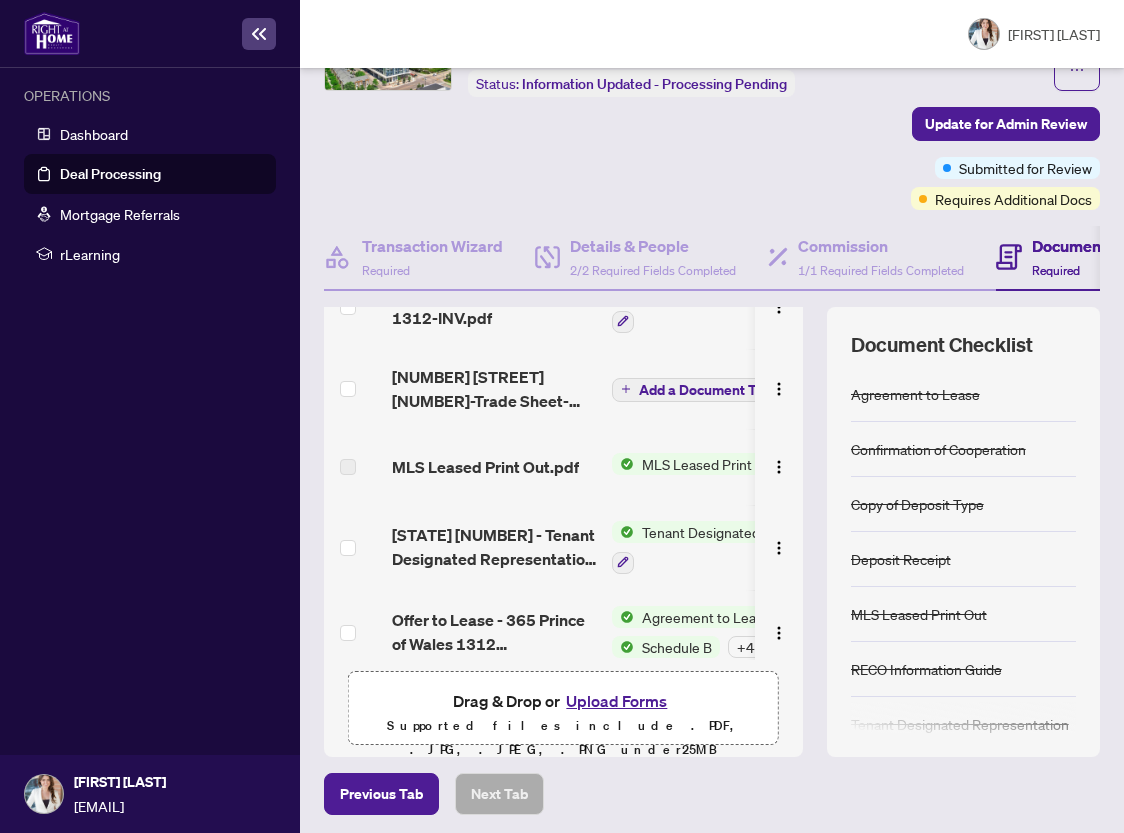 click on "Upload Forms" at bounding box center [616, 701] 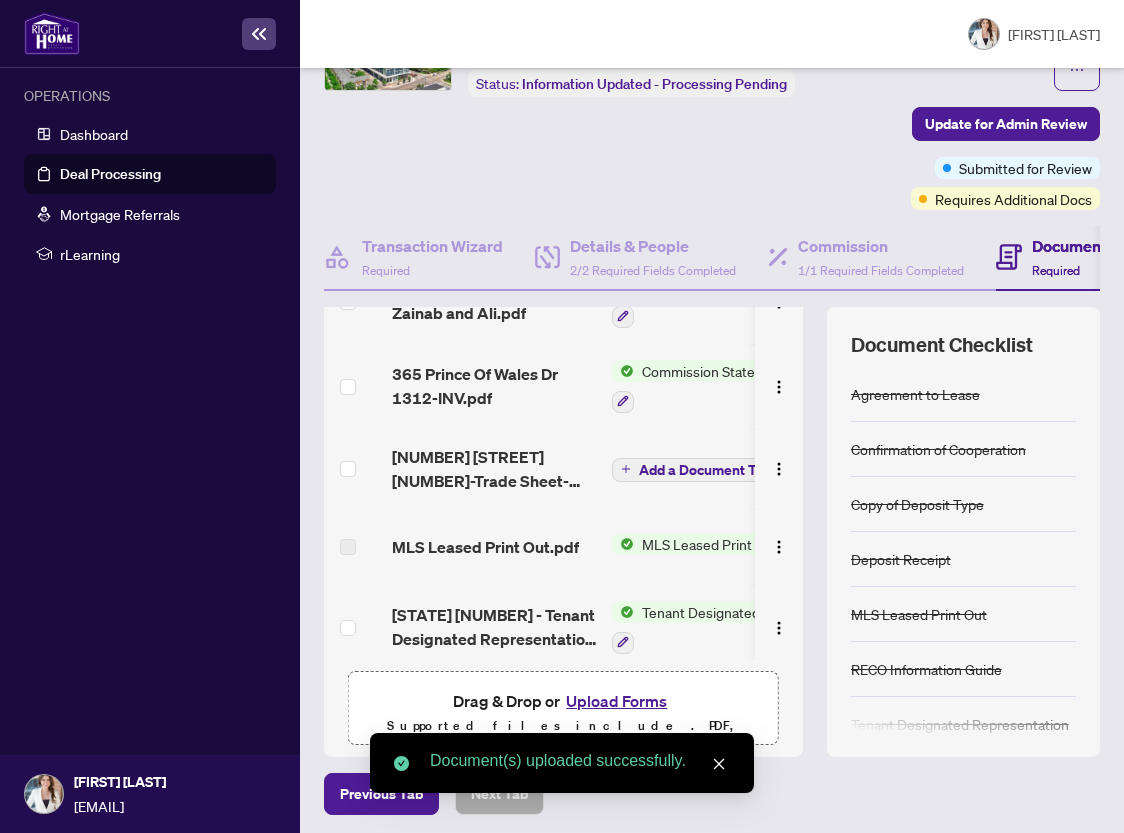 drag, startPoint x: 712, startPoint y: 768, endPoint x: 819, endPoint y: 550, distance: 242.84357 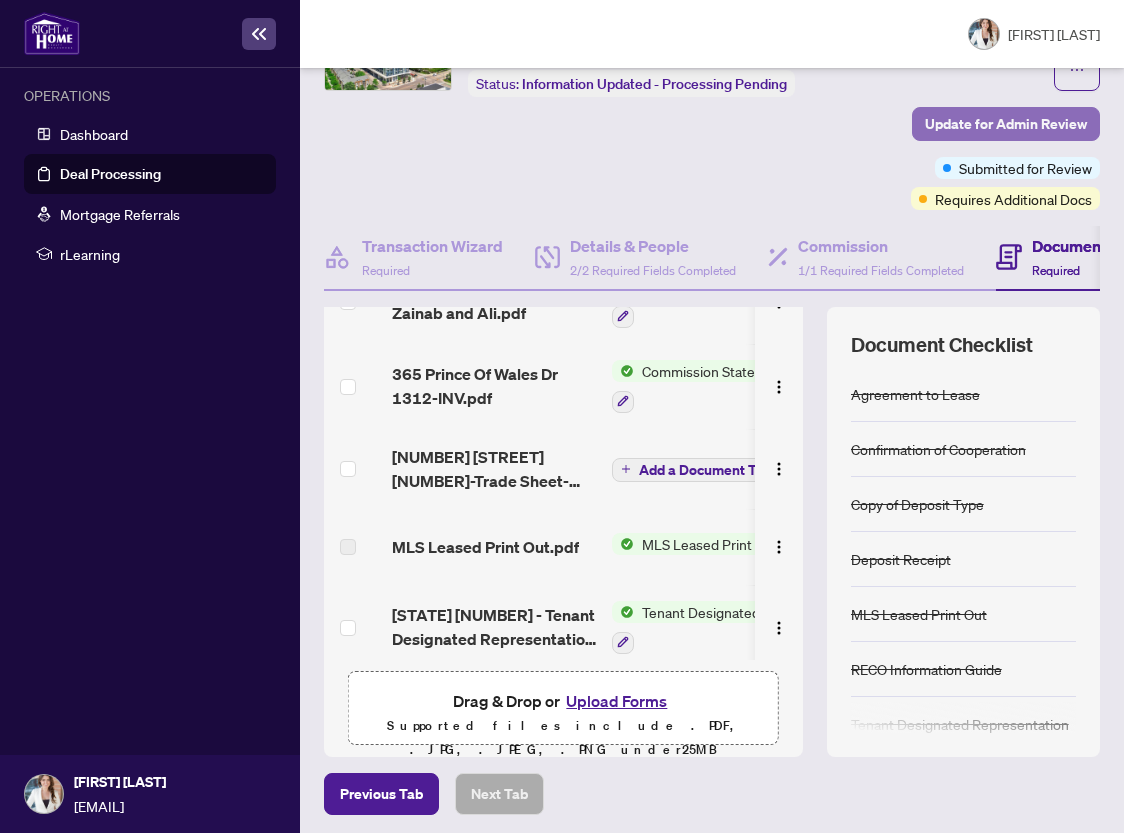 click on "Update for Admin Review" at bounding box center (1006, 124) 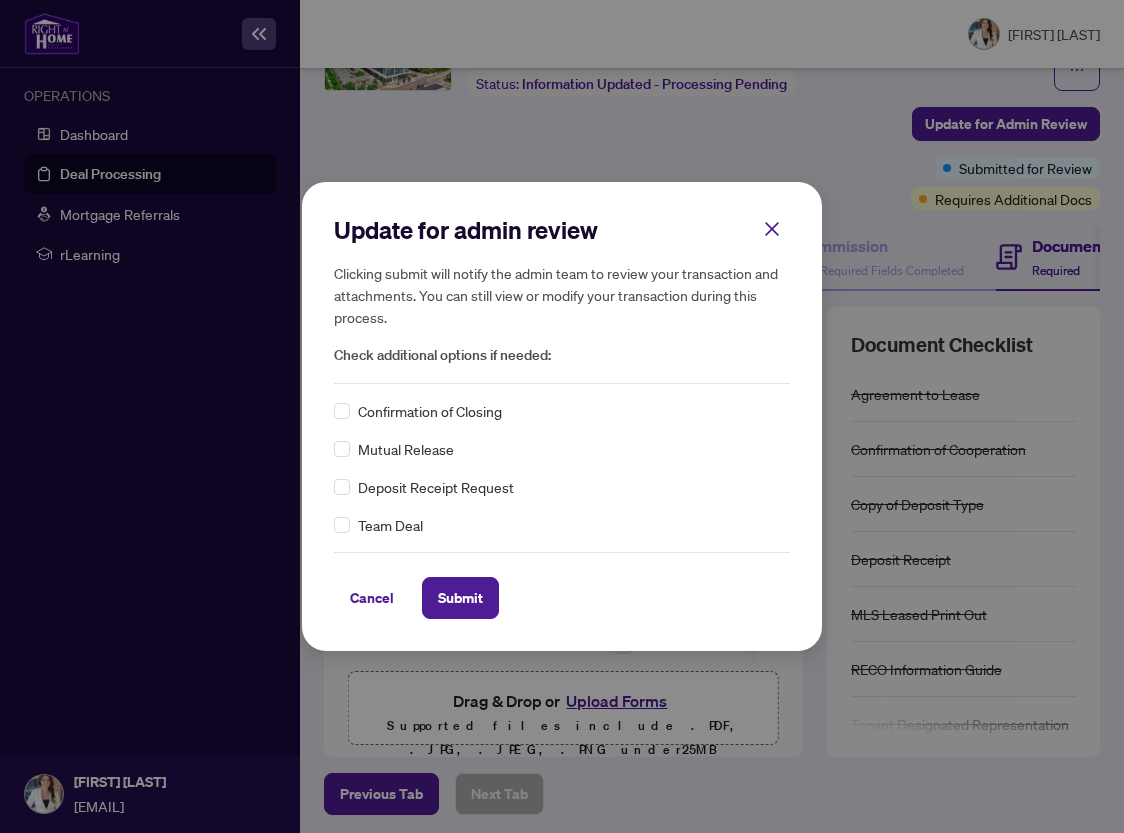 click on "Confirmation of Closing" at bounding box center [562, 411] 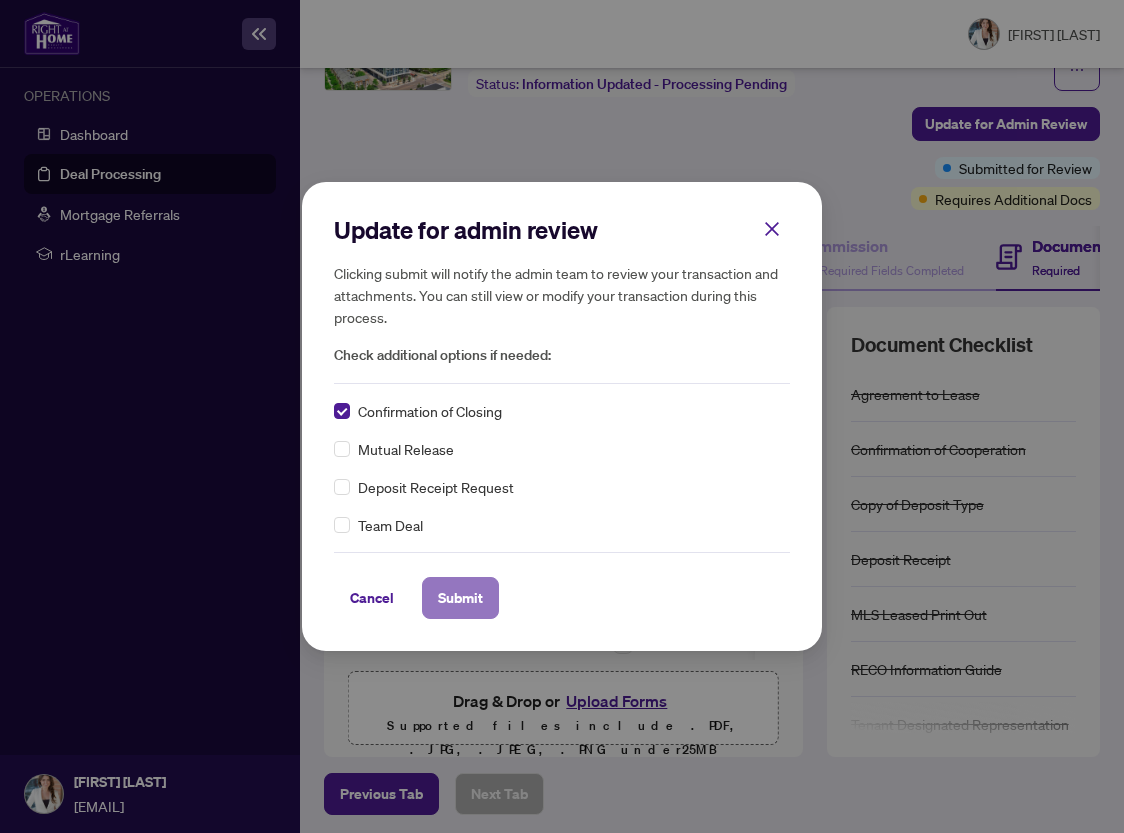 click on "Submit" at bounding box center [460, 598] 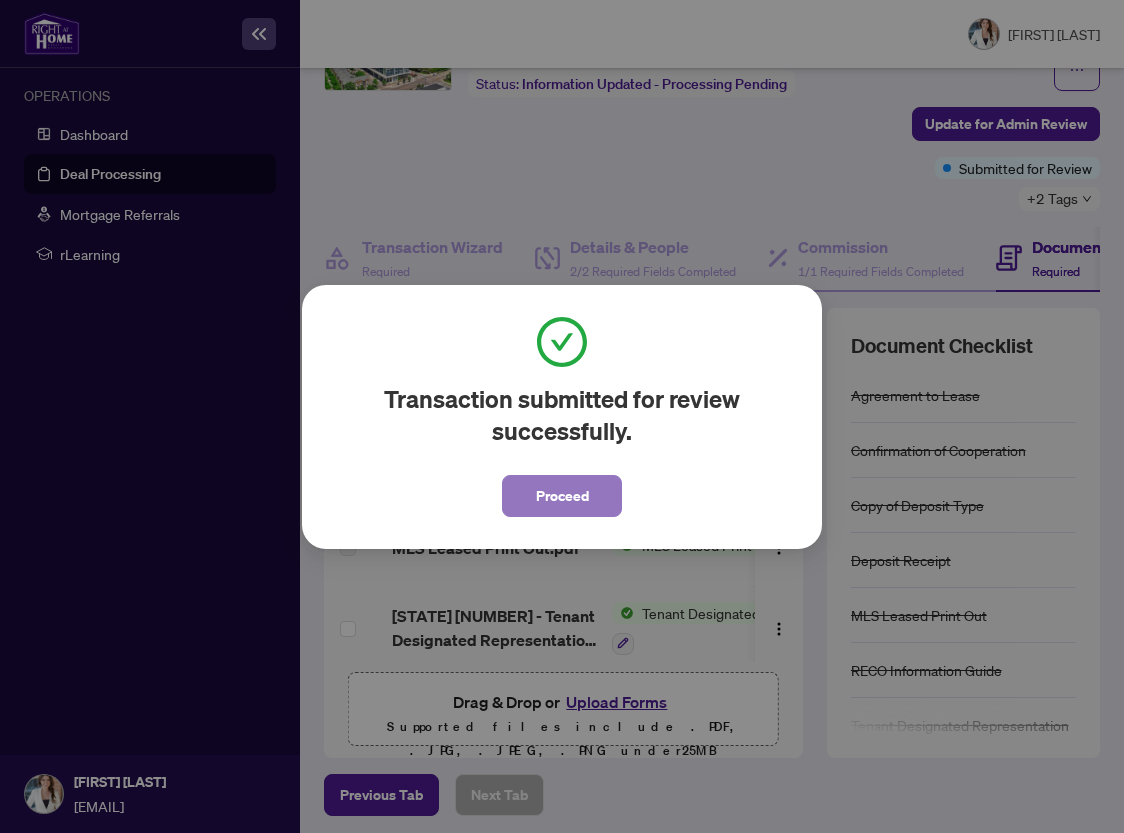 click on "Proceed" at bounding box center [562, 496] 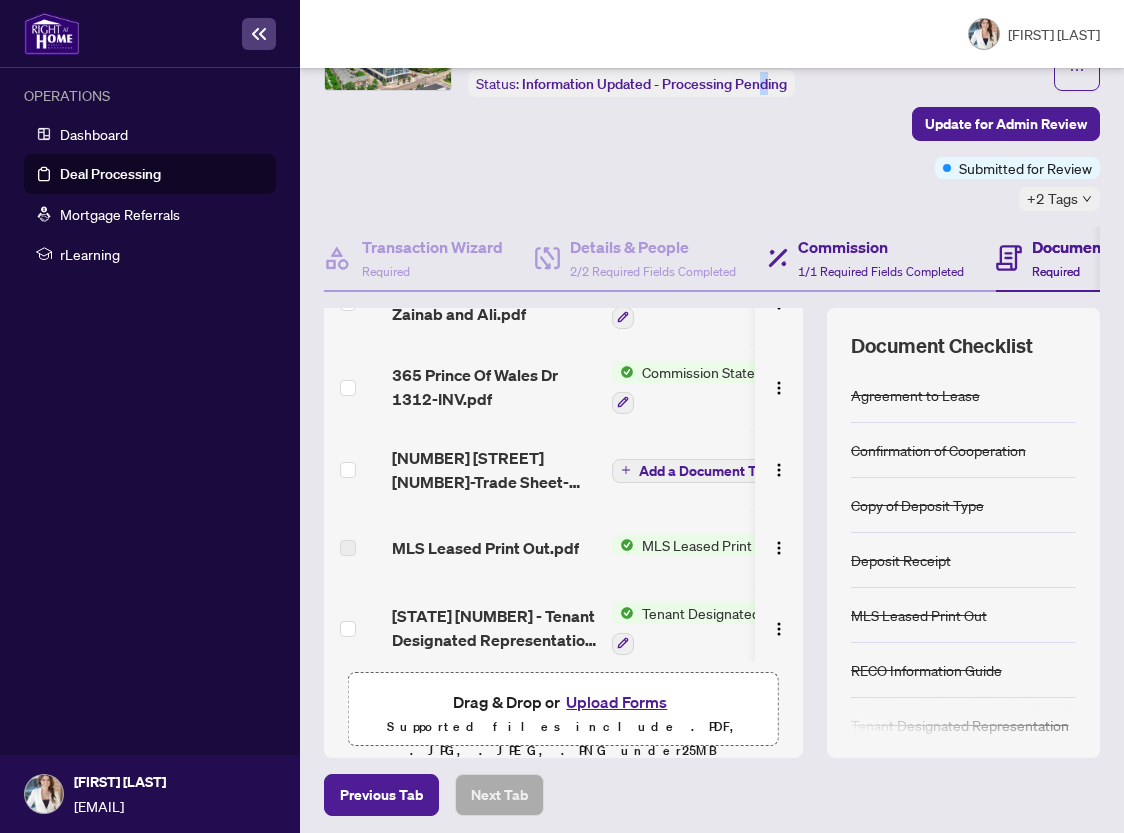 click on "Ticket #:  [NUMBER] [NUMBER]-[NUMBER] [STREET], [CITY], [STATE] [POSTAL_CODE], [COUNTRY] Status:   Information Updated - Processing Pending Update for Admin Review" at bounding box center (590, 103) 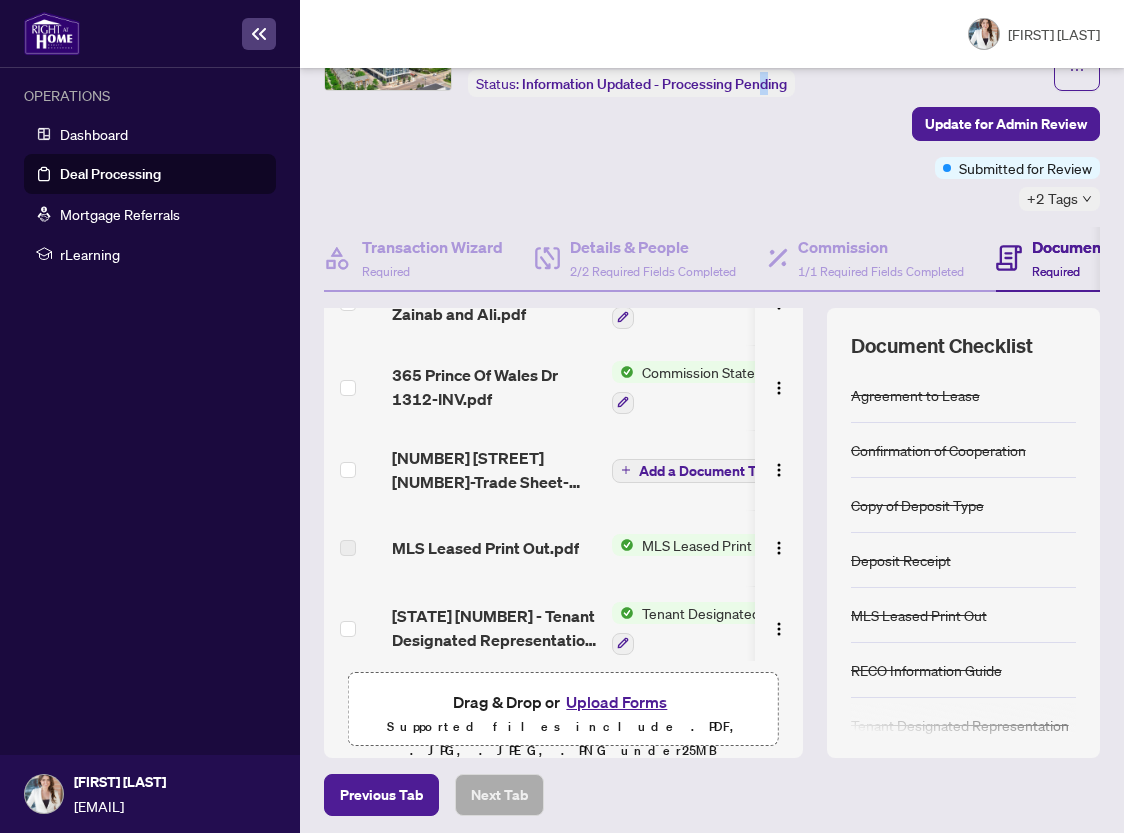 scroll, scrollTop: 0, scrollLeft: 0, axis: both 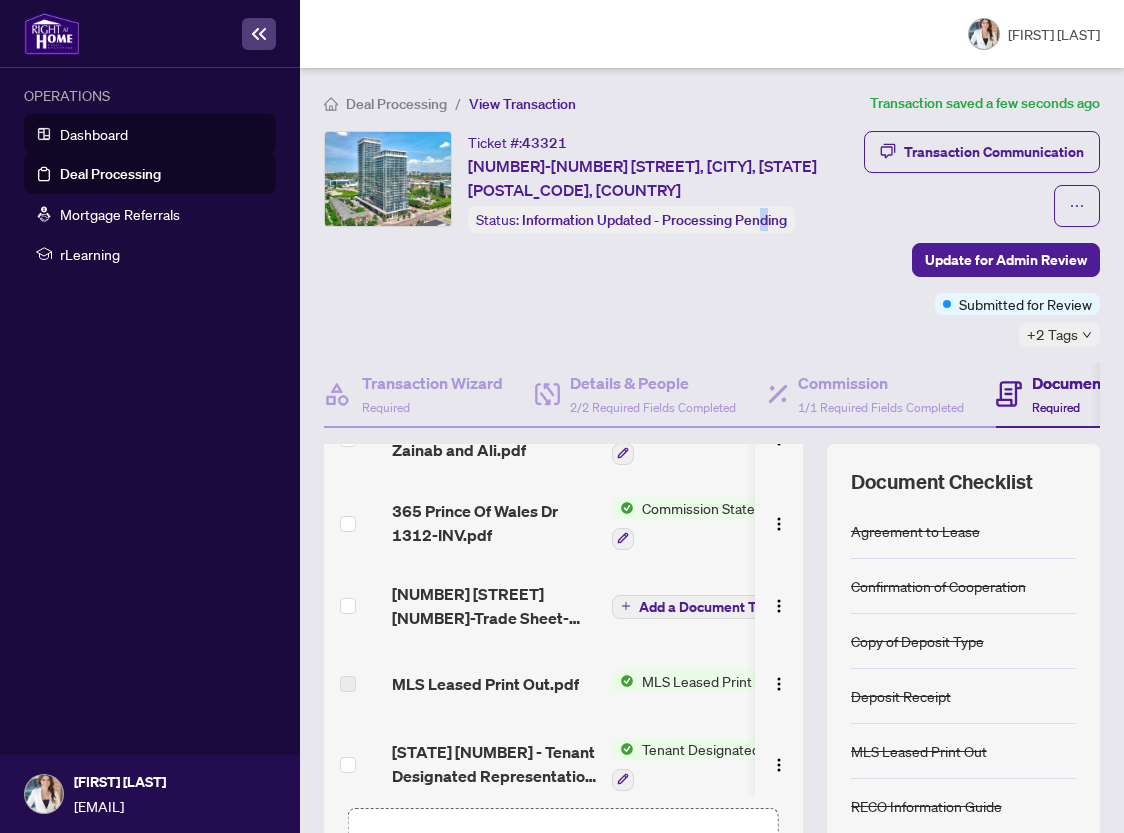 click on "Dashboard" at bounding box center [94, 134] 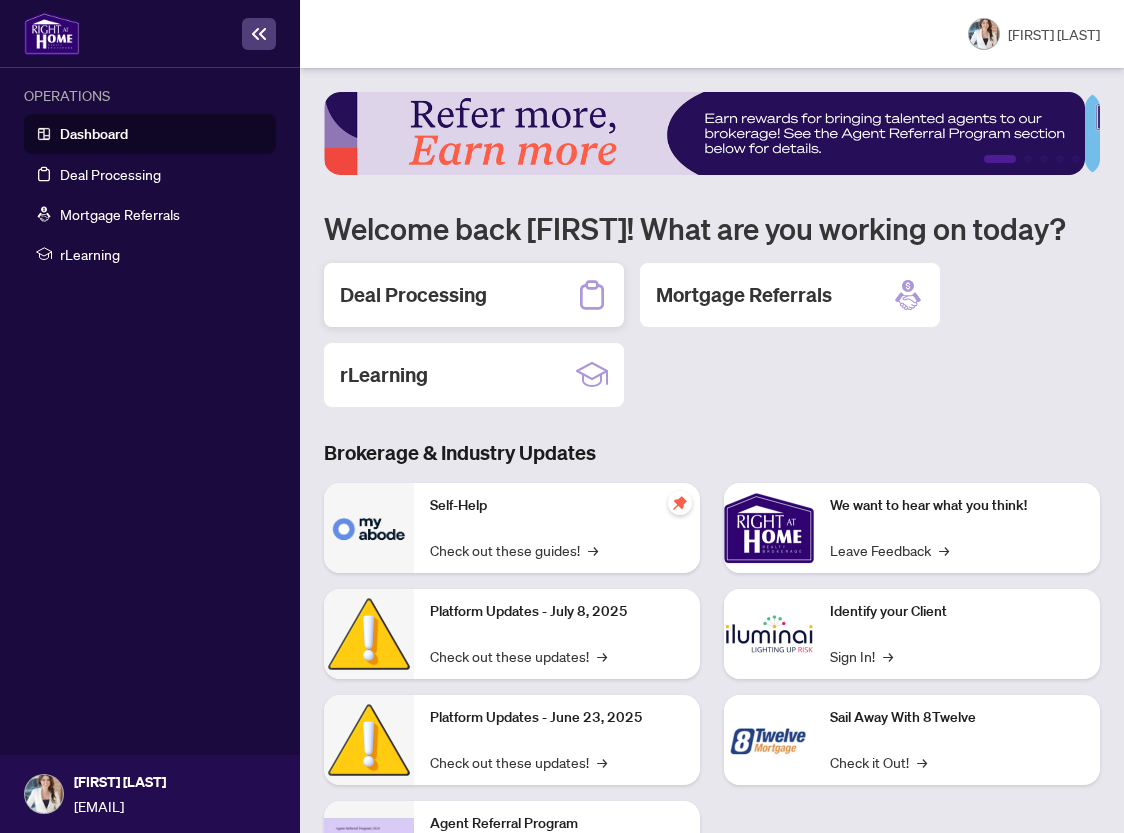 click on "Deal Processing" at bounding box center (413, 295) 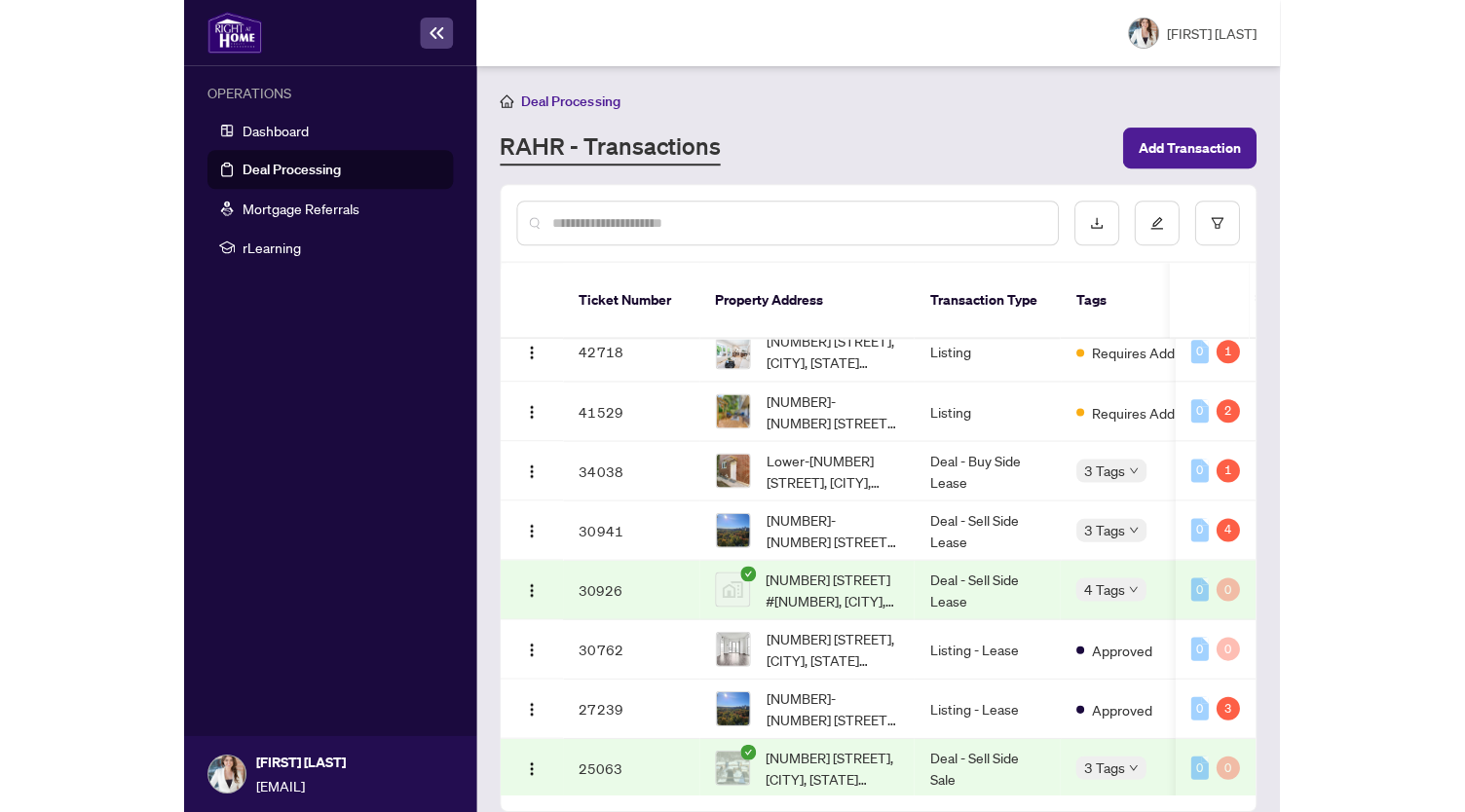 scroll, scrollTop: 0, scrollLeft: 0, axis: both 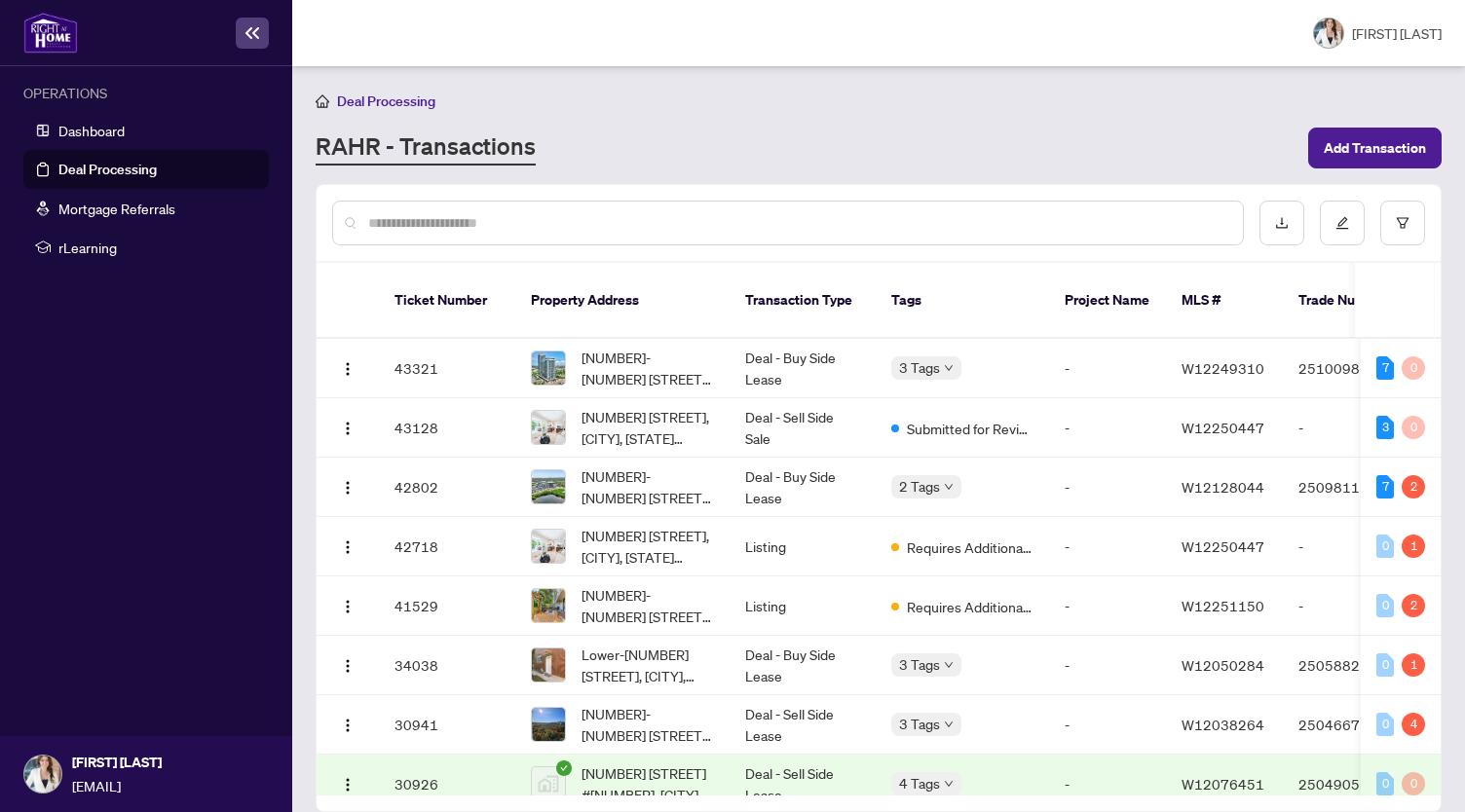 click on "RAHR - Transactions" at bounding box center [806, 148] 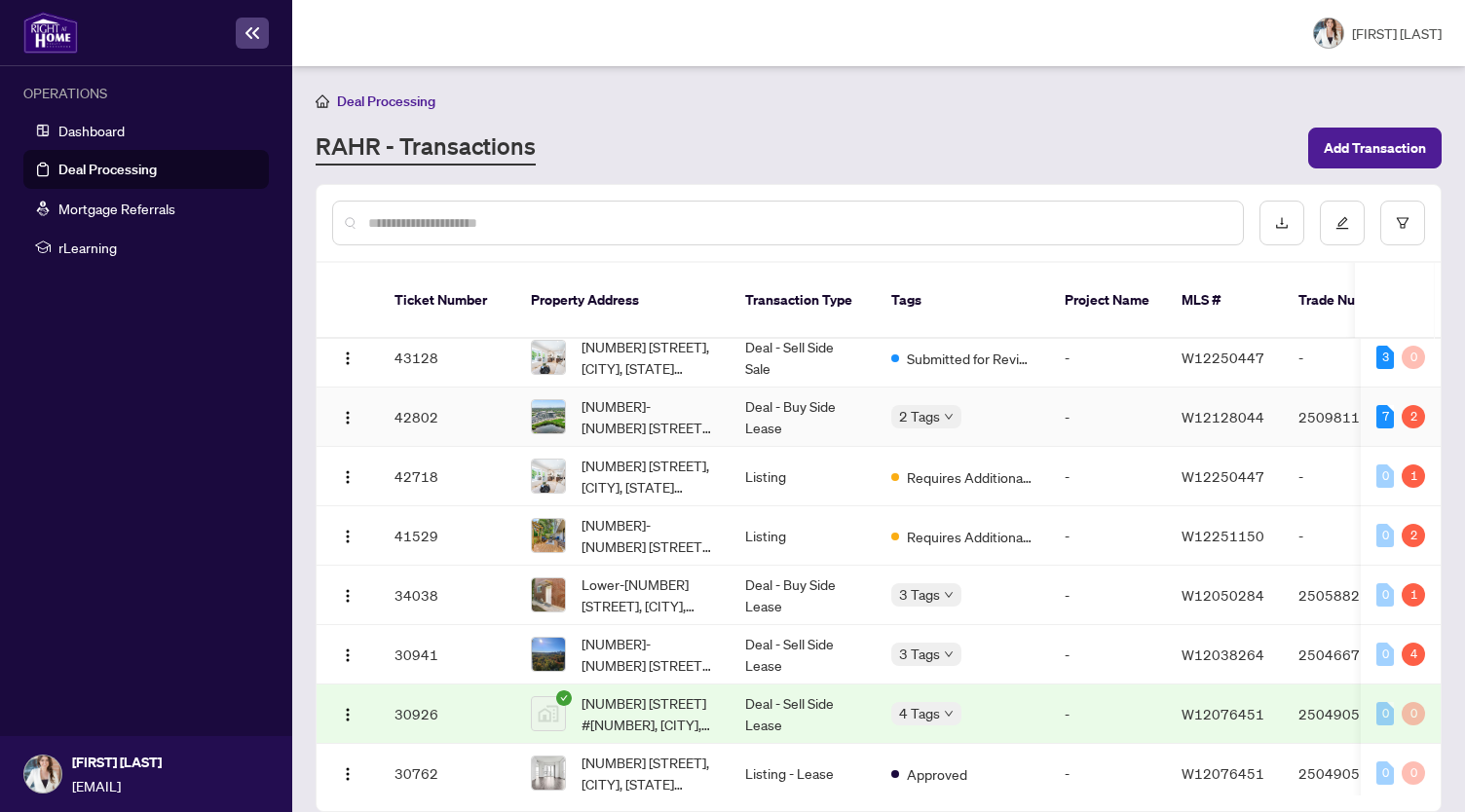 scroll, scrollTop: 0, scrollLeft: 0, axis: both 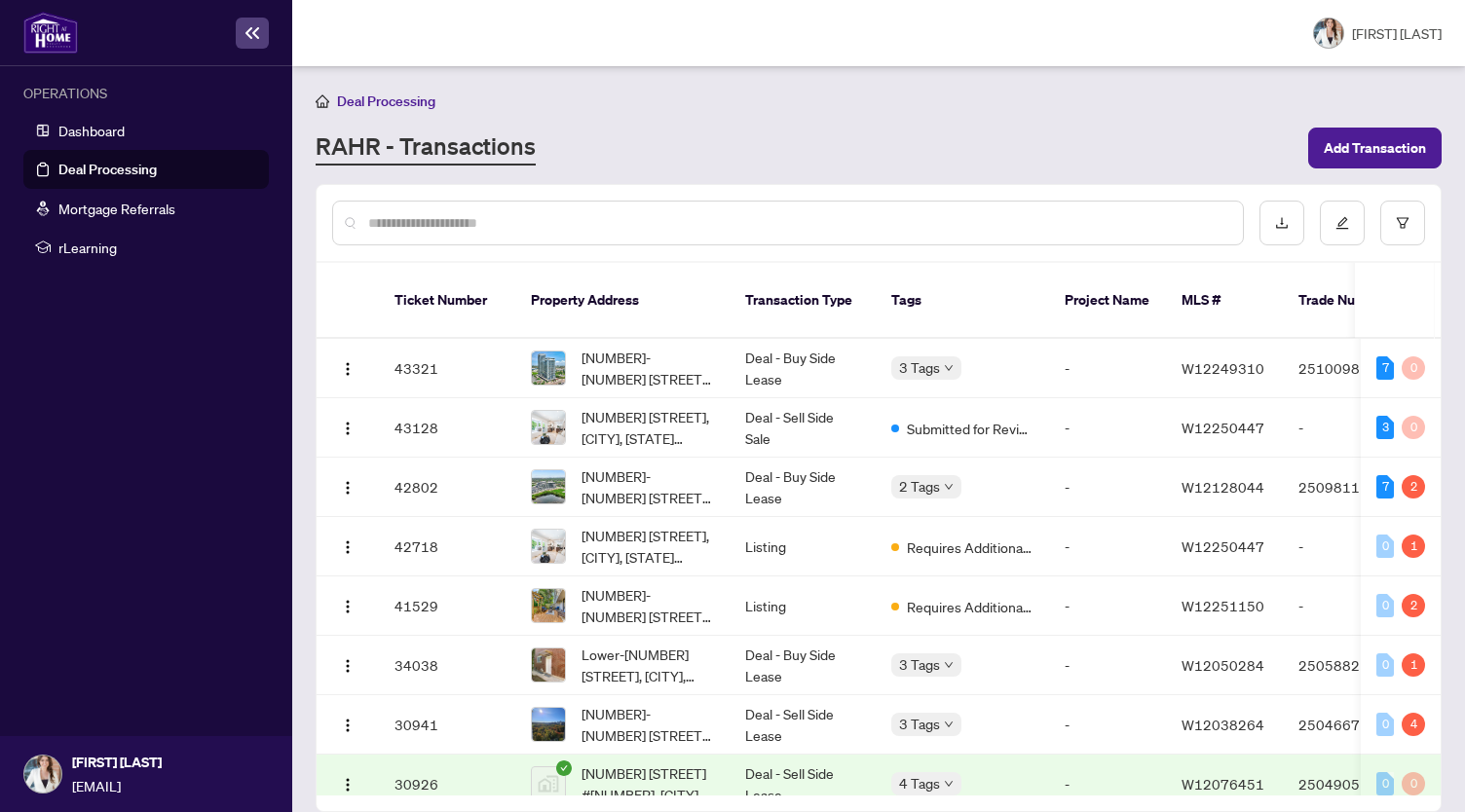 click on "RAHR - Transactions" at bounding box center [806, 148] 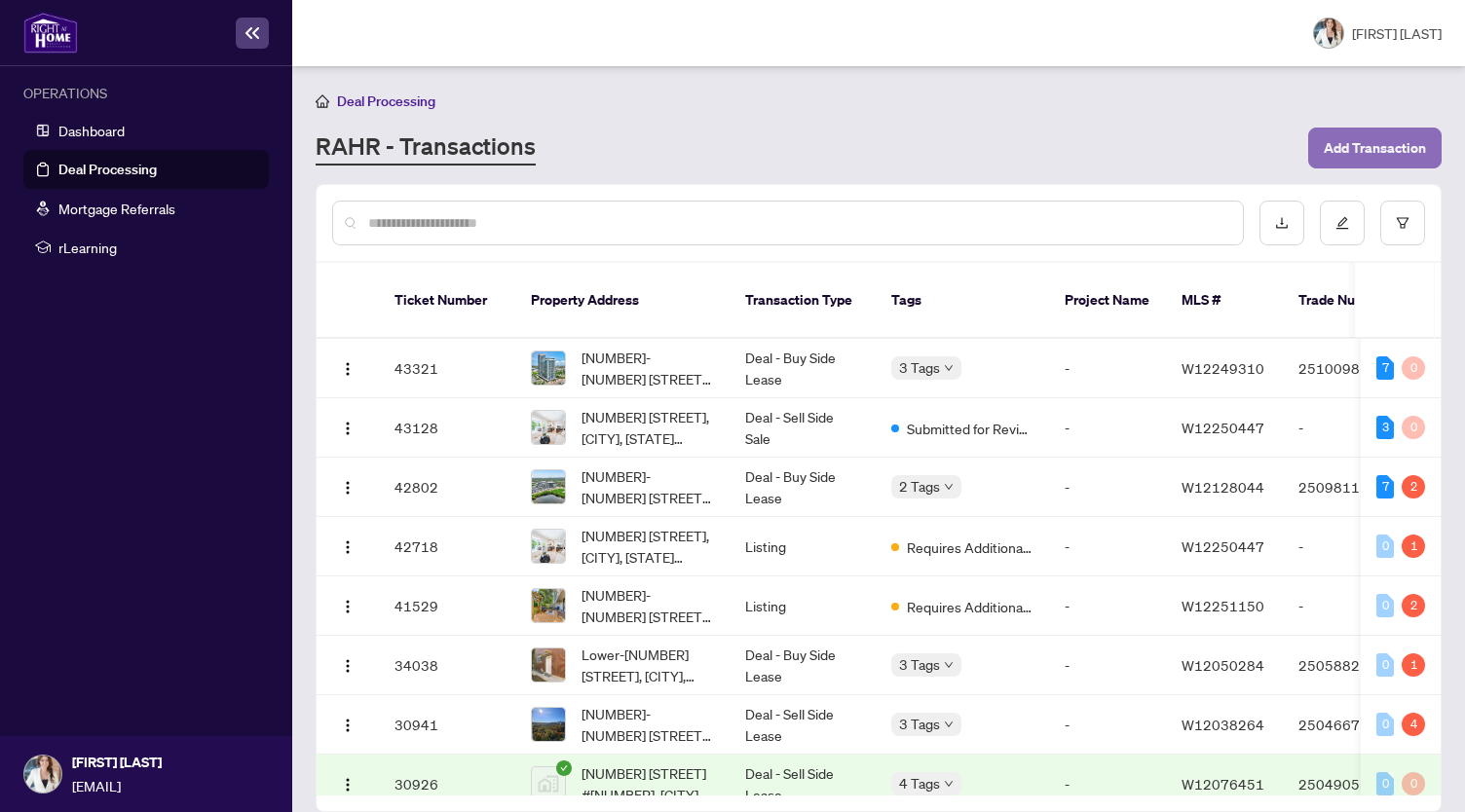 click on "Add Transaction" at bounding box center (1374, 148) 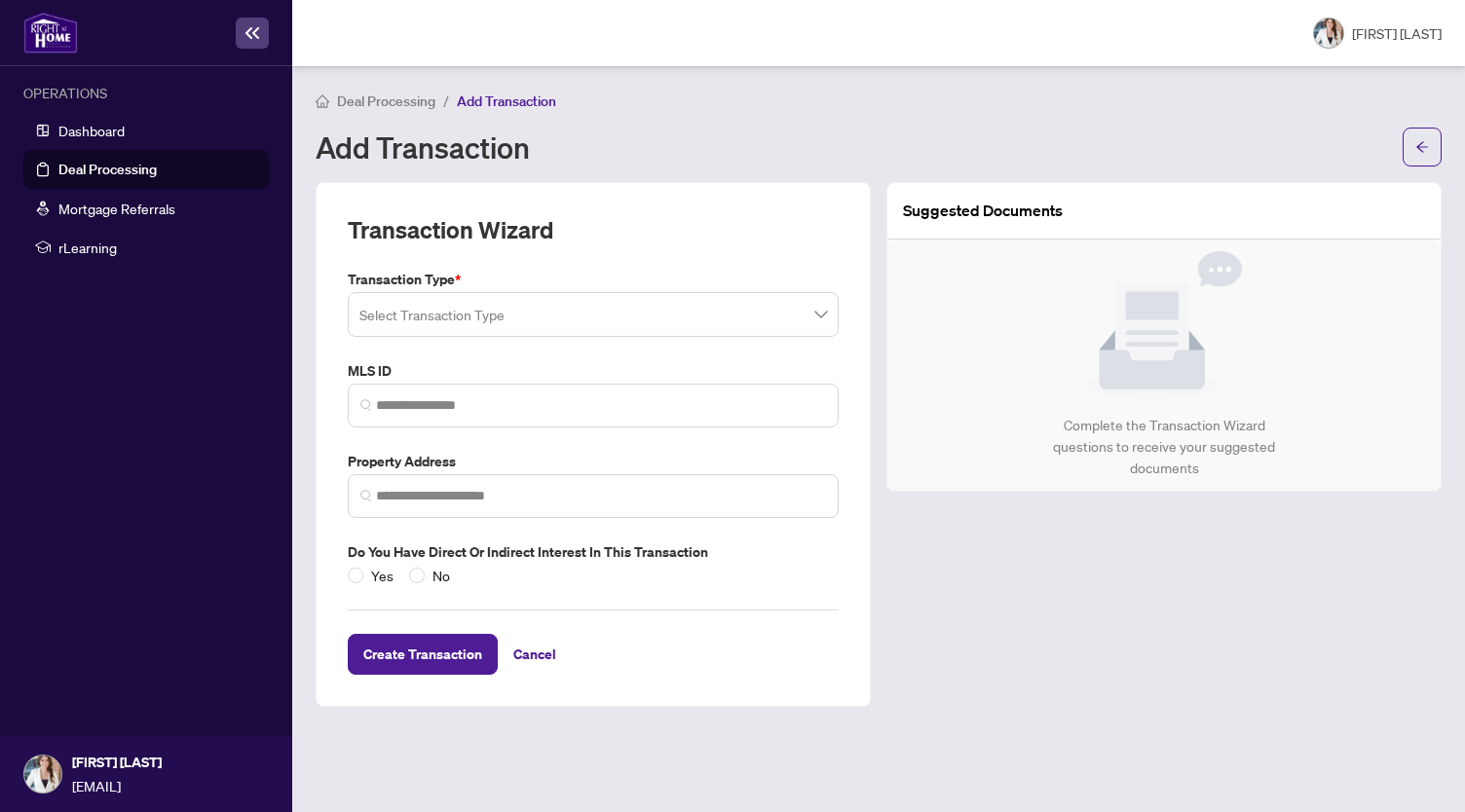 click at bounding box center (593, 314) 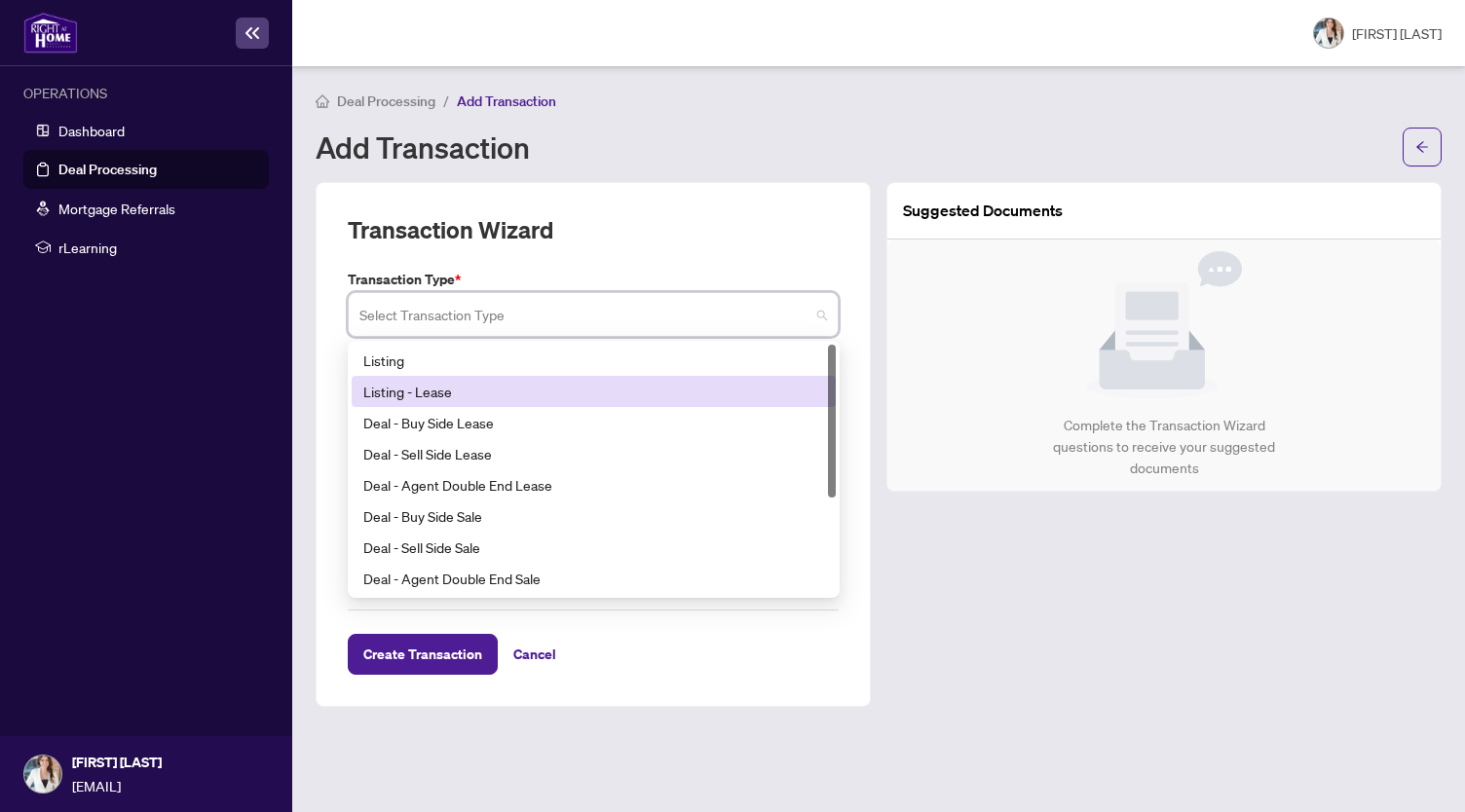 click on "Listing - Lease" at bounding box center (593, 391) 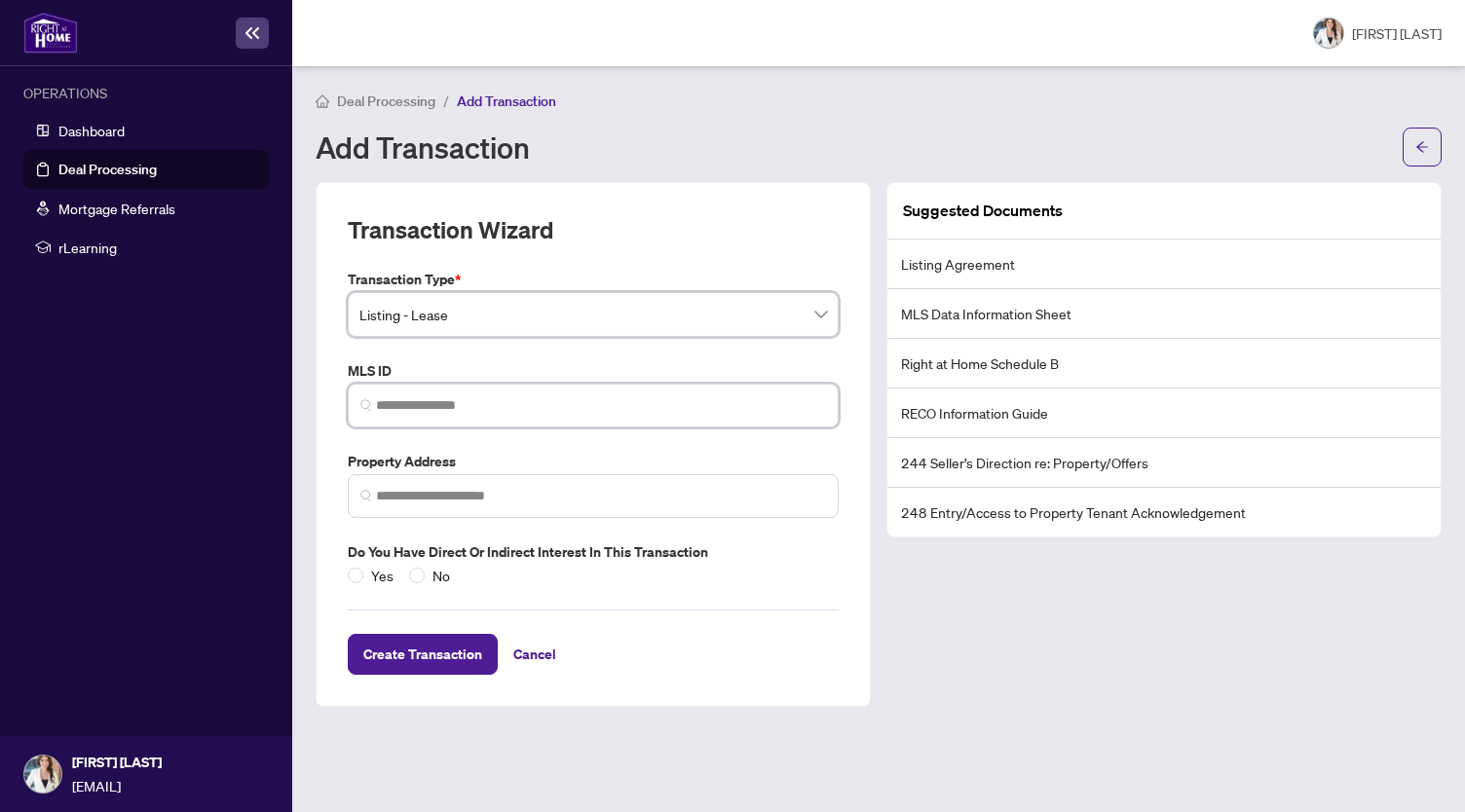 click at bounding box center (601, 405) 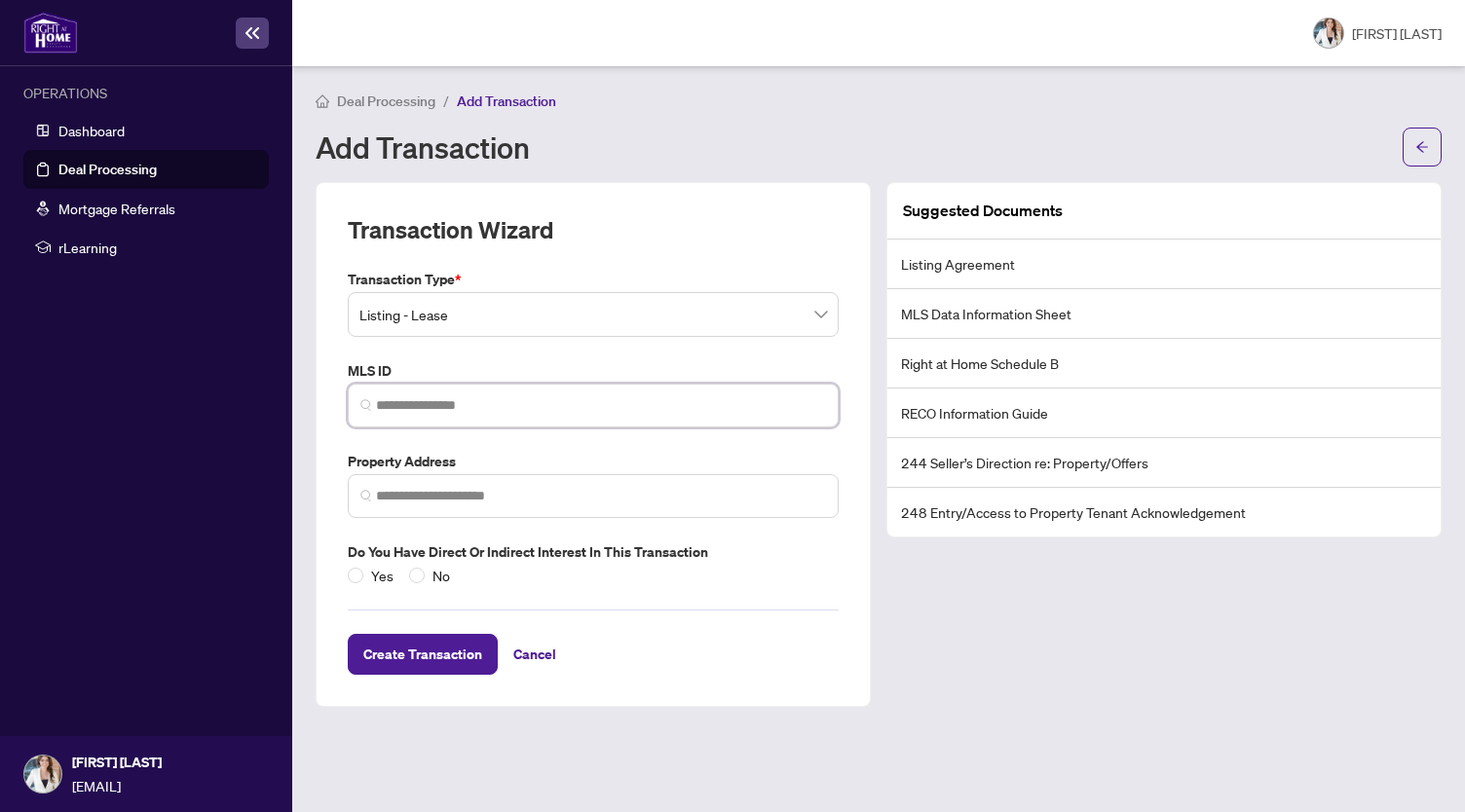 paste on "*********" 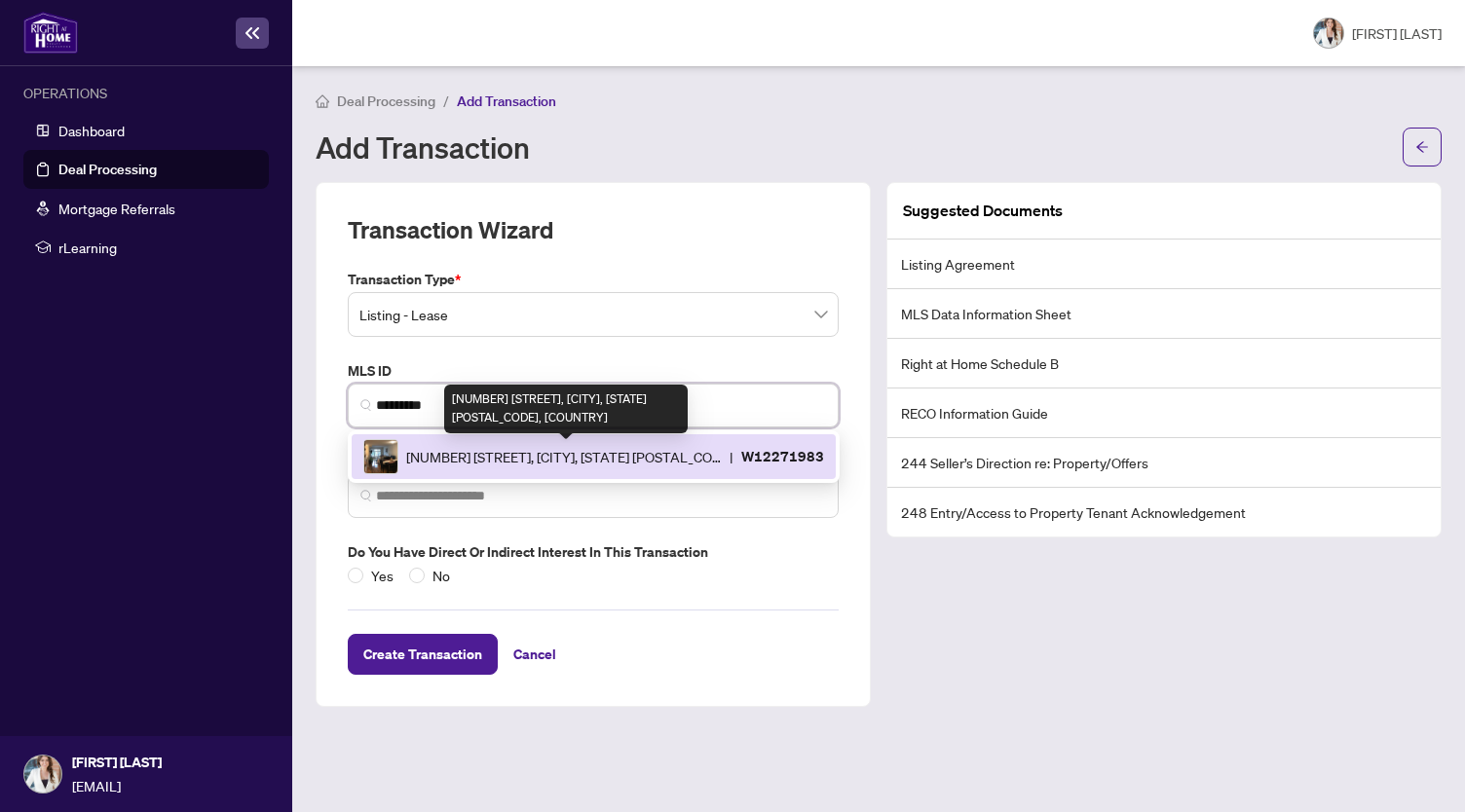click on "[NUMBER] [STREET], [CITY], [STATE] [POSTAL_CODE], [COUNTRY]" at bounding box center (564, 457) 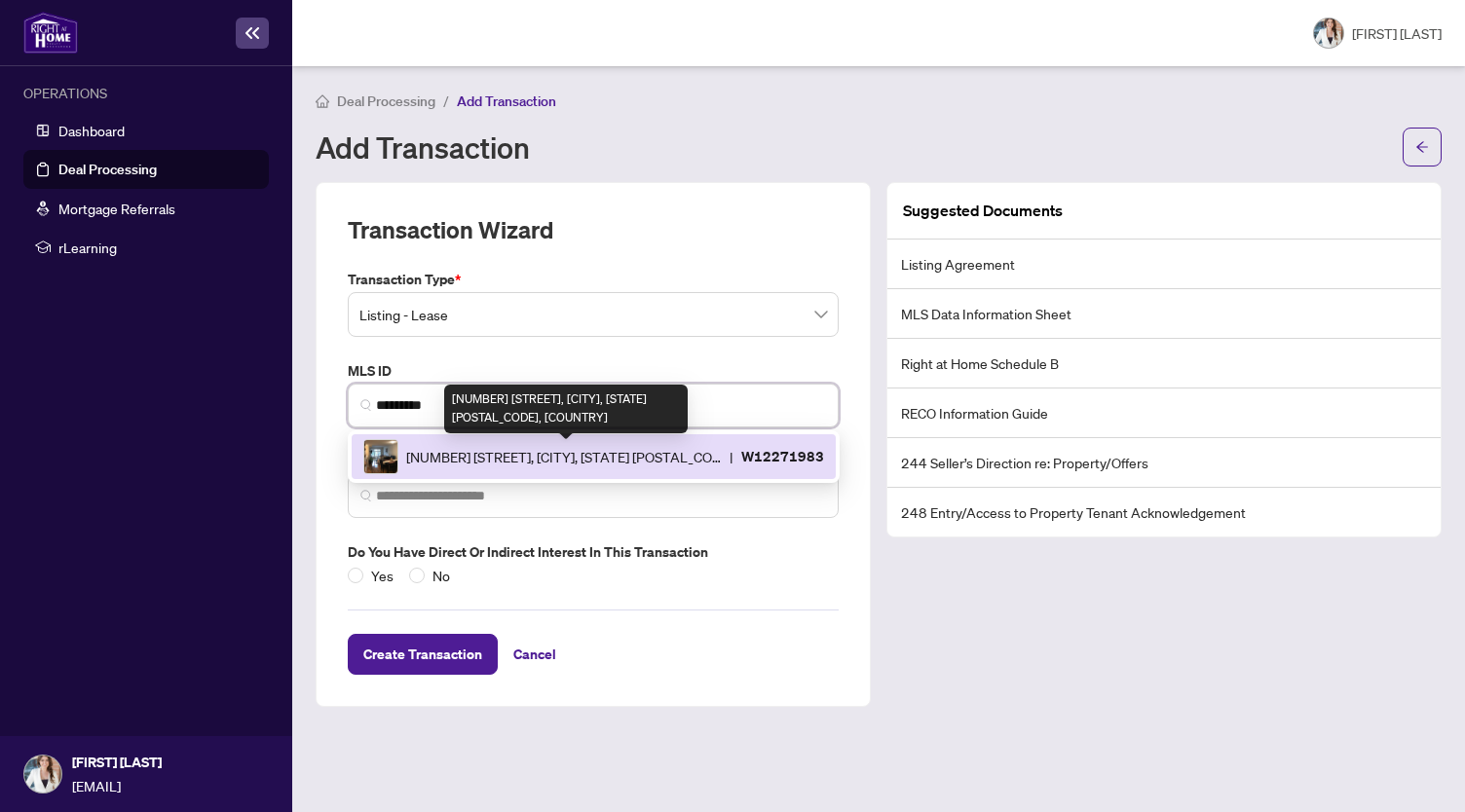 type on "**********" 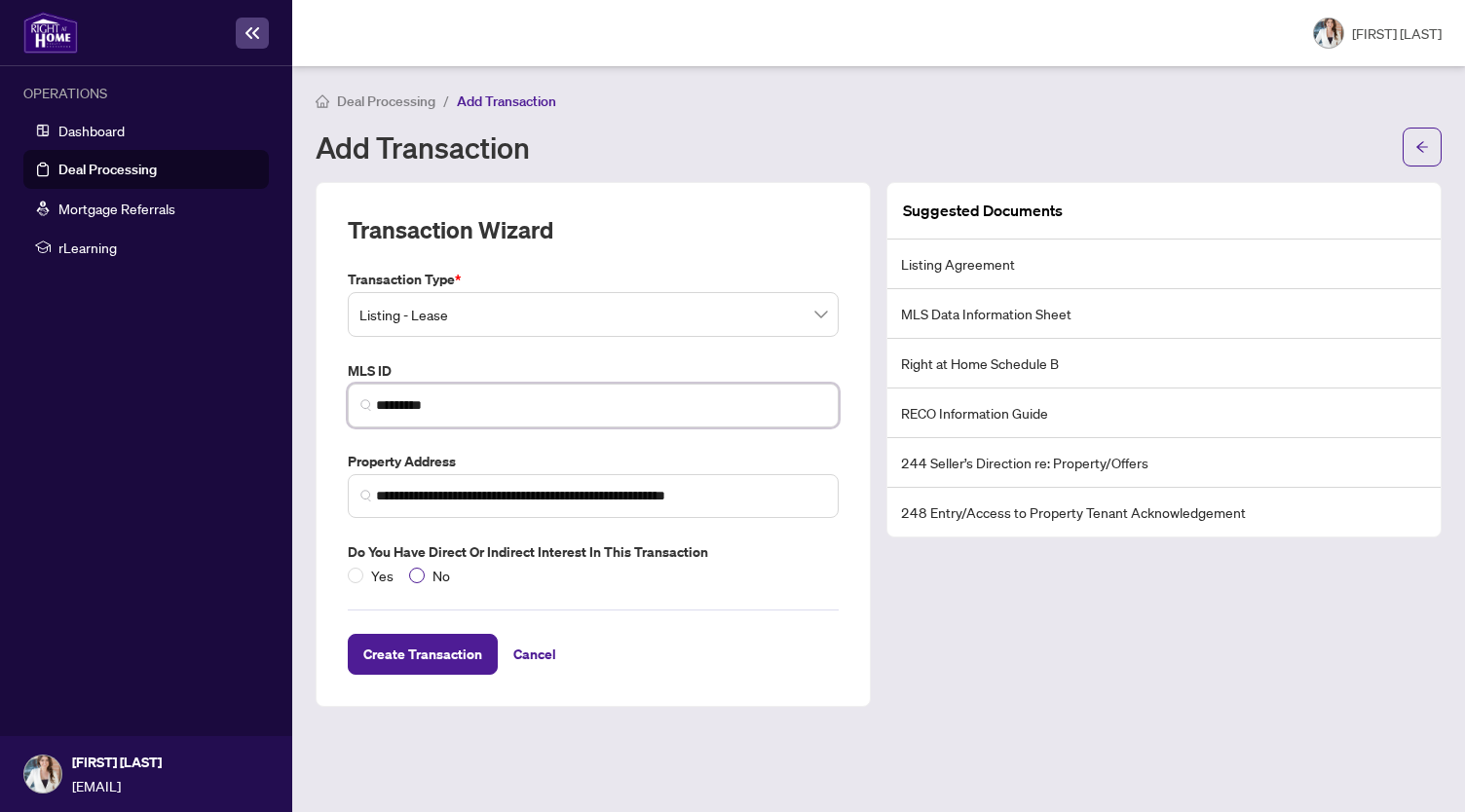 type on "*********" 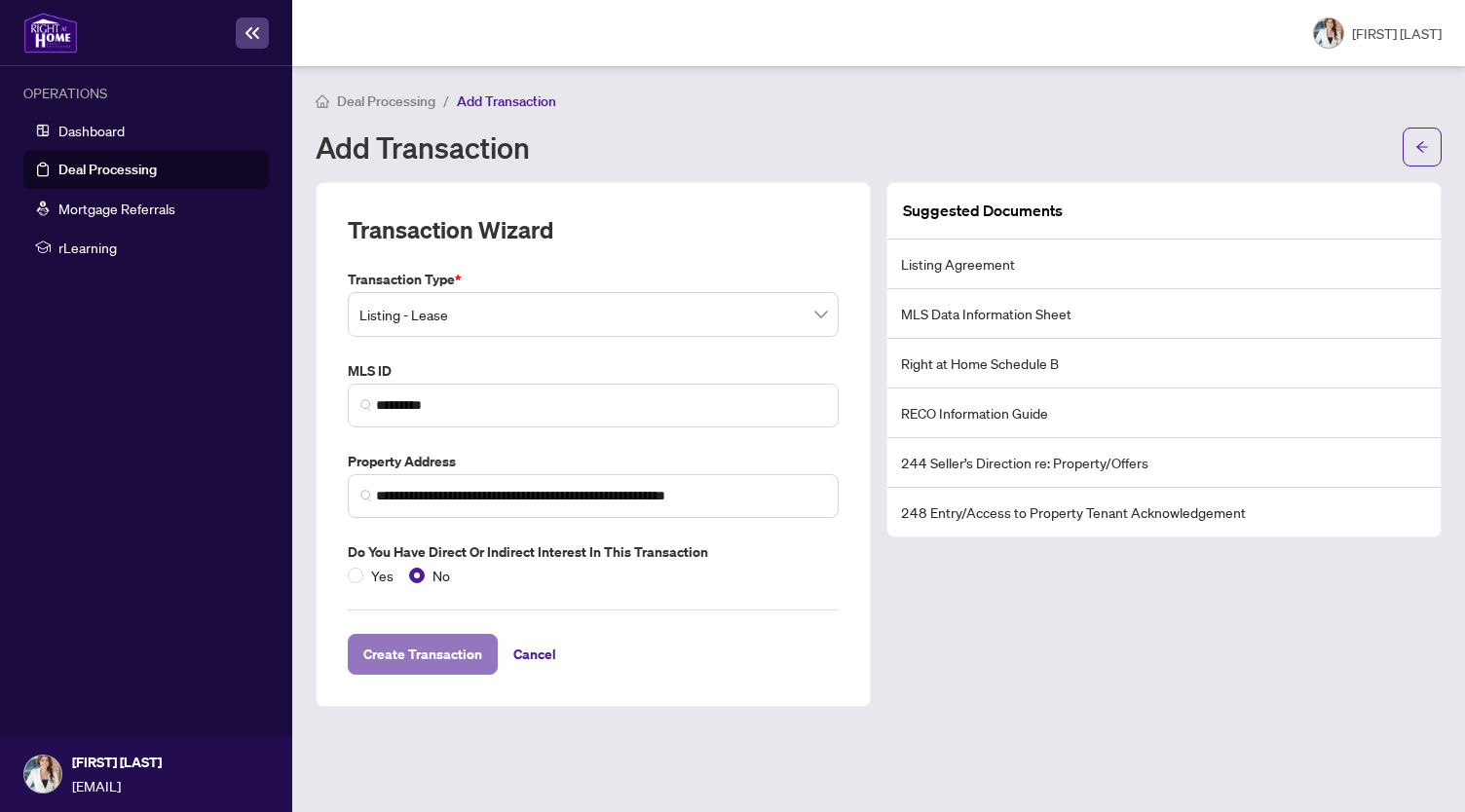click on "Create Transaction" at bounding box center [423, 654] 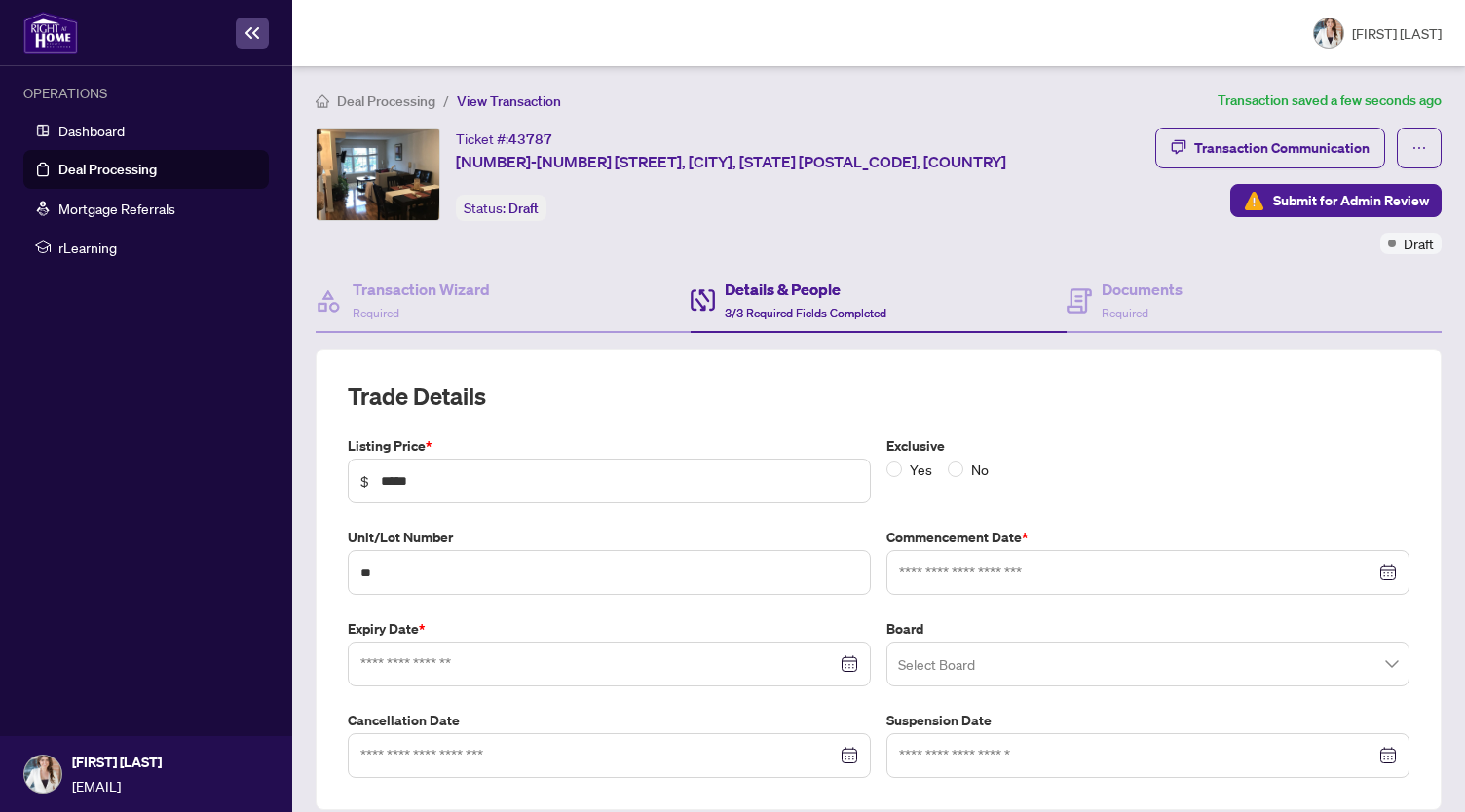 type on "**********" 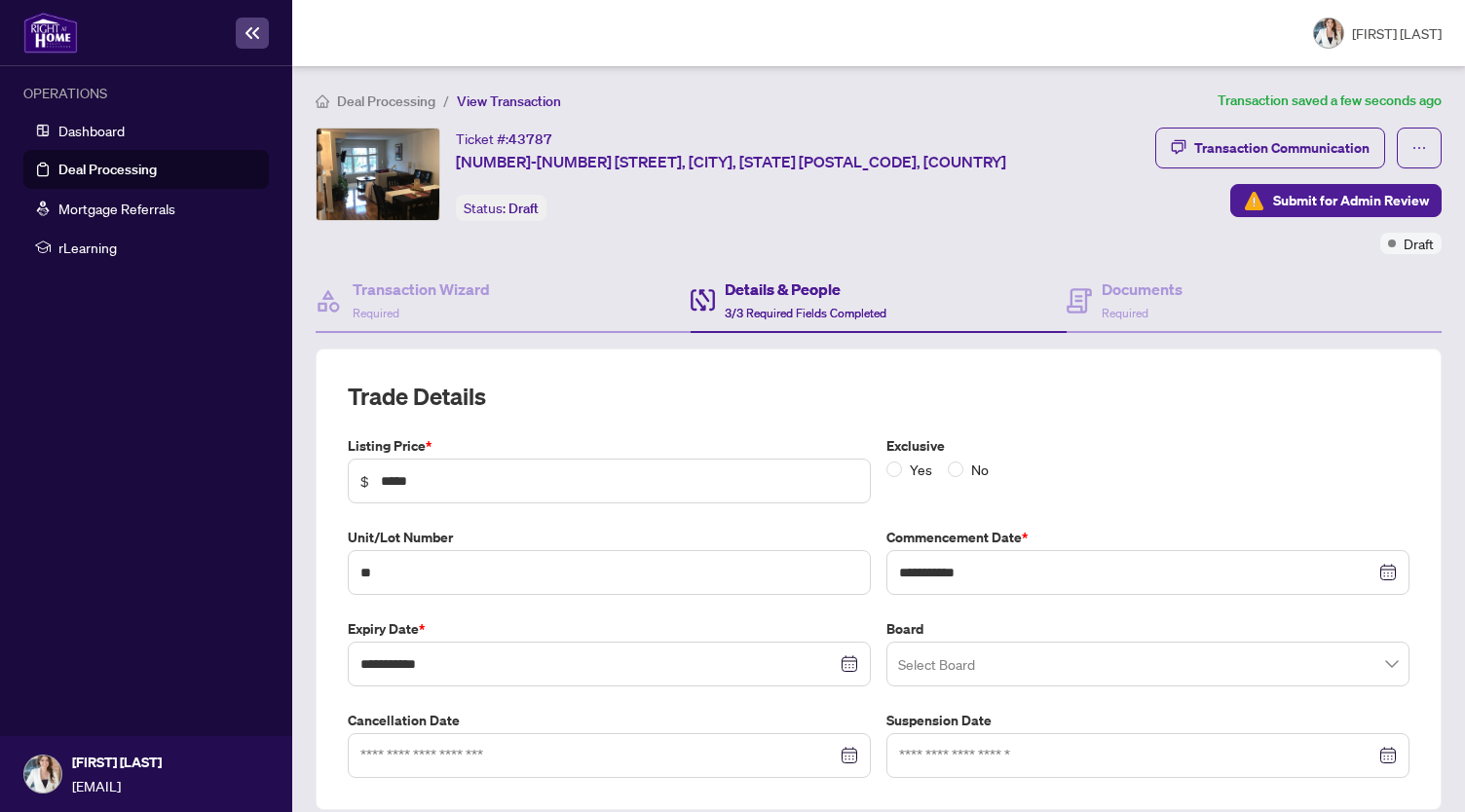click on "Ticket #:  [NUMBER] [NUMBER]-[NUMBER] [STREET], [CITY], [STATE] [POSTAL_CODE], [COUNTRY] Status:   Draft Submit for Admin Review" at bounding box center [732, 174] 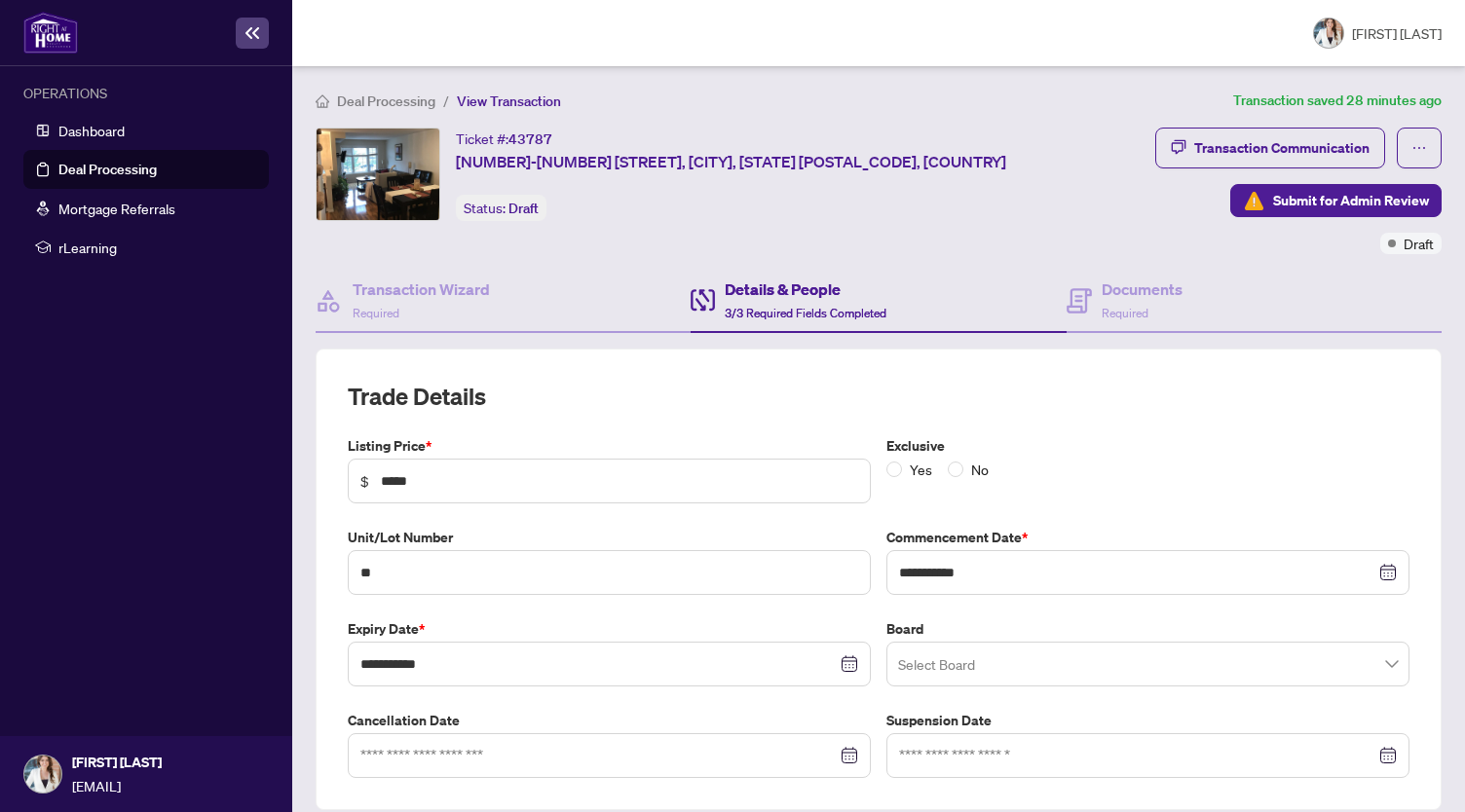 click on "**********" at bounding box center [879, 579] 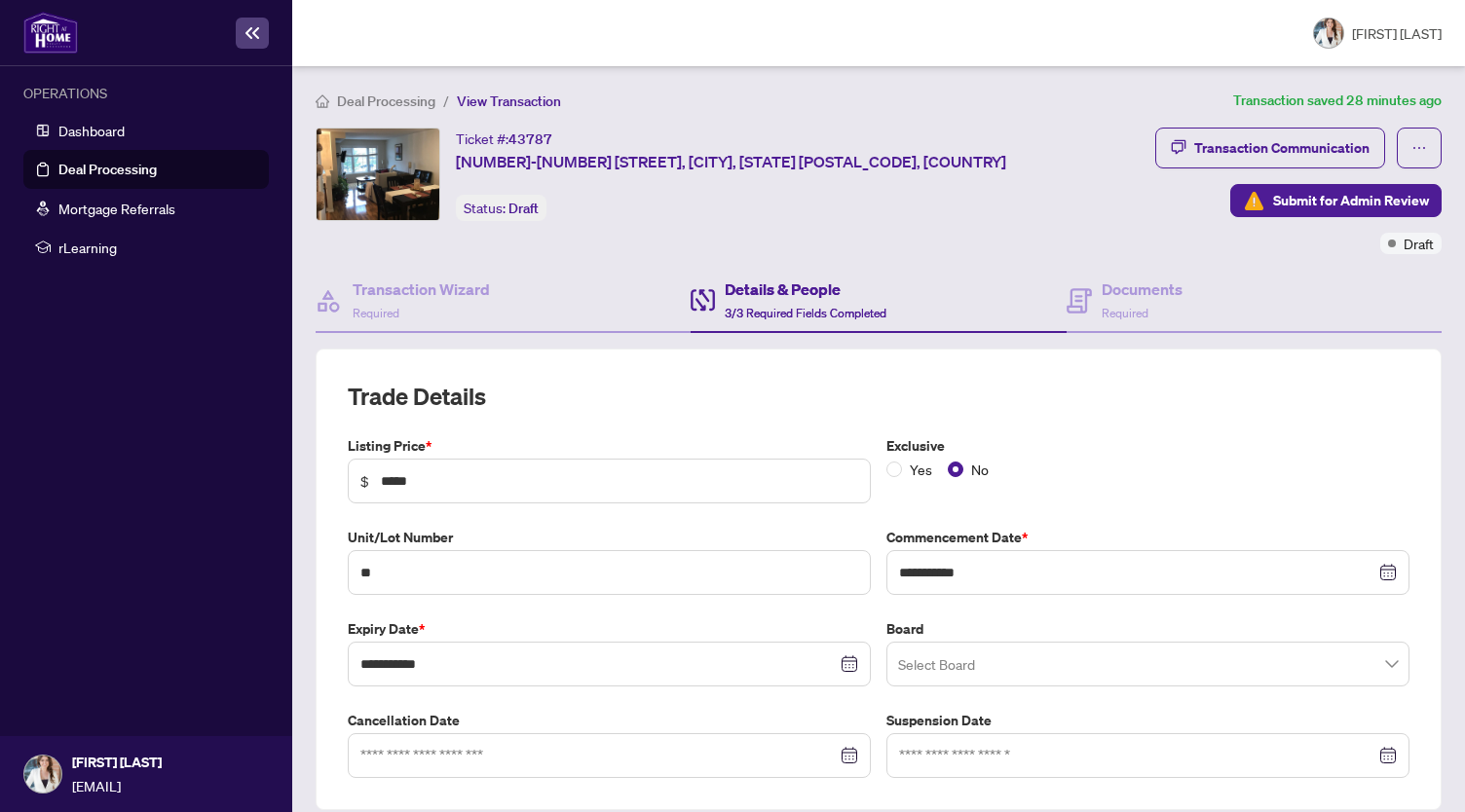 click on "Yes No" at bounding box center [1147, 469] 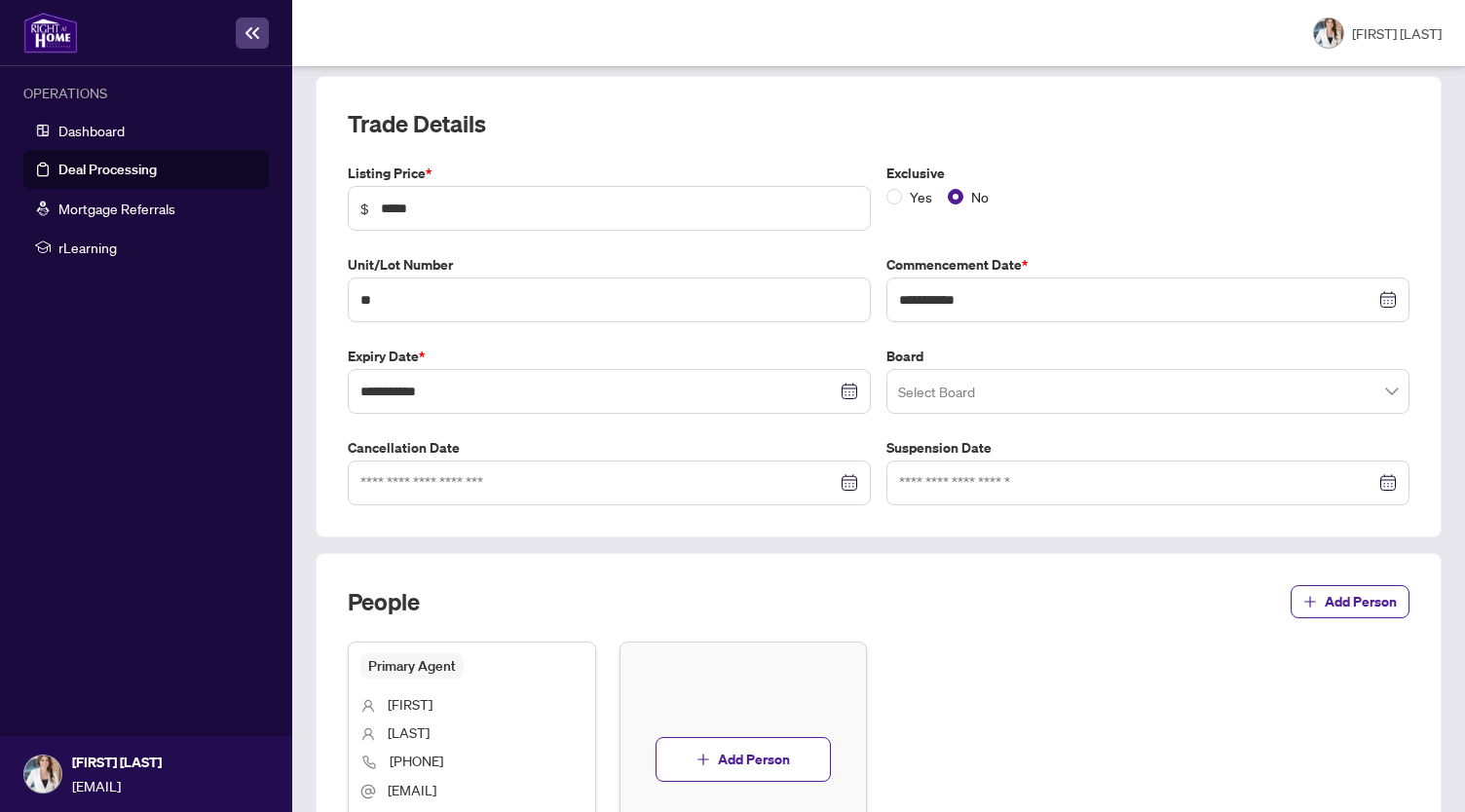 scroll, scrollTop: 389, scrollLeft: 0, axis: vertical 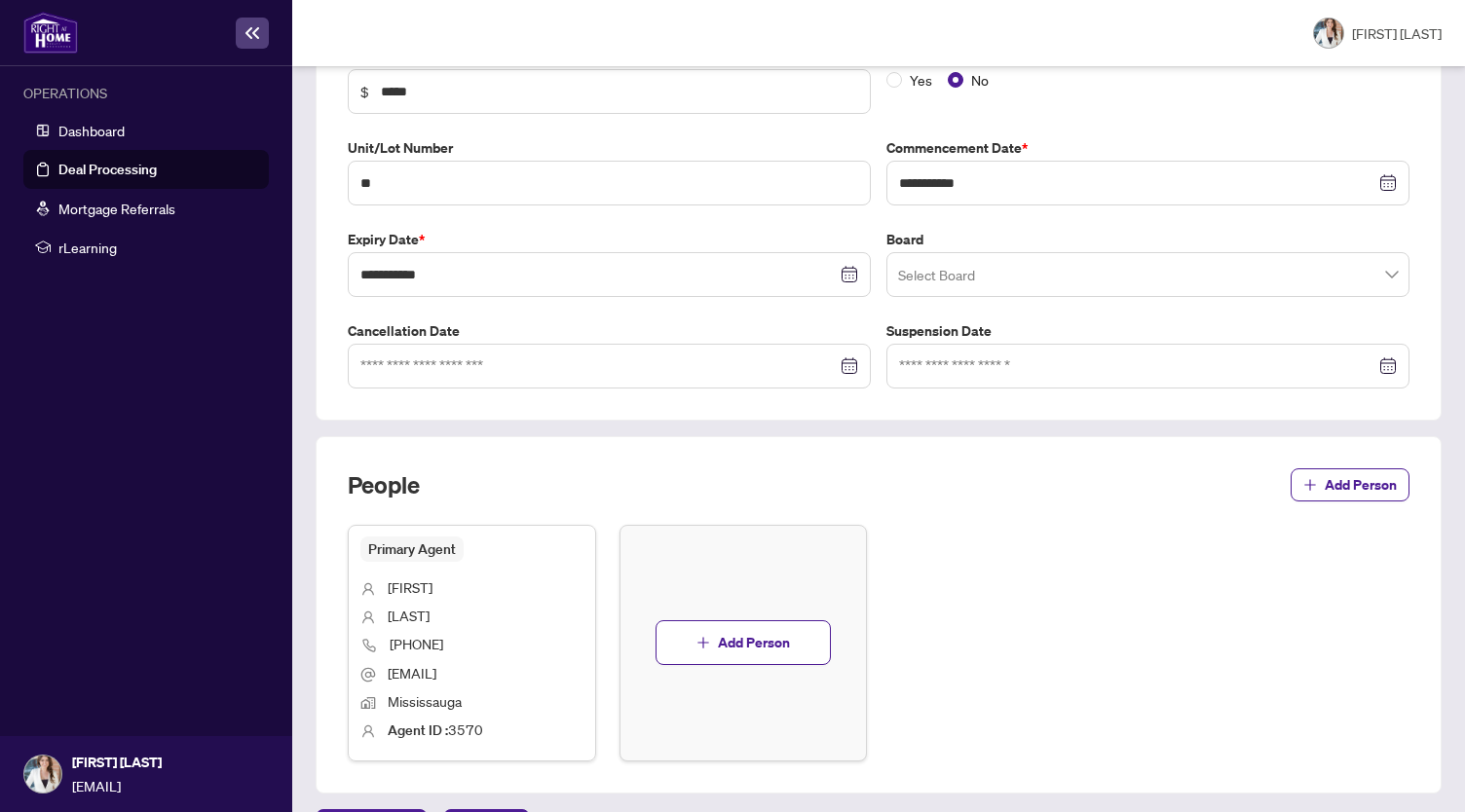 click on "Primary Agent     [FIRST]     [LAST]
[PHONE]
[EMAIL]
[CITY]     Agent ID :  [NUMBER] Add Person" at bounding box center (879, 643) 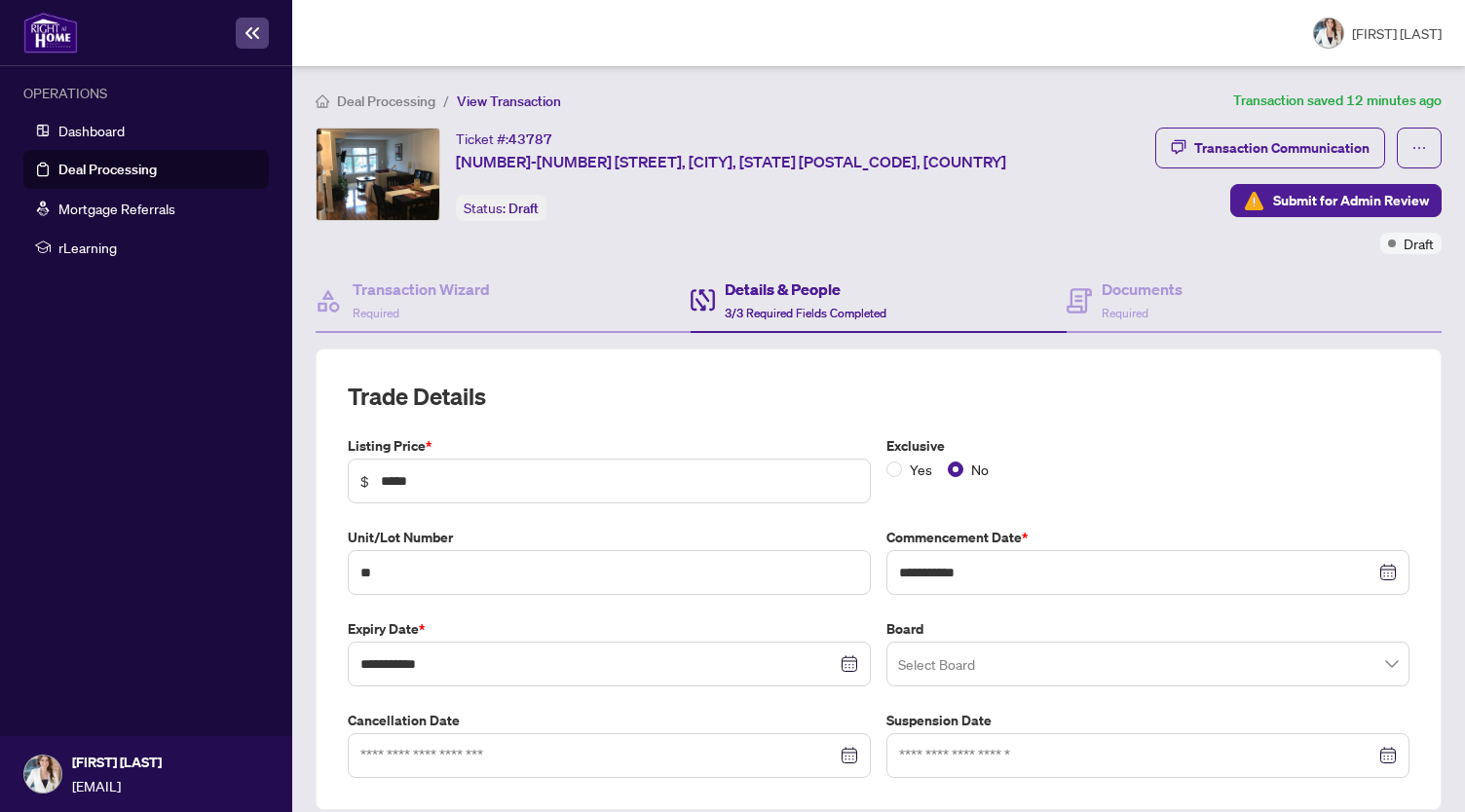 click on "Trade Details" at bounding box center [879, 396] 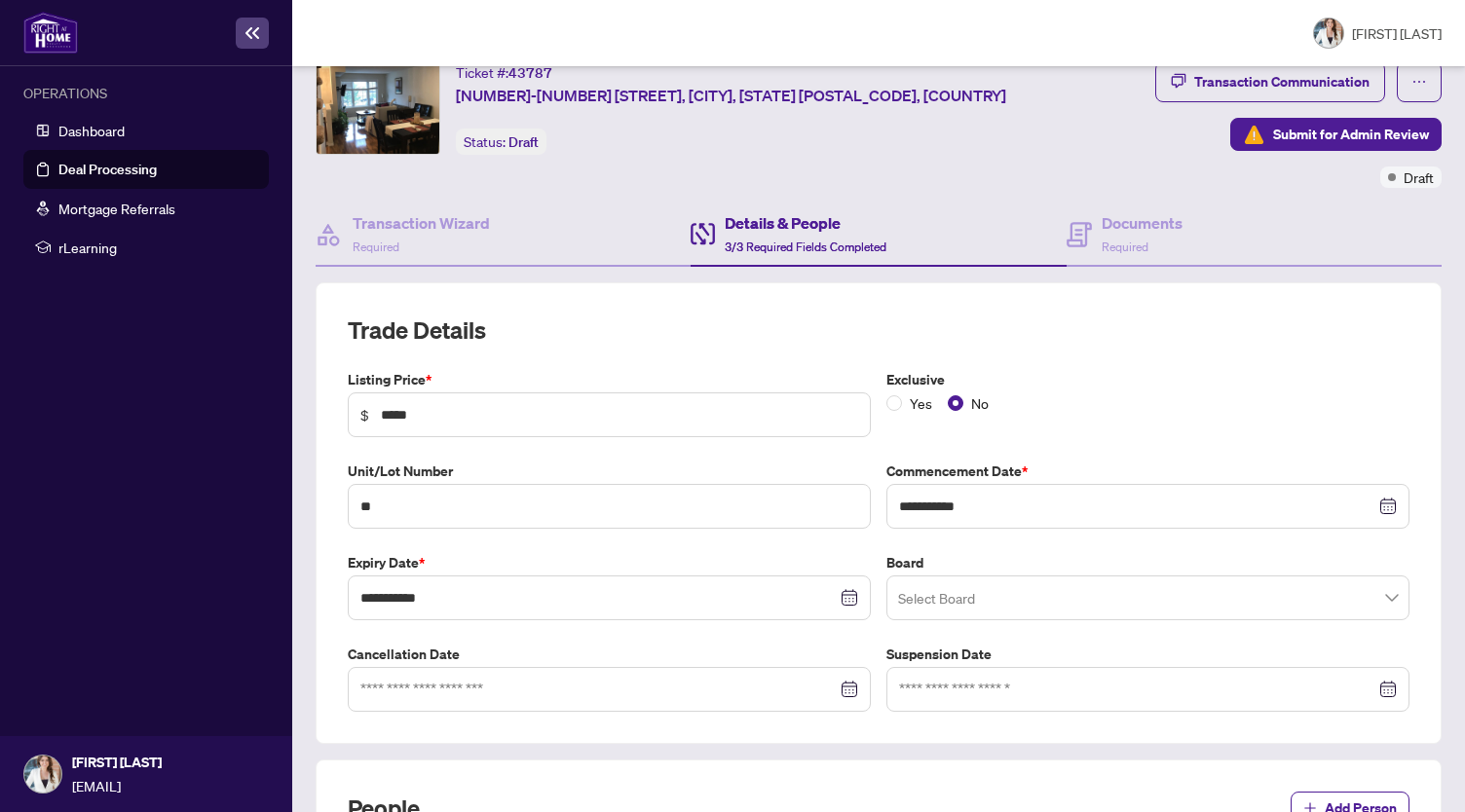 scroll, scrollTop: 195, scrollLeft: 0, axis: vertical 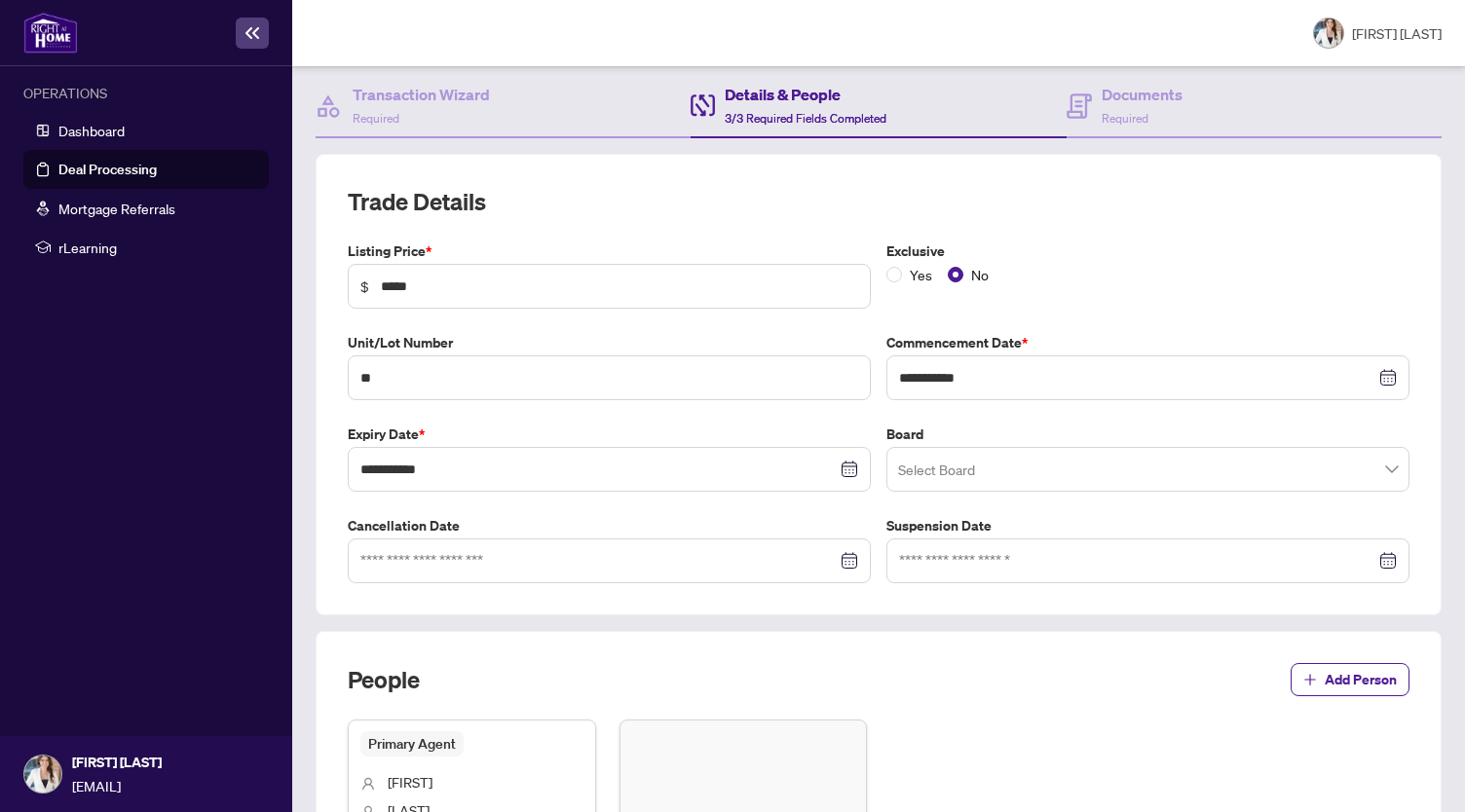 click on "People Add Person" at bounding box center (879, 691) 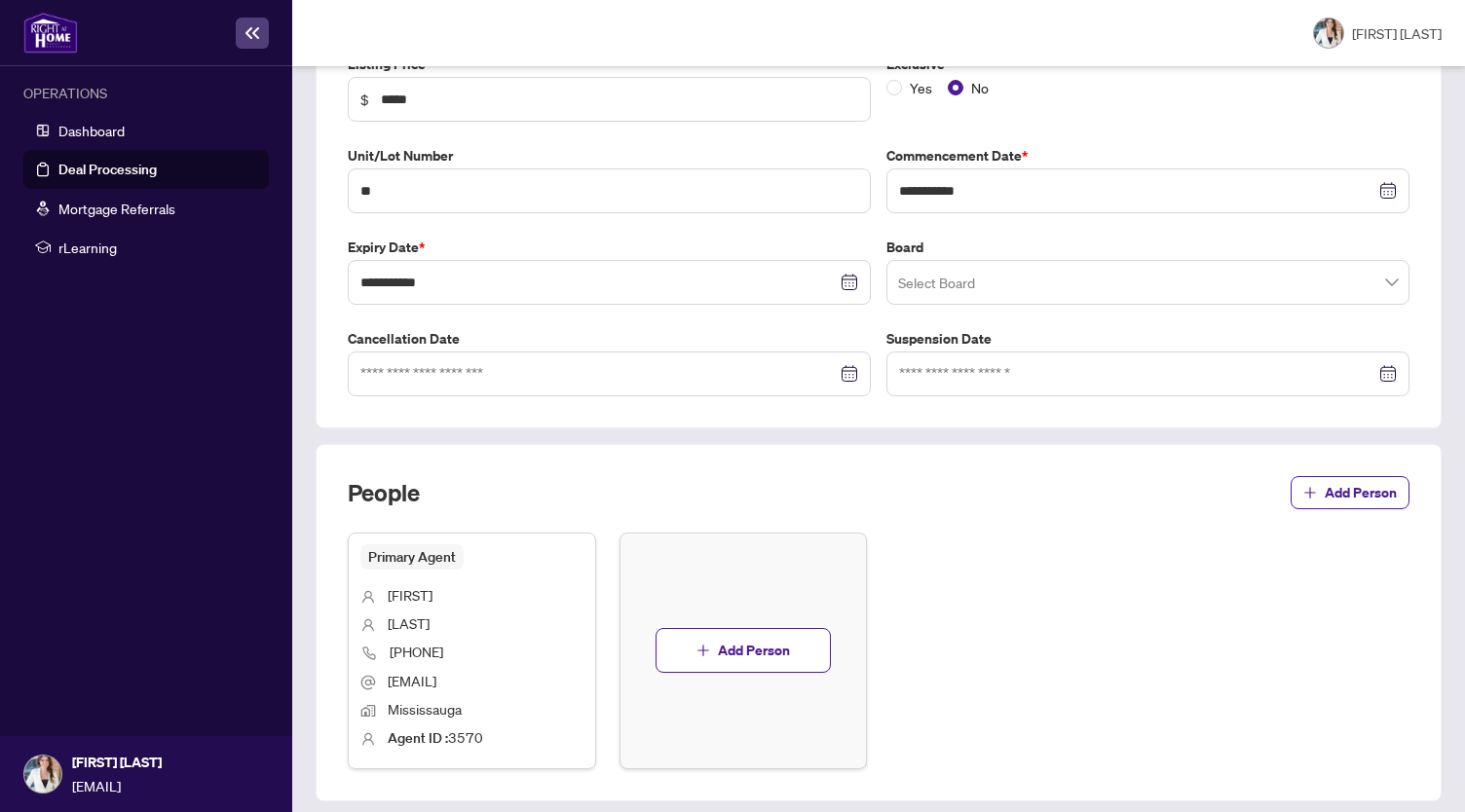 scroll, scrollTop: 389, scrollLeft: 0, axis: vertical 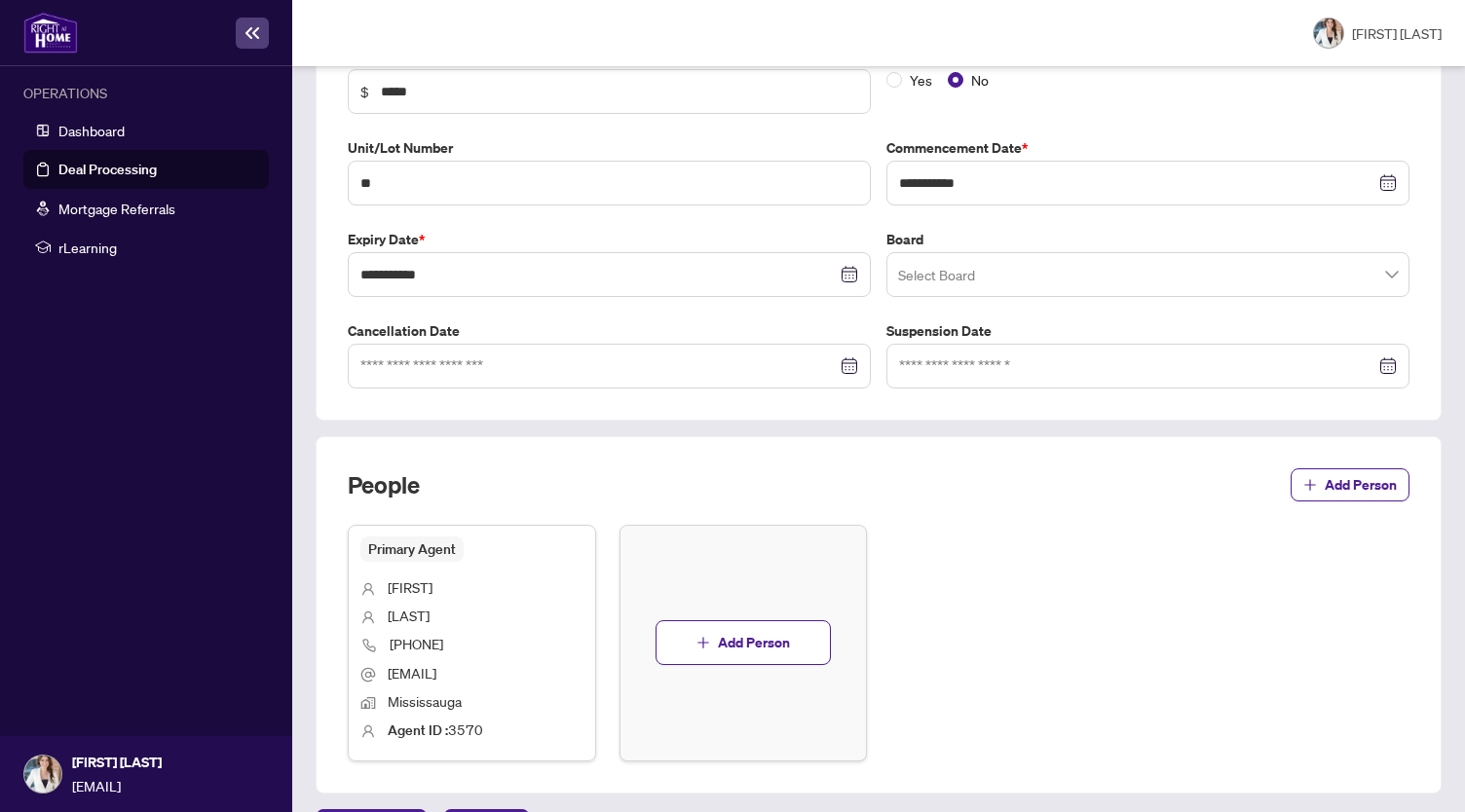 click on "People Add Person" at bounding box center (879, 497) 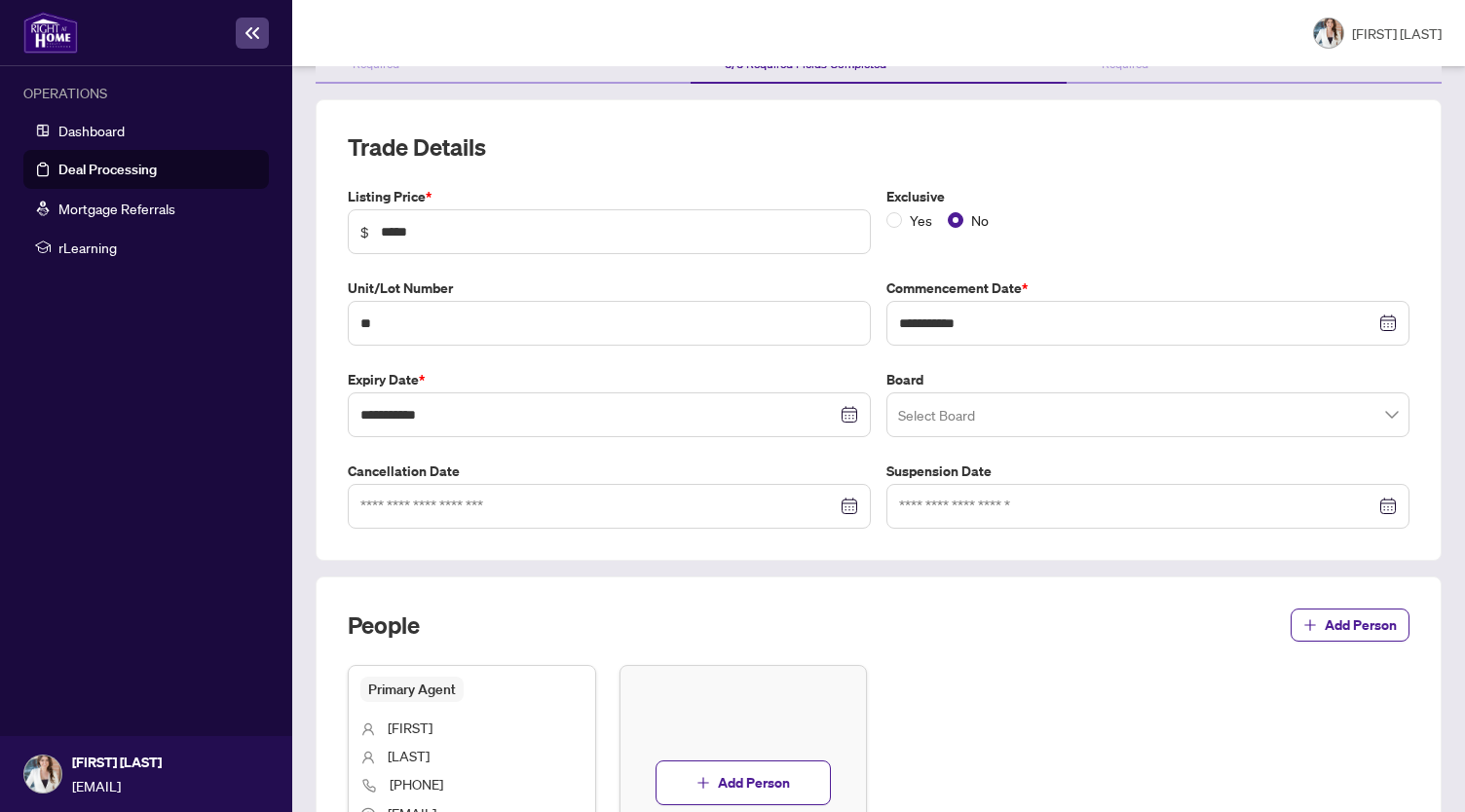 scroll, scrollTop: 195, scrollLeft: 0, axis: vertical 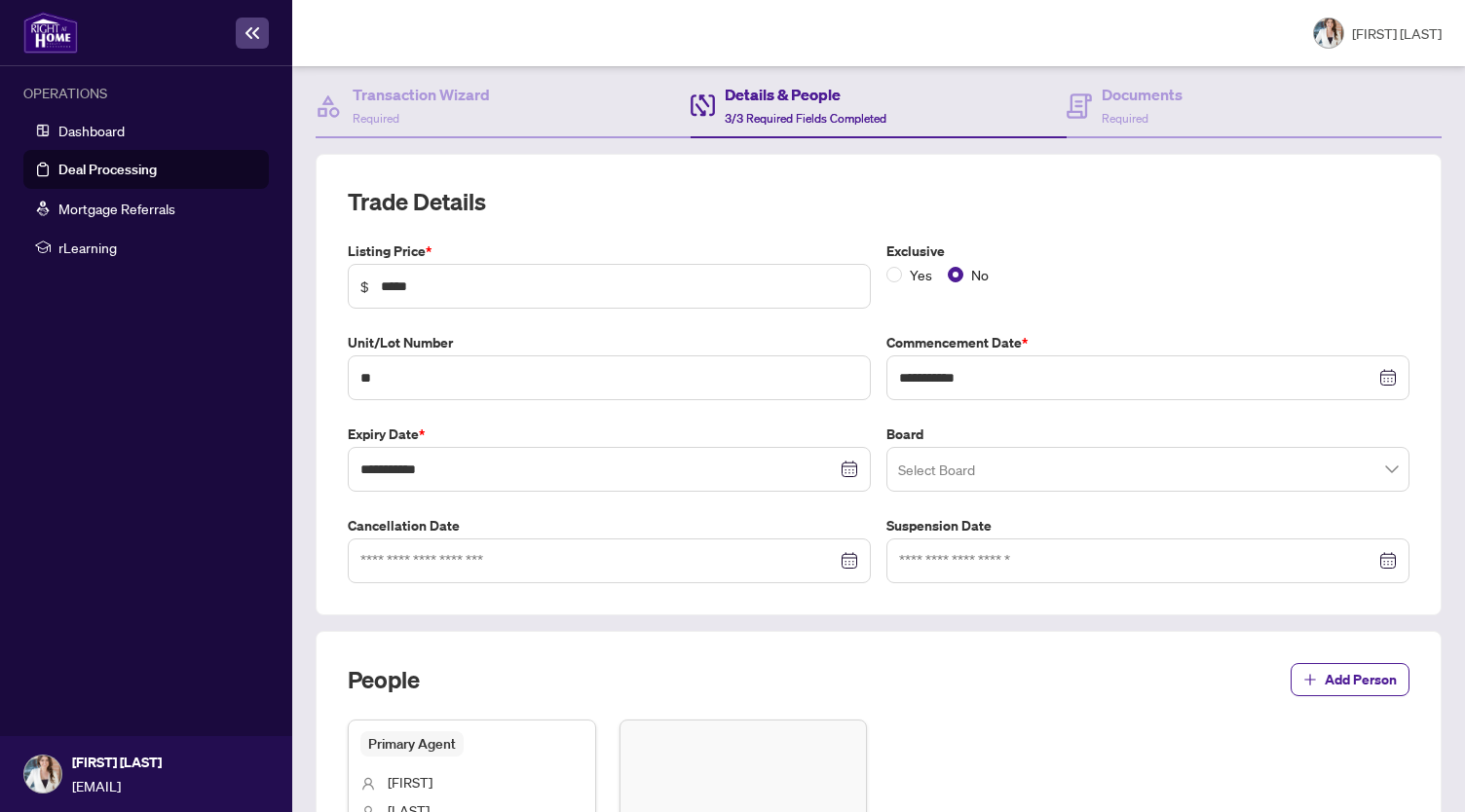 click on "Yes No" at bounding box center (1147, 275) 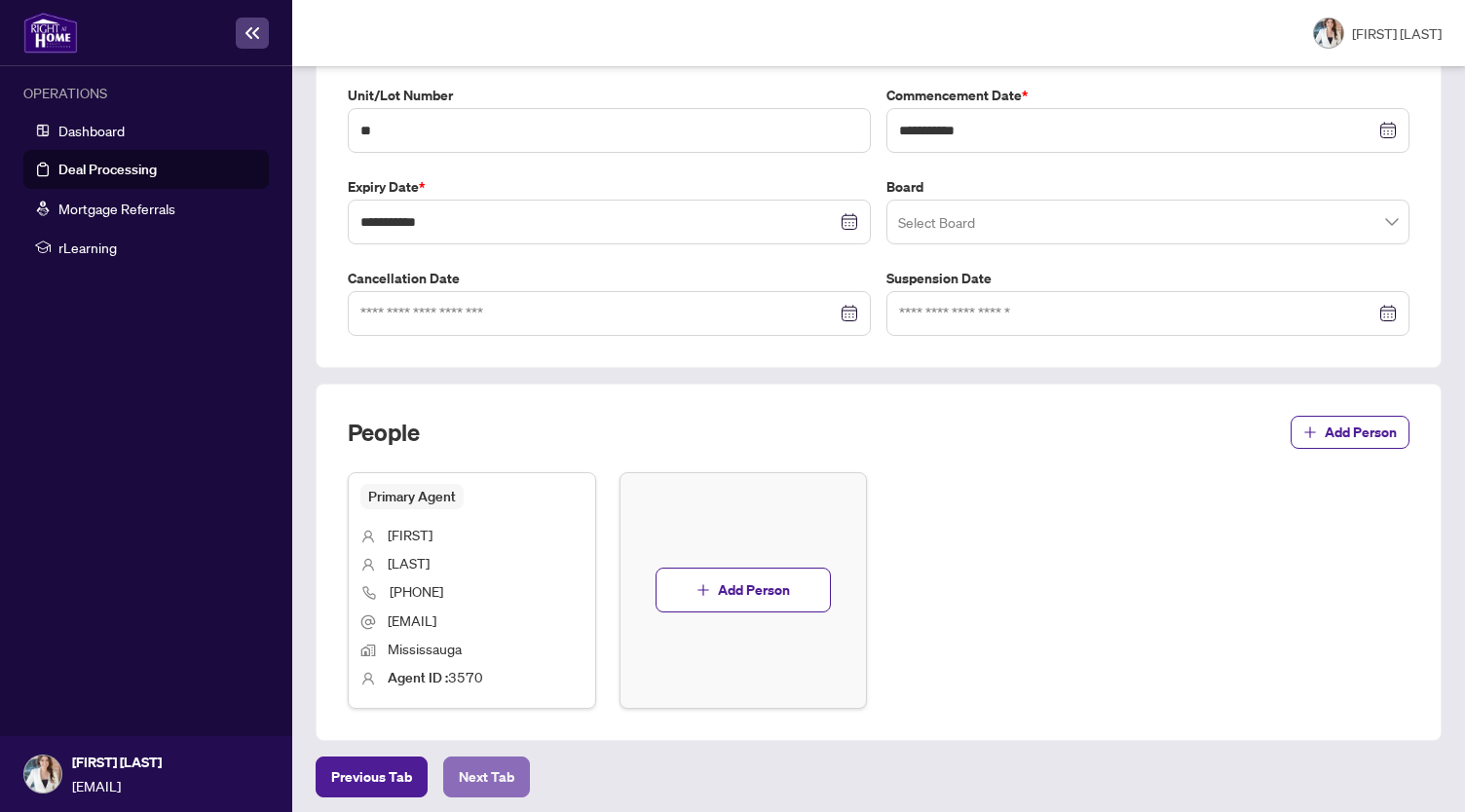 click on "Next Tab" at bounding box center (486, 777) 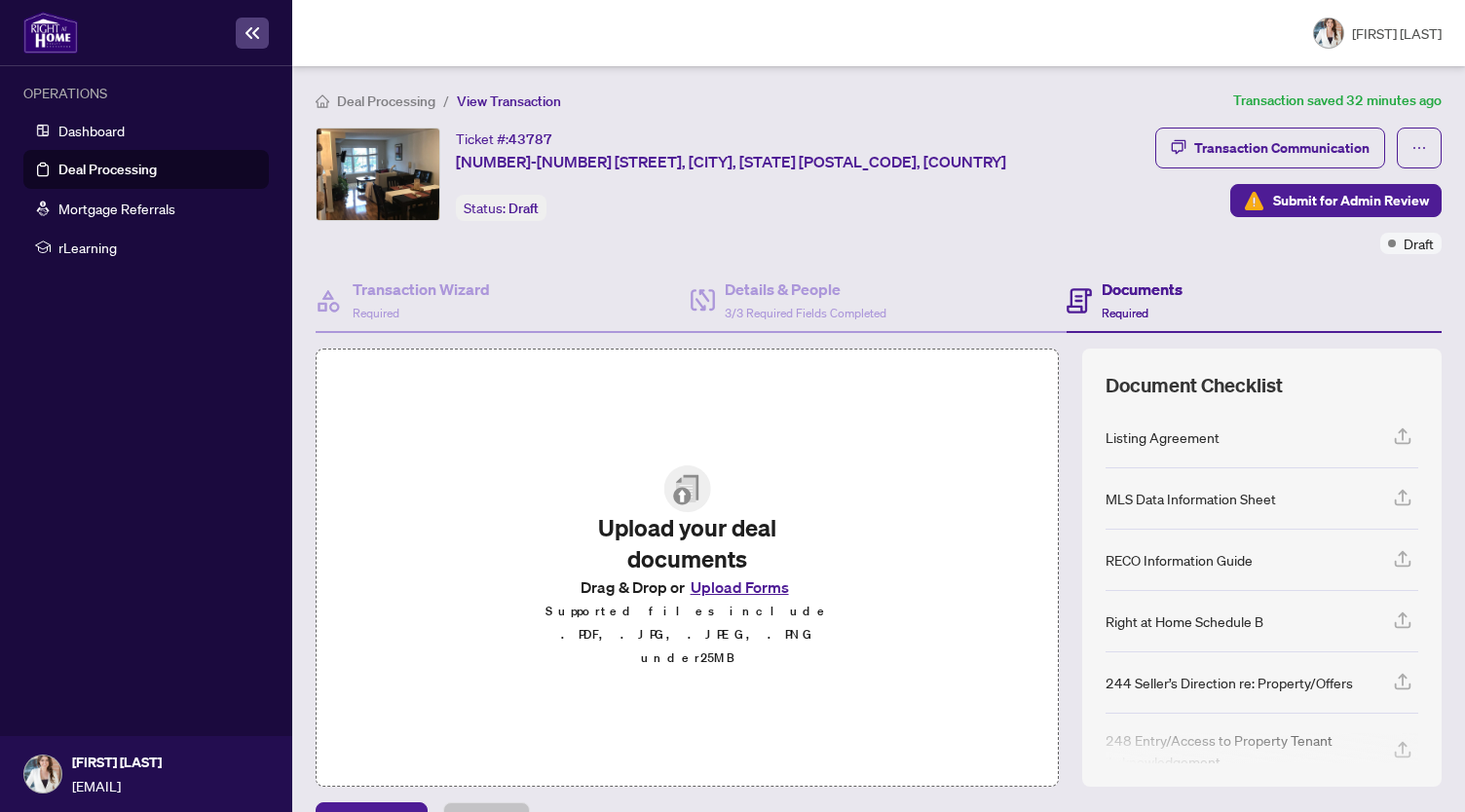 scroll, scrollTop: 51, scrollLeft: 0, axis: vertical 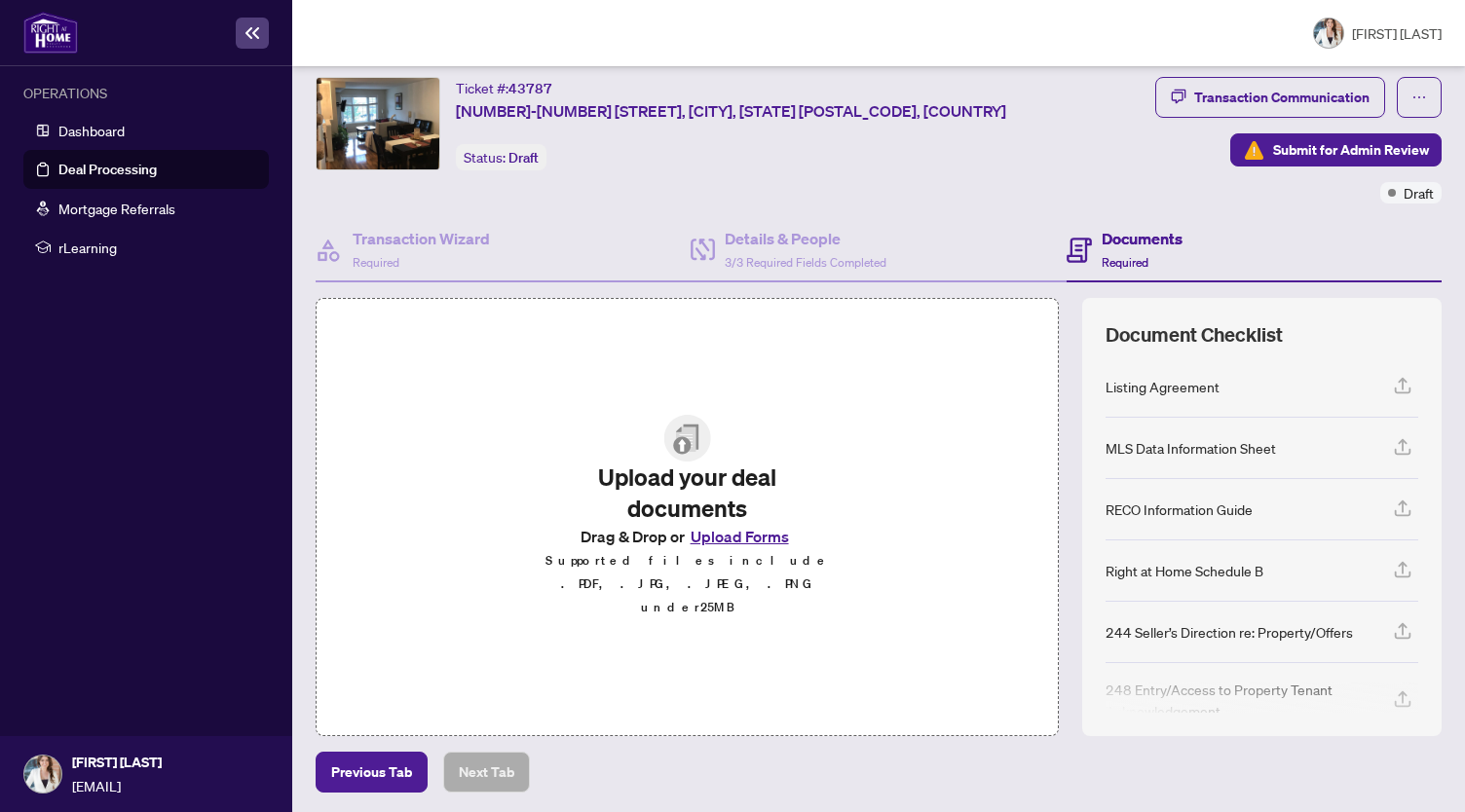 drag, startPoint x: 596, startPoint y: 160, endPoint x: 388, endPoint y: 128, distance: 210.44714 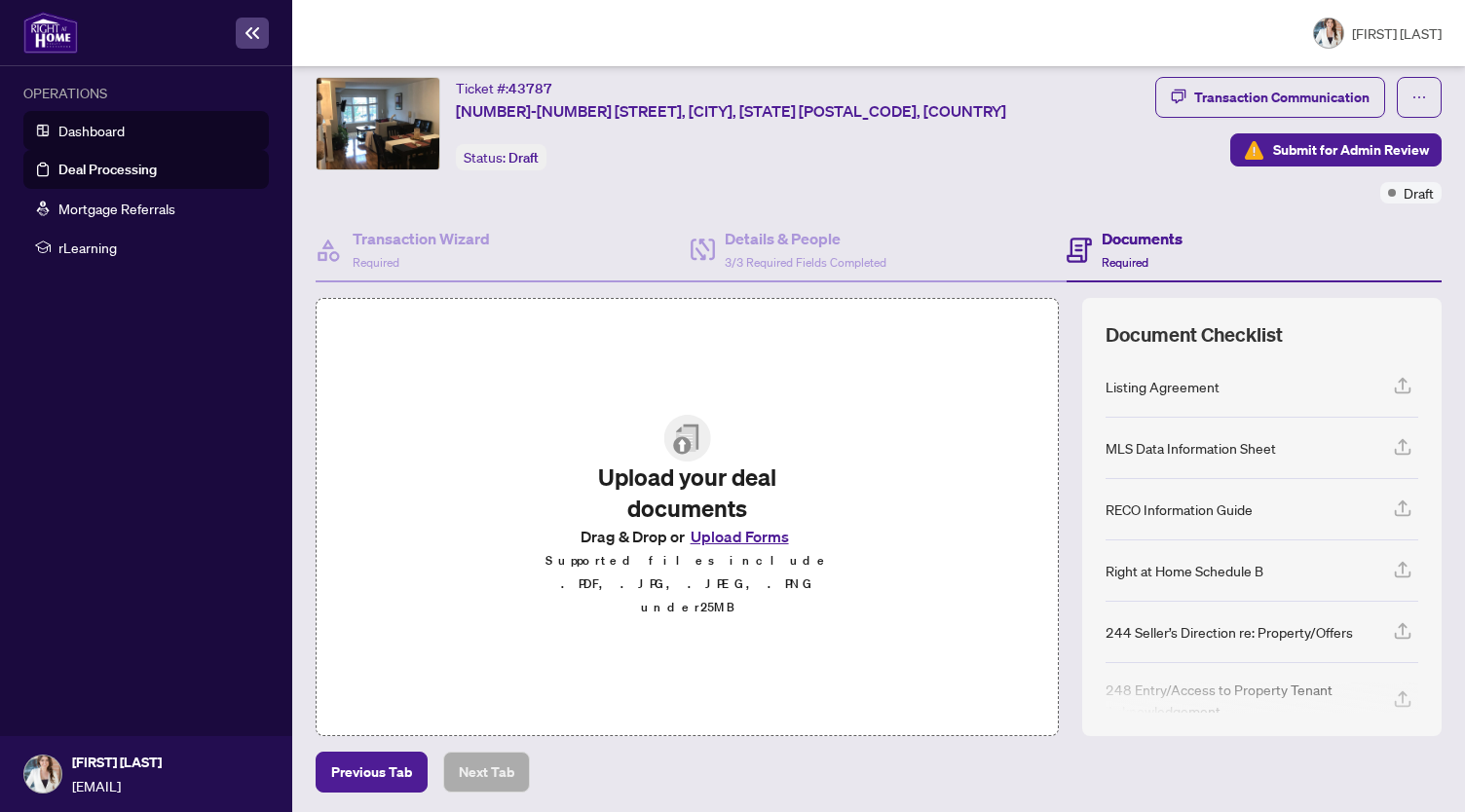 click on "Dashboard" at bounding box center (92, 130) 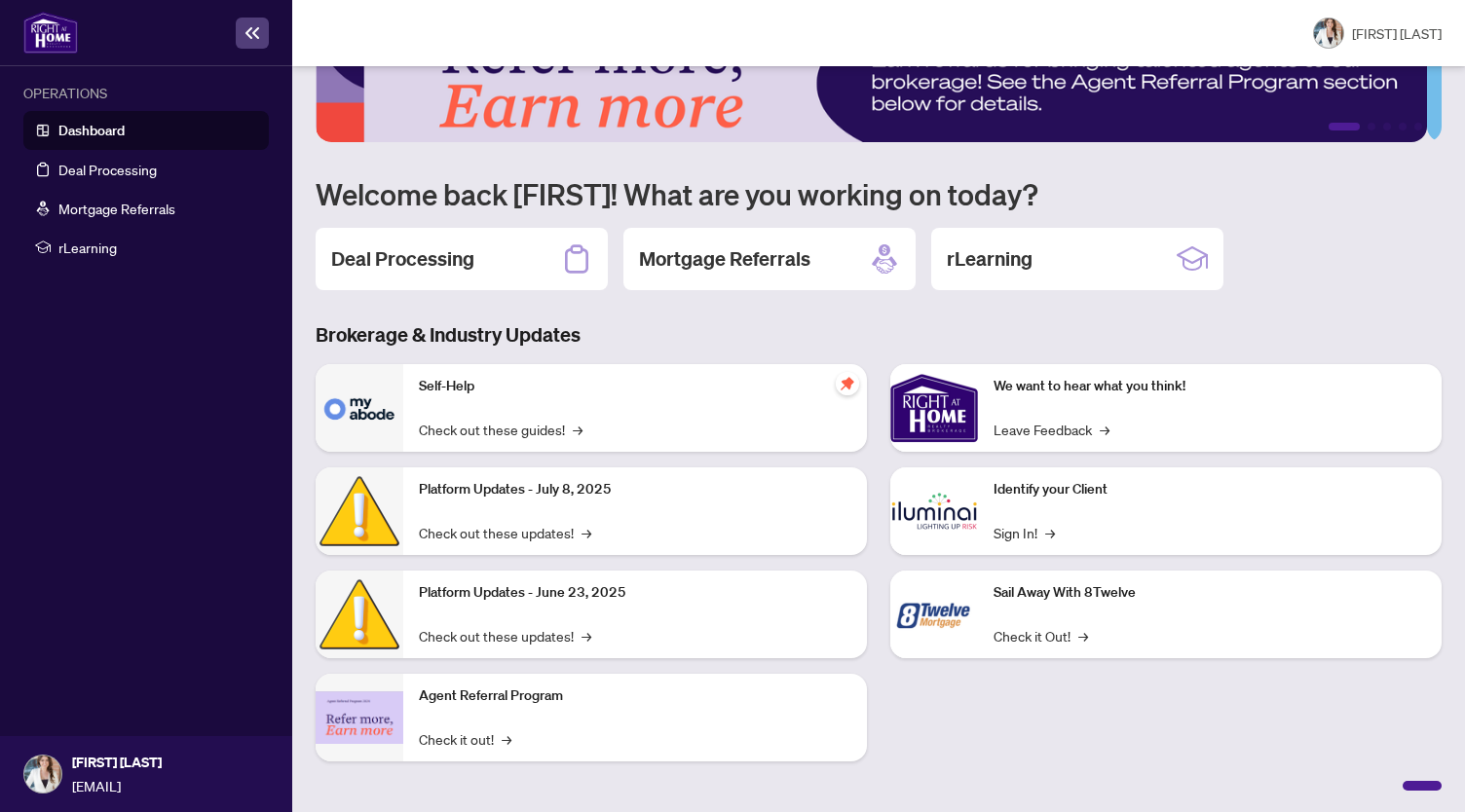 scroll, scrollTop: 0, scrollLeft: 0, axis: both 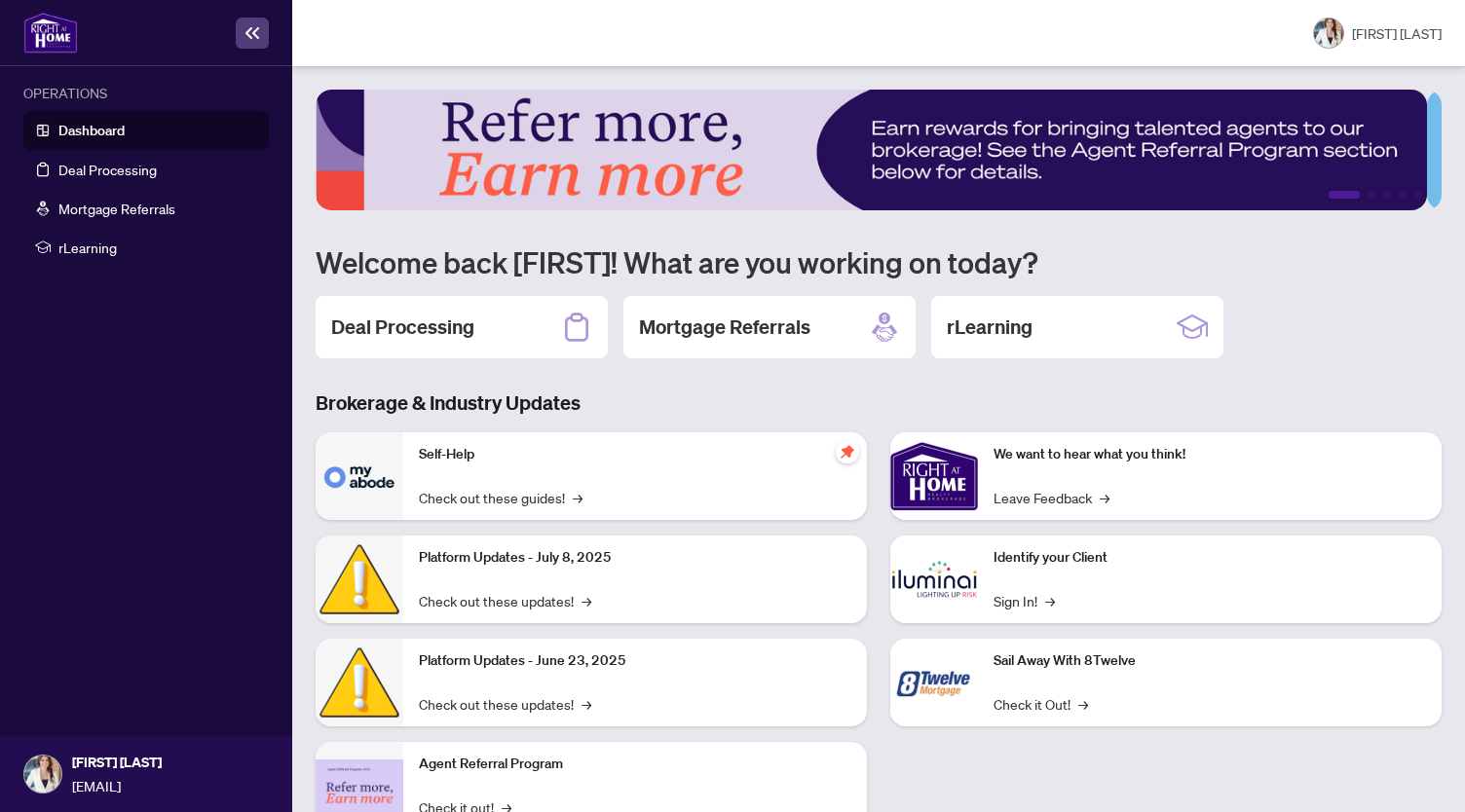 click on "1 2 3 4 5 Welcome back [FIRST]! What are you working on today? Deal Processing Mortgage Referrals rLearning Brokerage & Industry Updates   Self-Help Check out these guides! → Platform Updates - [DATE] Check out these updates! → Platform Updates - [DATE] Check out these updates! → Agent Referral Program Check it out! → We want to hear what you think! Leave Feedback → Identify your Client Sign In! → Sail Away With 8Twelve  Check it Out! →" at bounding box center [879, 474] 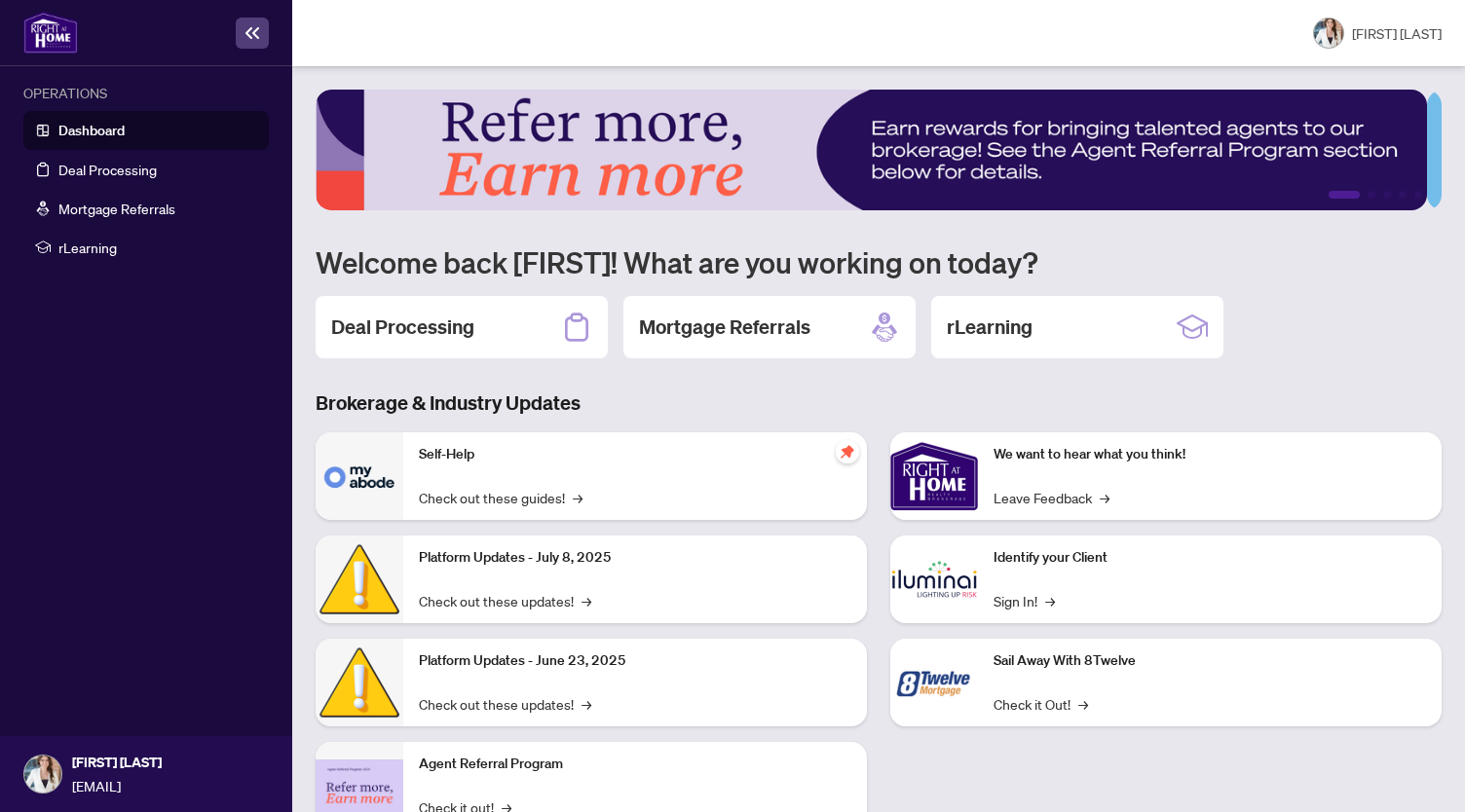 click on "1 2 3 4 5 Welcome back [FIRST]! What are you working on today? Deal Processing Mortgage Referrals rLearning Brokerage & Industry Updates   Self-Help Check out these guides! → Platform Updates - [DATE] Check out these updates! → Platform Updates - [DATE] Check out these updates! → Agent Referral Program Check it out! → We want to hear what you think! Leave Feedback → Identify your Client Sign In! → Sail Away With 8Twelve  Check it Out! →" at bounding box center [879, 474] 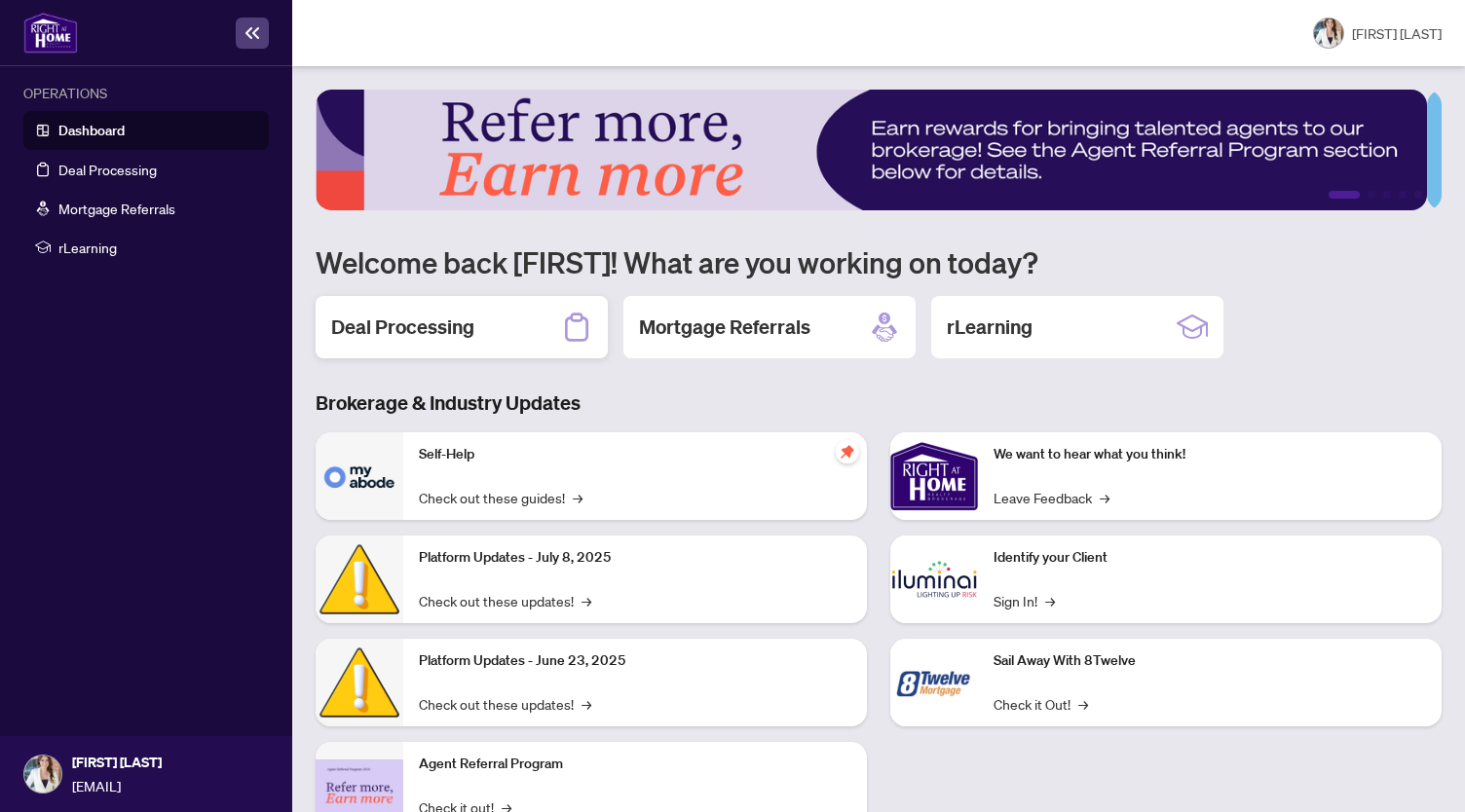 click on "Deal Processing" at bounding box center [402, 327] 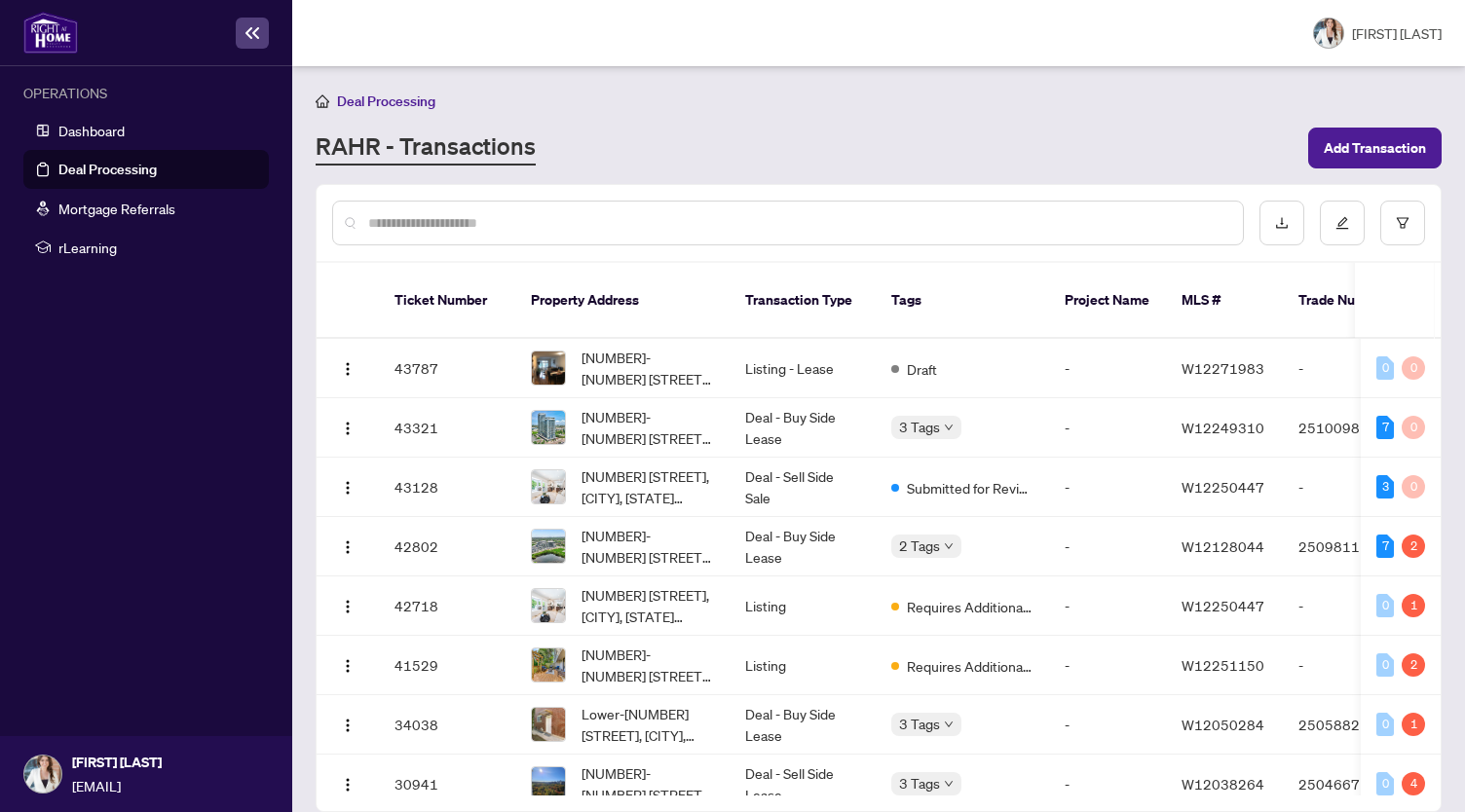 click on "Deal Processing RAHR - Transactions Add Transaction" at bounding box center [879, 129] 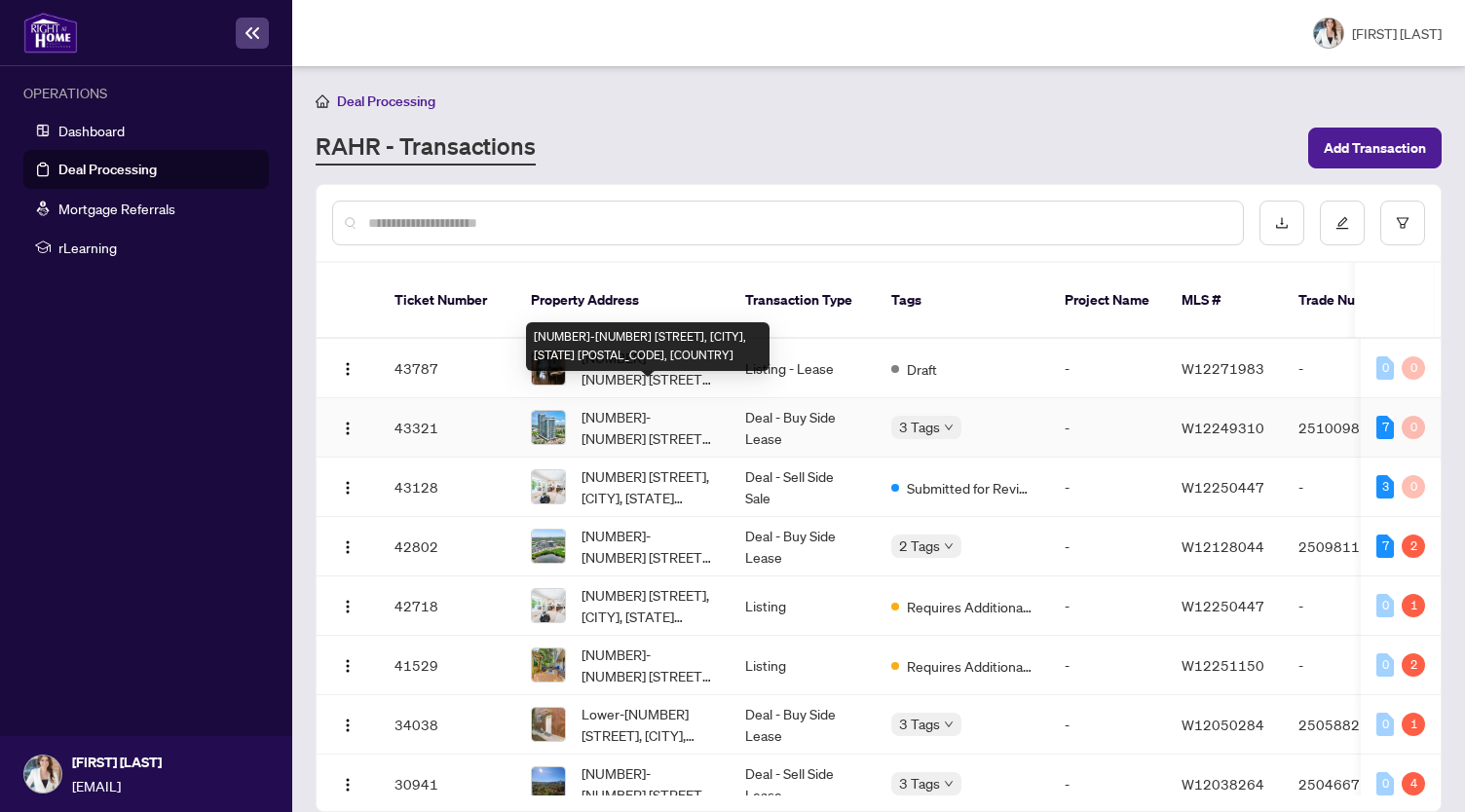 click on "[NUMBER]-[NUMBER] [STREET], [CITY], [STATE] [POSTAL_CODE], [COUNTRY]" at bounding box center [648, 427] 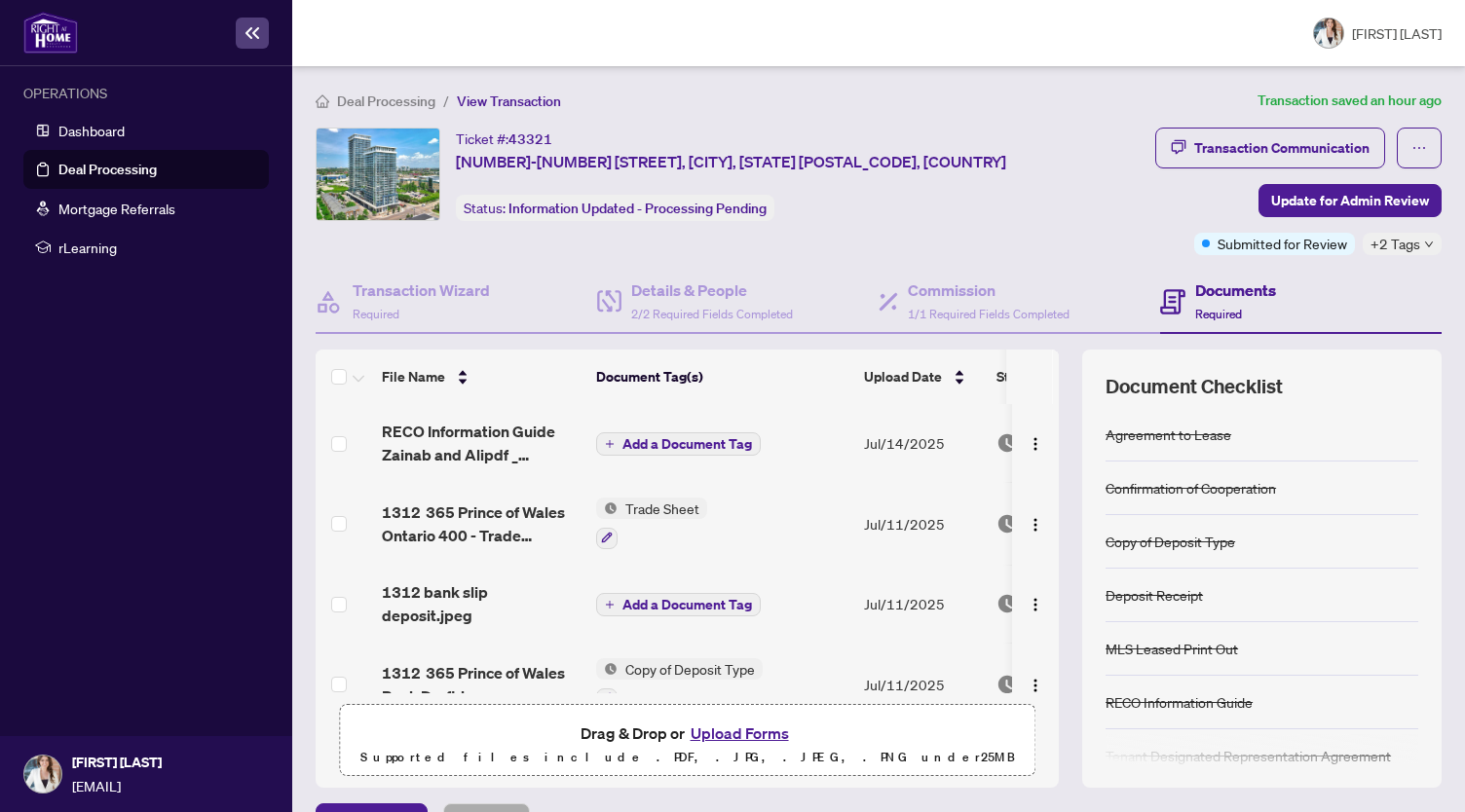 click on "Ticket #:  [NUMBER] [NUMBER]-[NUMBER] [STREET], [CITY], [STATE] [POSTAL_CODE], [COUNTRY] Status:   Information Updated - Processing Pending Update for Admin Review" at bounding box center (732, 174) 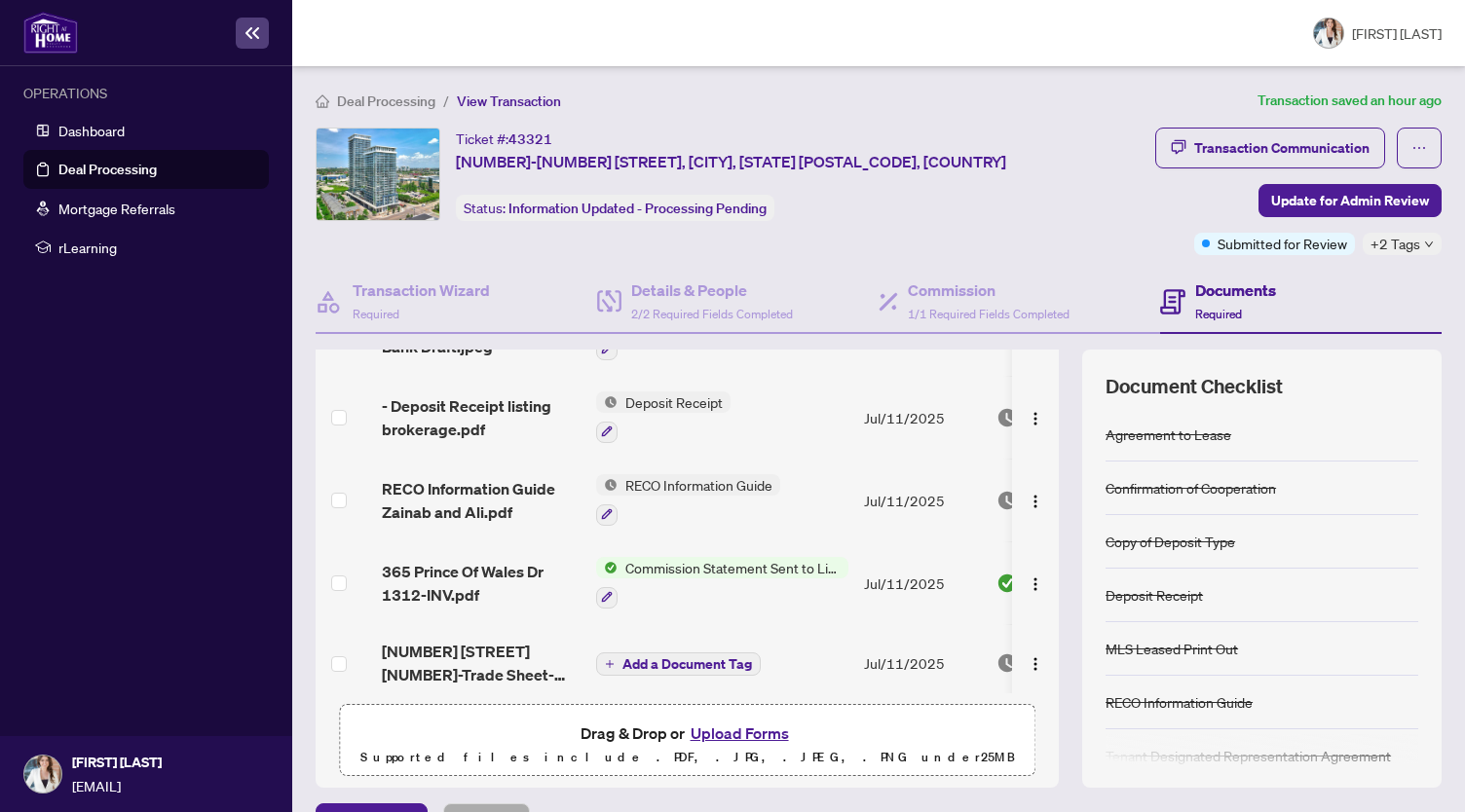 scroll, scrollTop: 583, scrollLeft: 0, axis: vertical 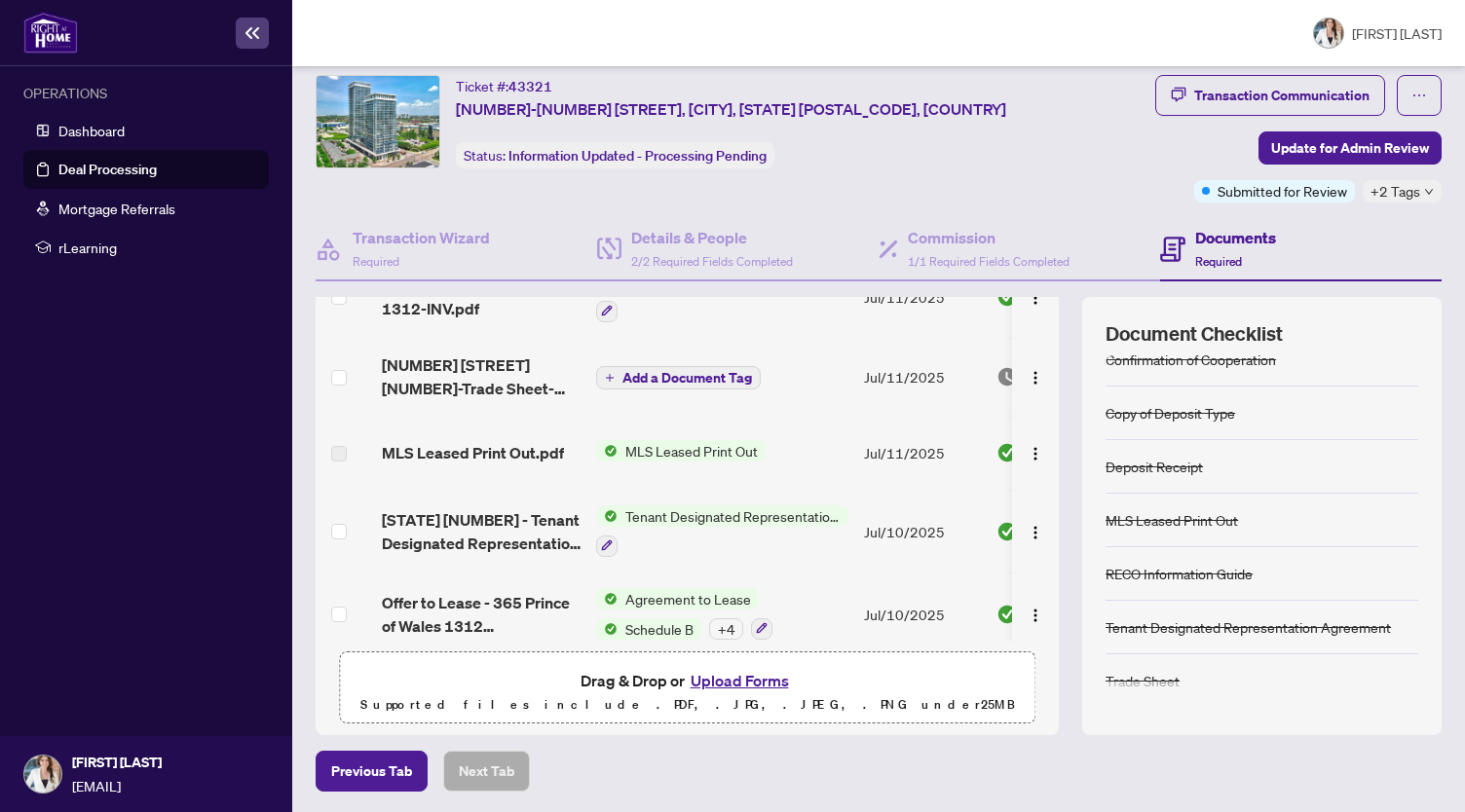 click on "Previous Tab Next Tab" at bounding box center [879, 771] 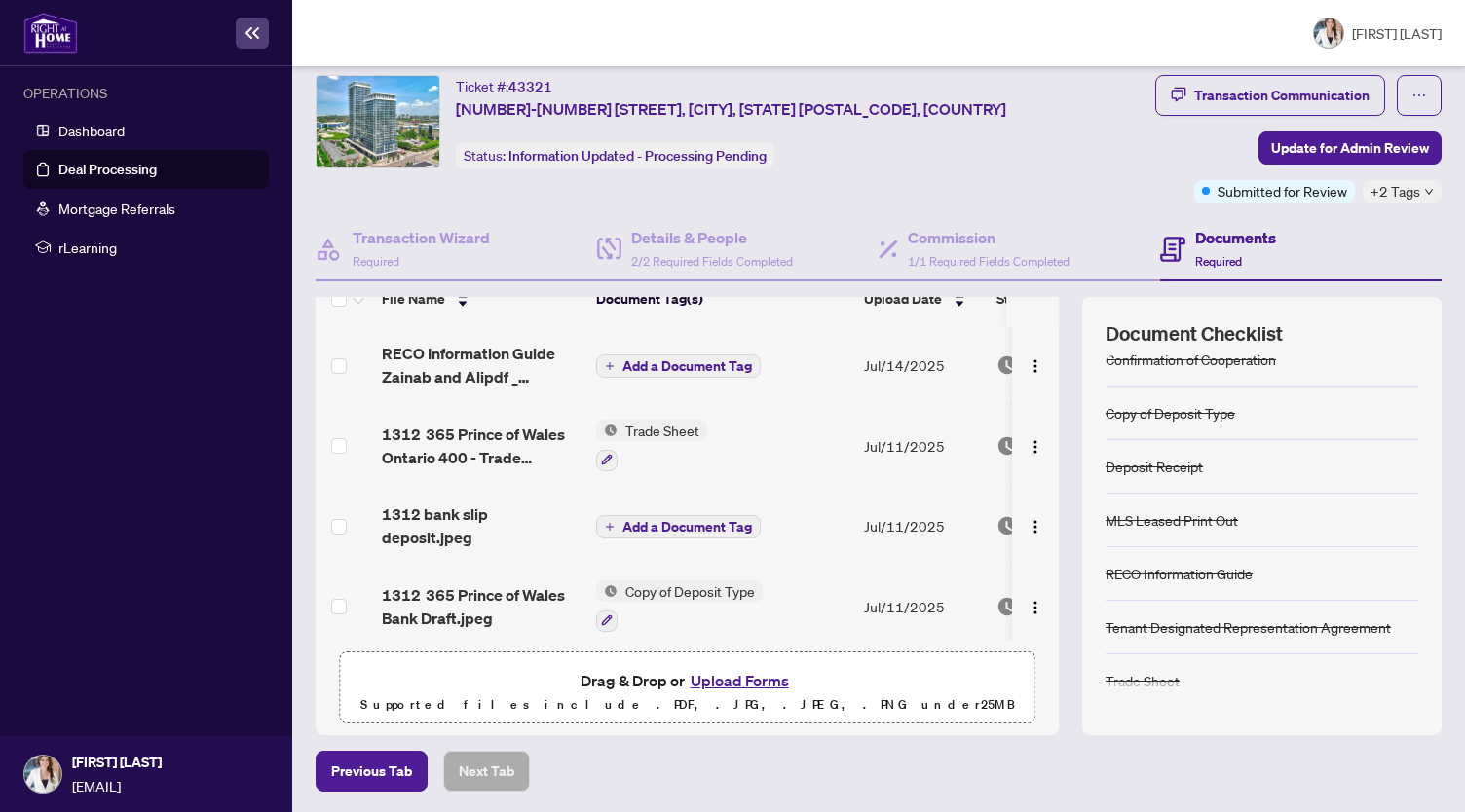 scroll, scrollTop: 0, scrollLeft: 0, axis: both 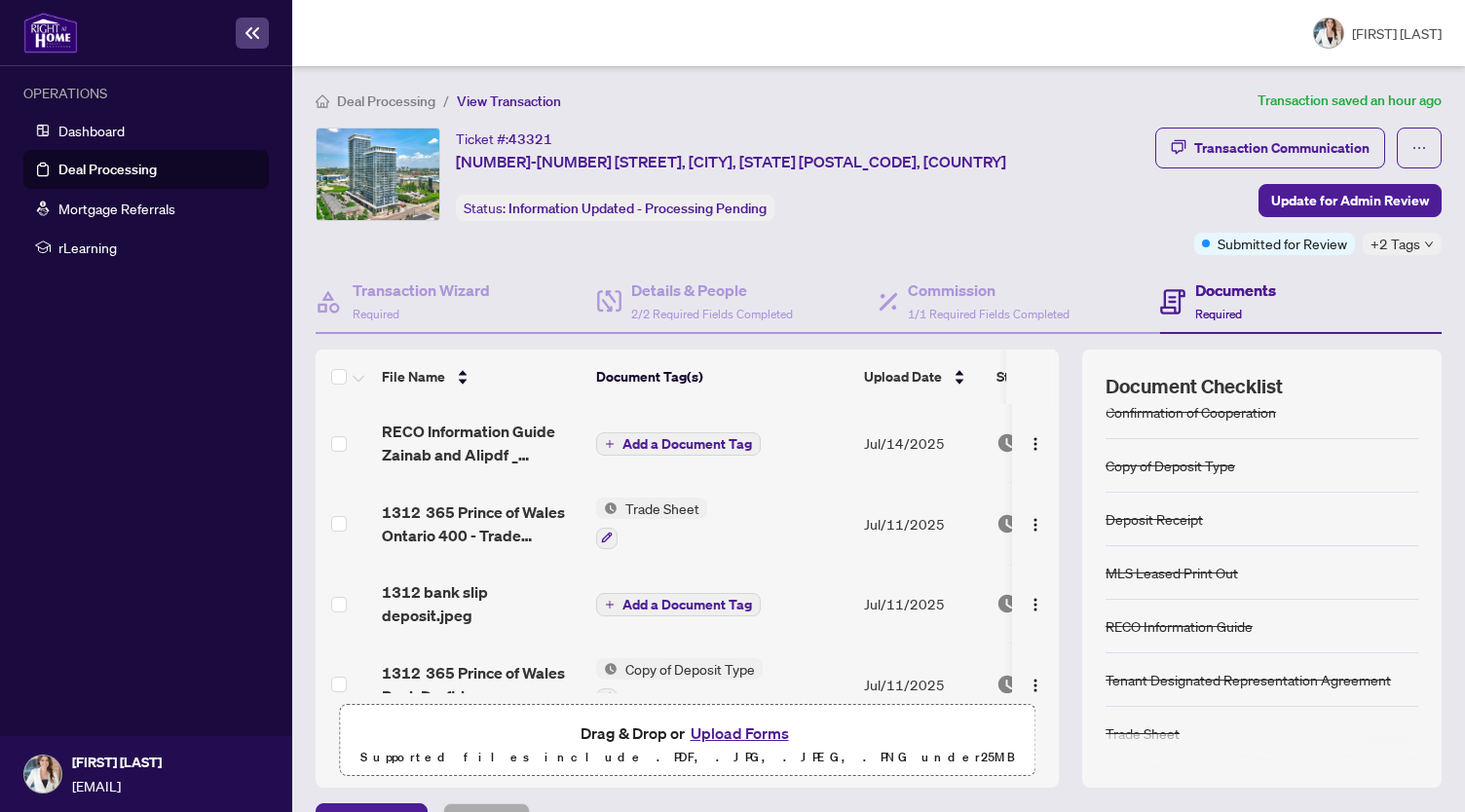 click on "Ticket #:  [NUMBER] [NUMBER]-[NUMBER] [STREET], [CITY], [STATE] [POSTAL_CODE], [COUNTRY] Status:   Information Updated - Processing Pending Update for Admin Review" at bounding box center (732, 174) 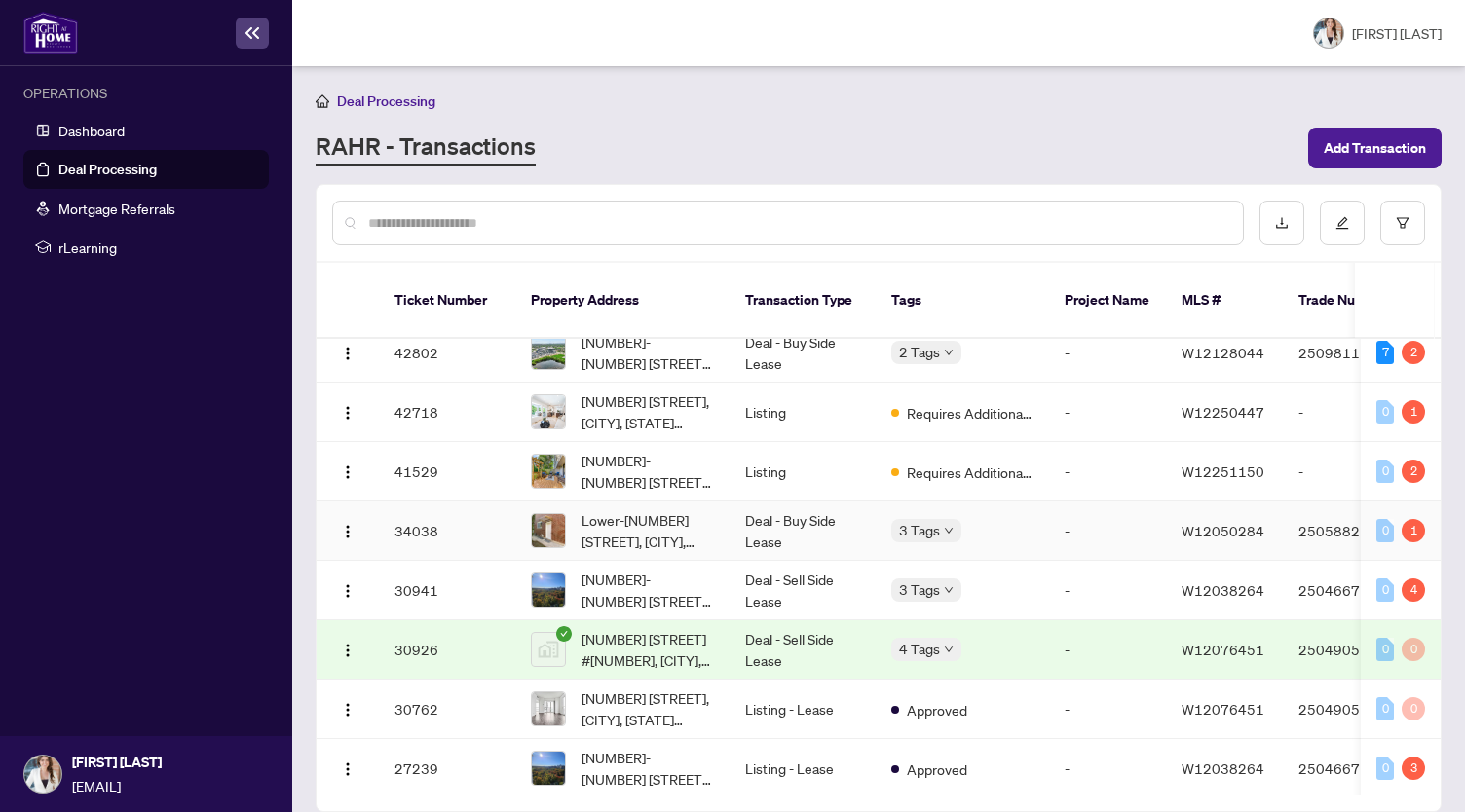 scroll, scrollTop: 195, scrollLeft: 0, axis: vertical 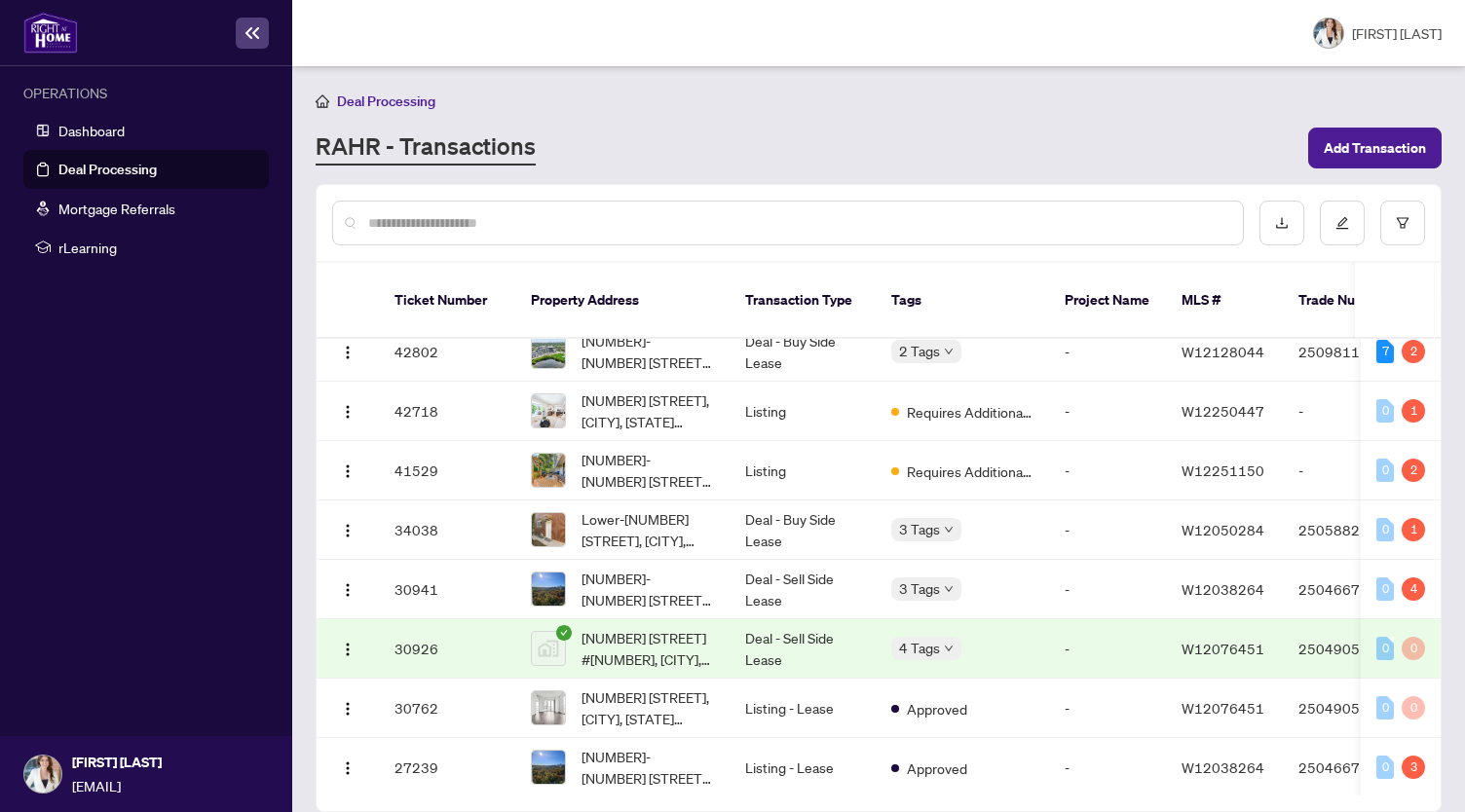 click on "RAHR - Transactions" at bounding box center [806, 148] 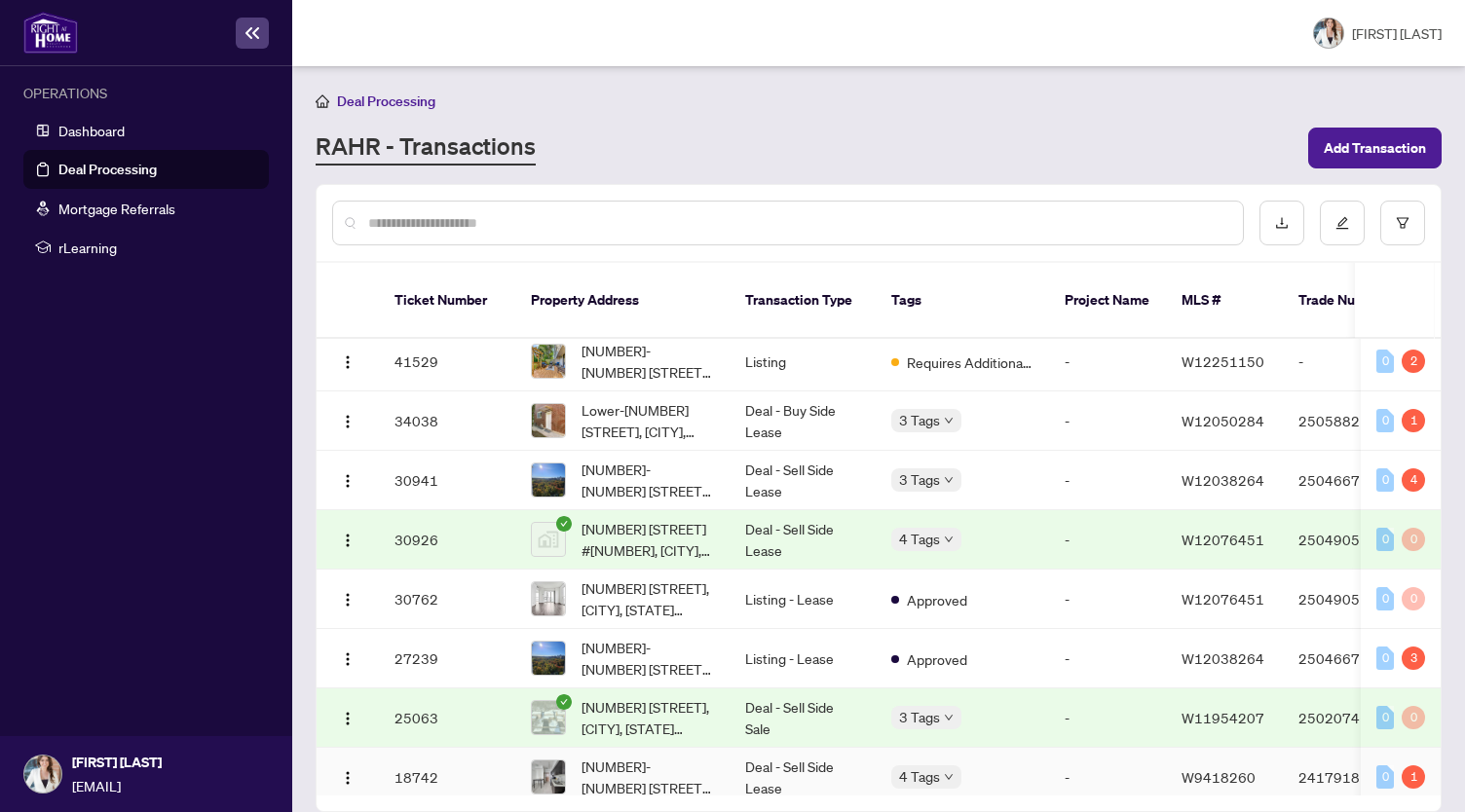 scroll, scrollTop: 292, scrollLeft: 0, axis: vertical 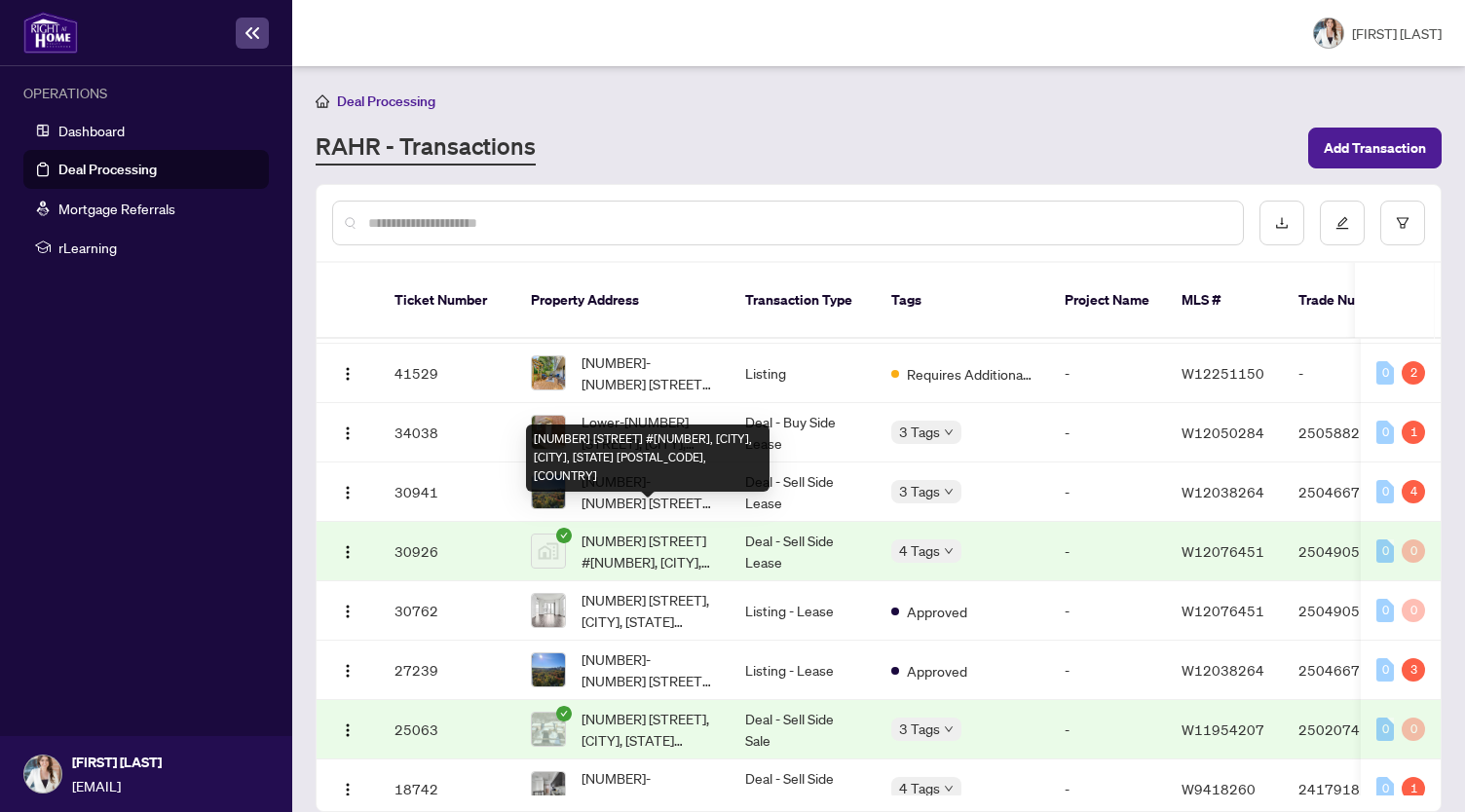 click on "[NUMBER] [STREET] #[NUMBER], [CITY], [CITY], [STATE] [POSTAL_CODE], [COUNTRY]" at bounding box center [648, 551] 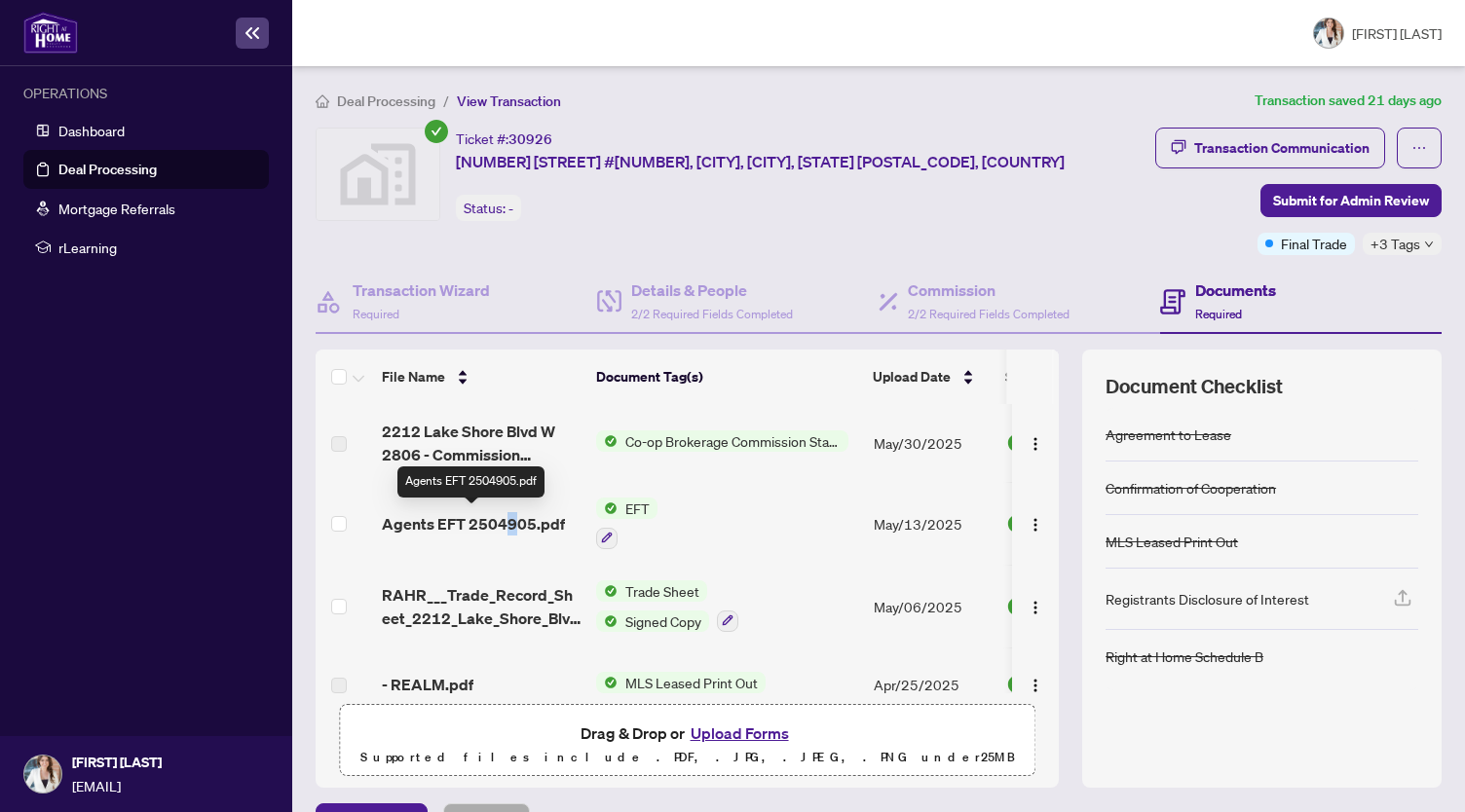 click on "Agents EFT 2504905.pdf" at bounding box center (473, 524) 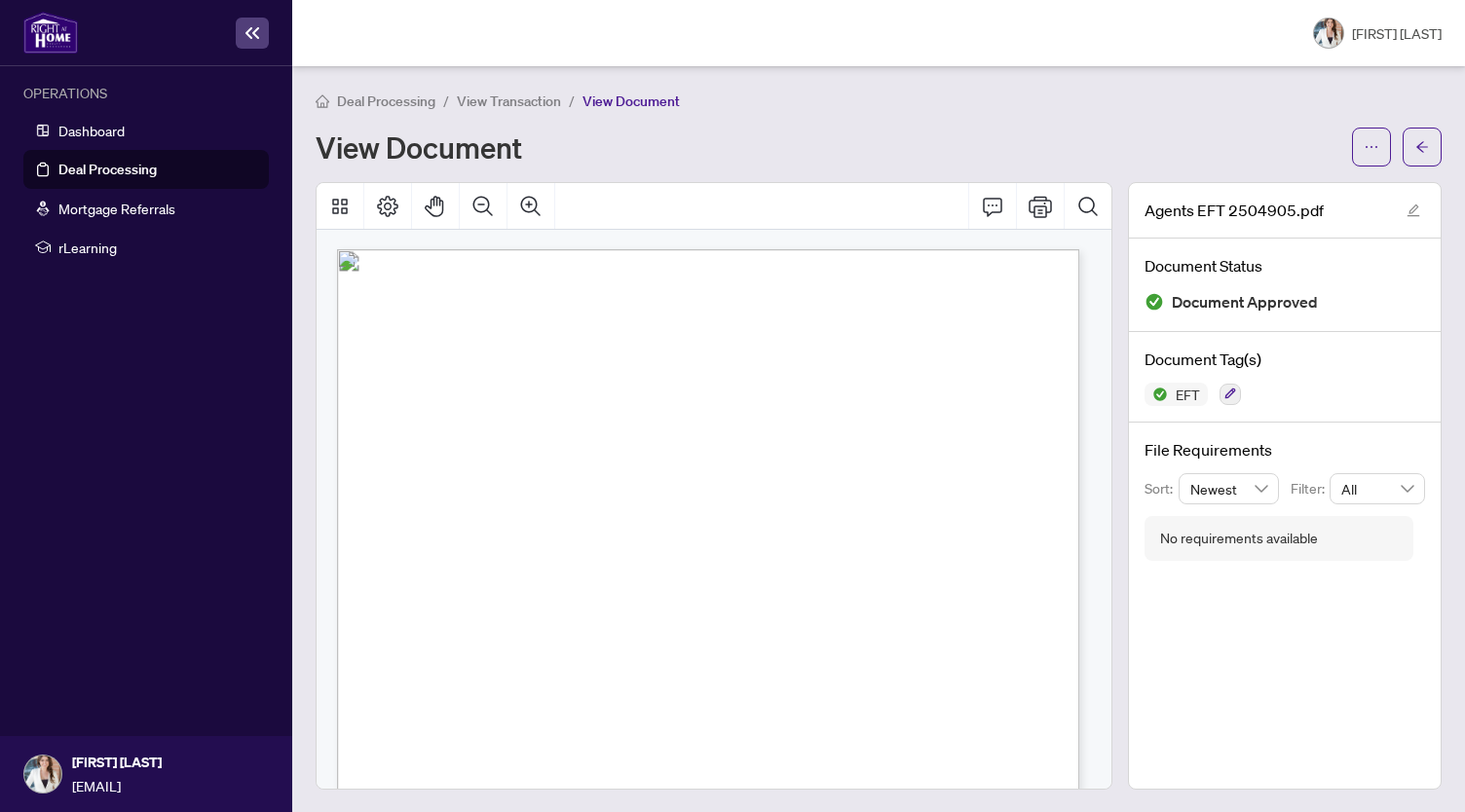 click on "HST" at bounding box center (760, 400) 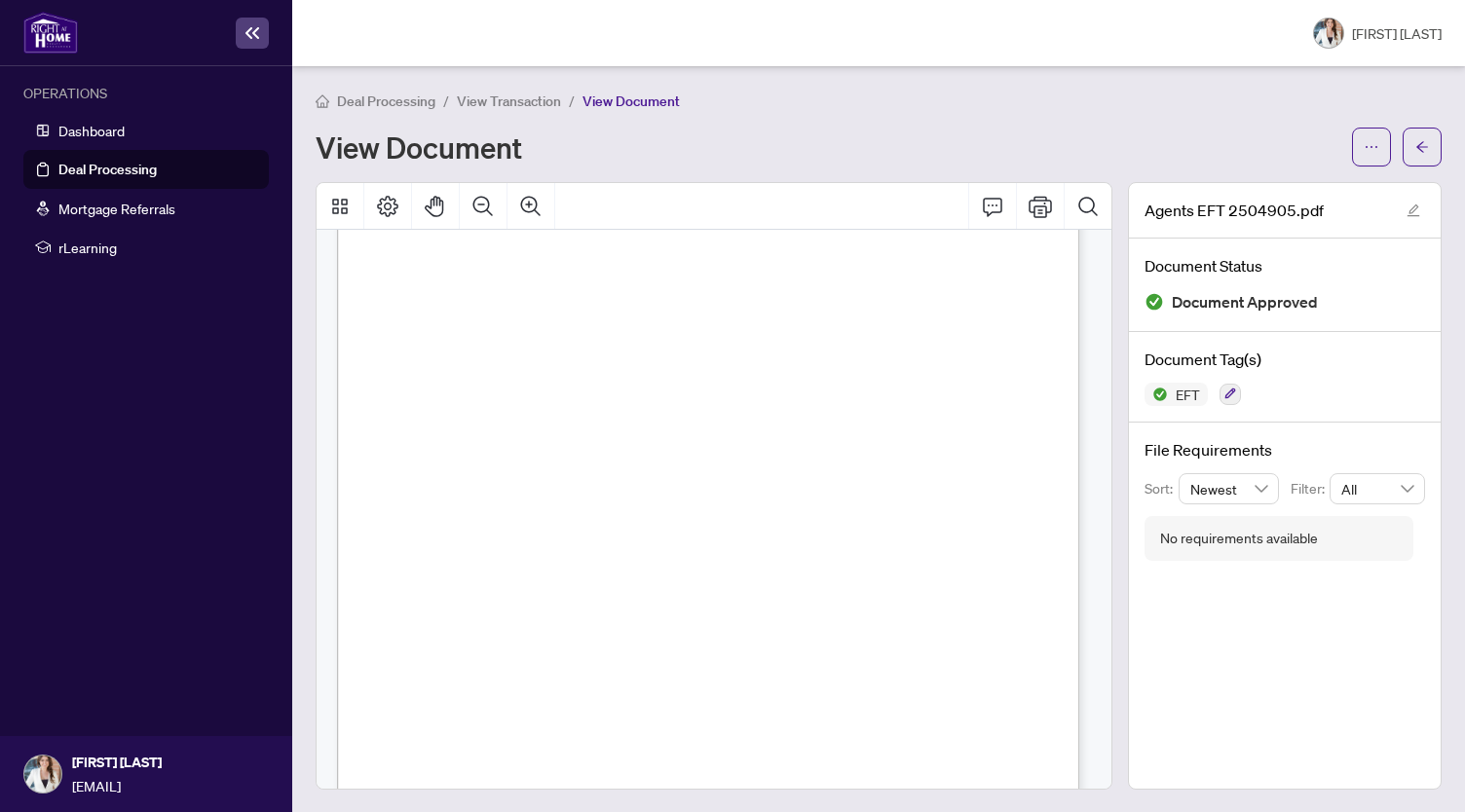 scroll, scrollTop: 260, scrollLeft: 0, axis: vertical 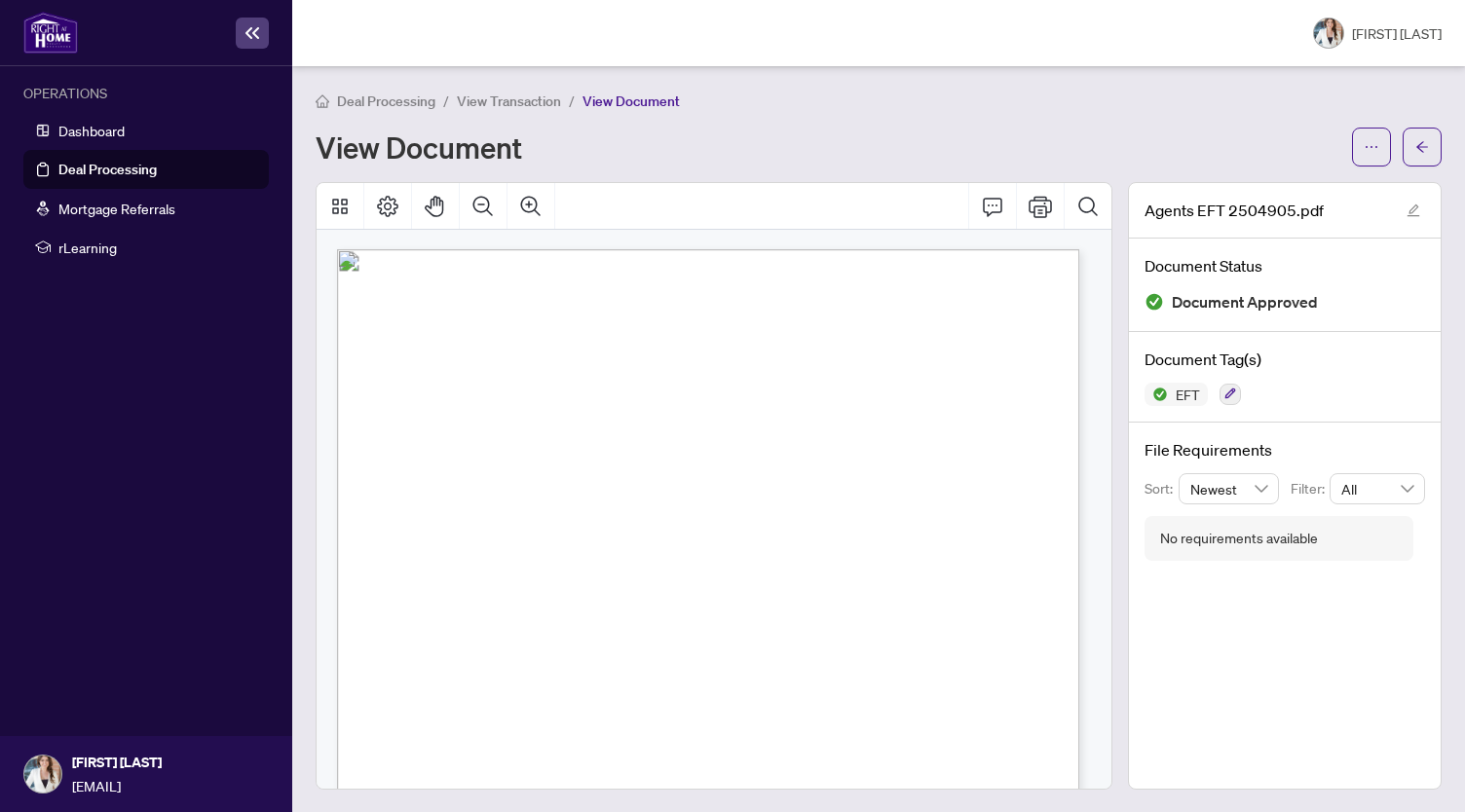 click on "Deal Processing / View Transaction / View Document View Document" at bounding box center (879, 128) 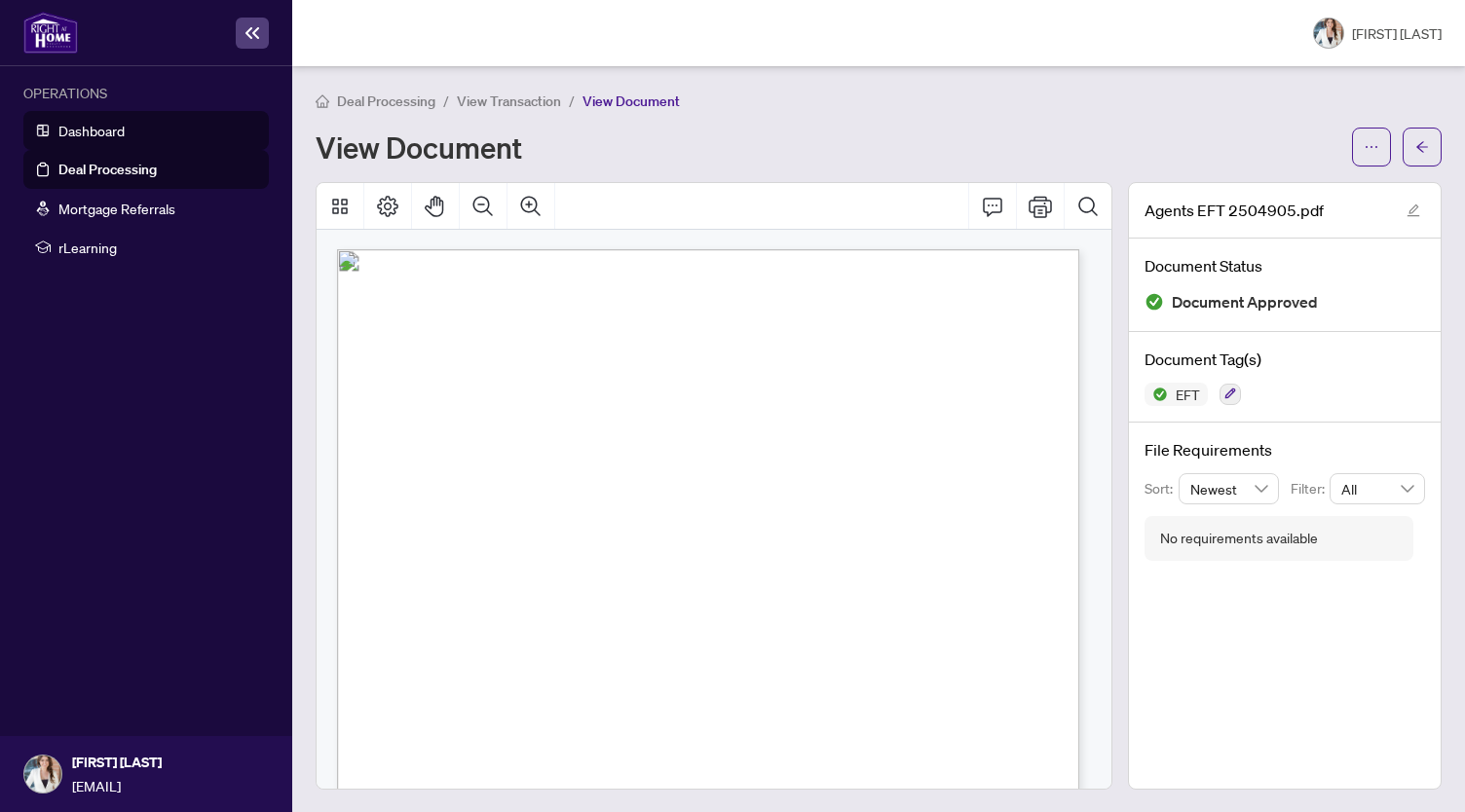 click on "Dashboard" at bounding box center [92, 130] 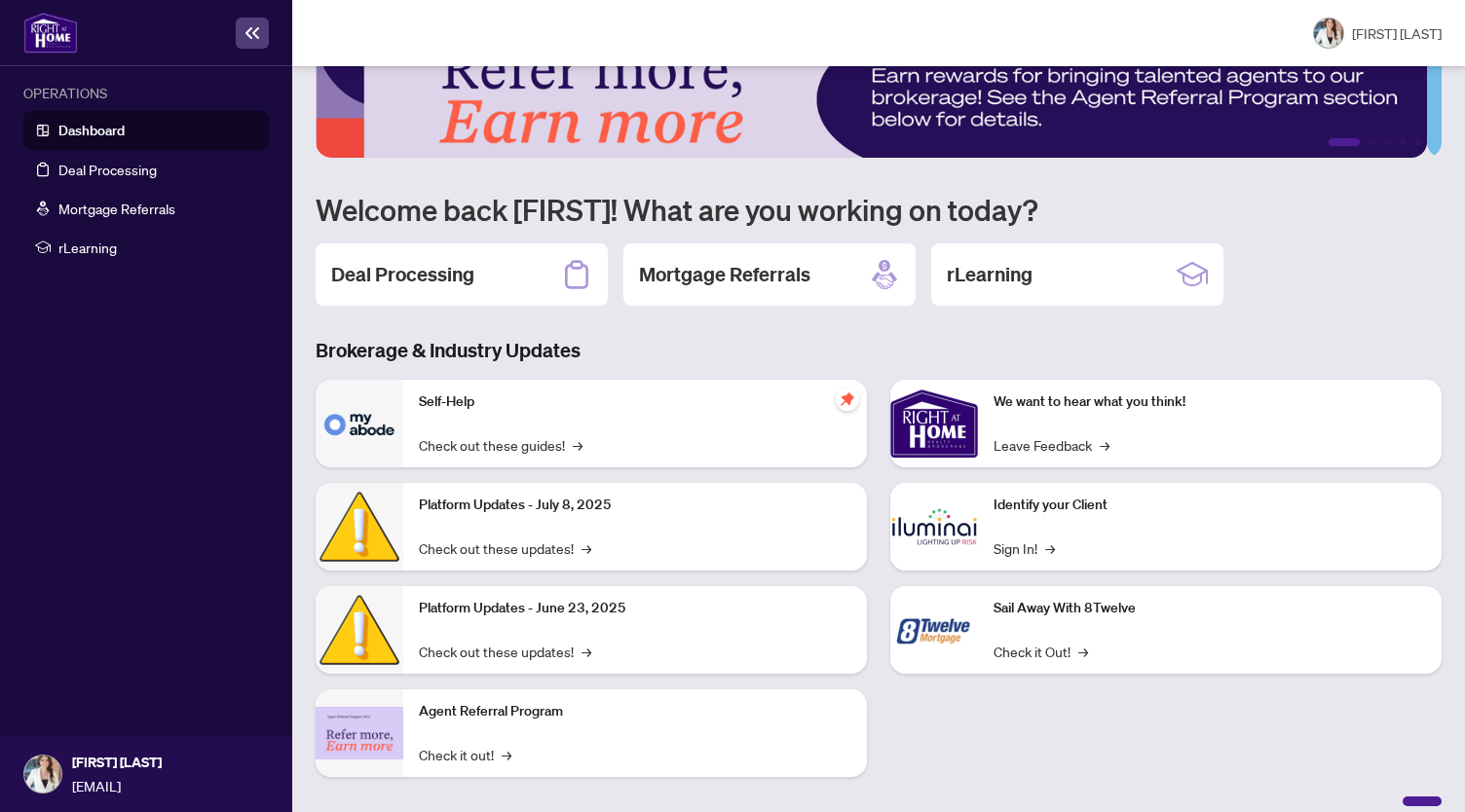 scroll, scrollTop: 68, scrollLeft: 0, axis: vertical 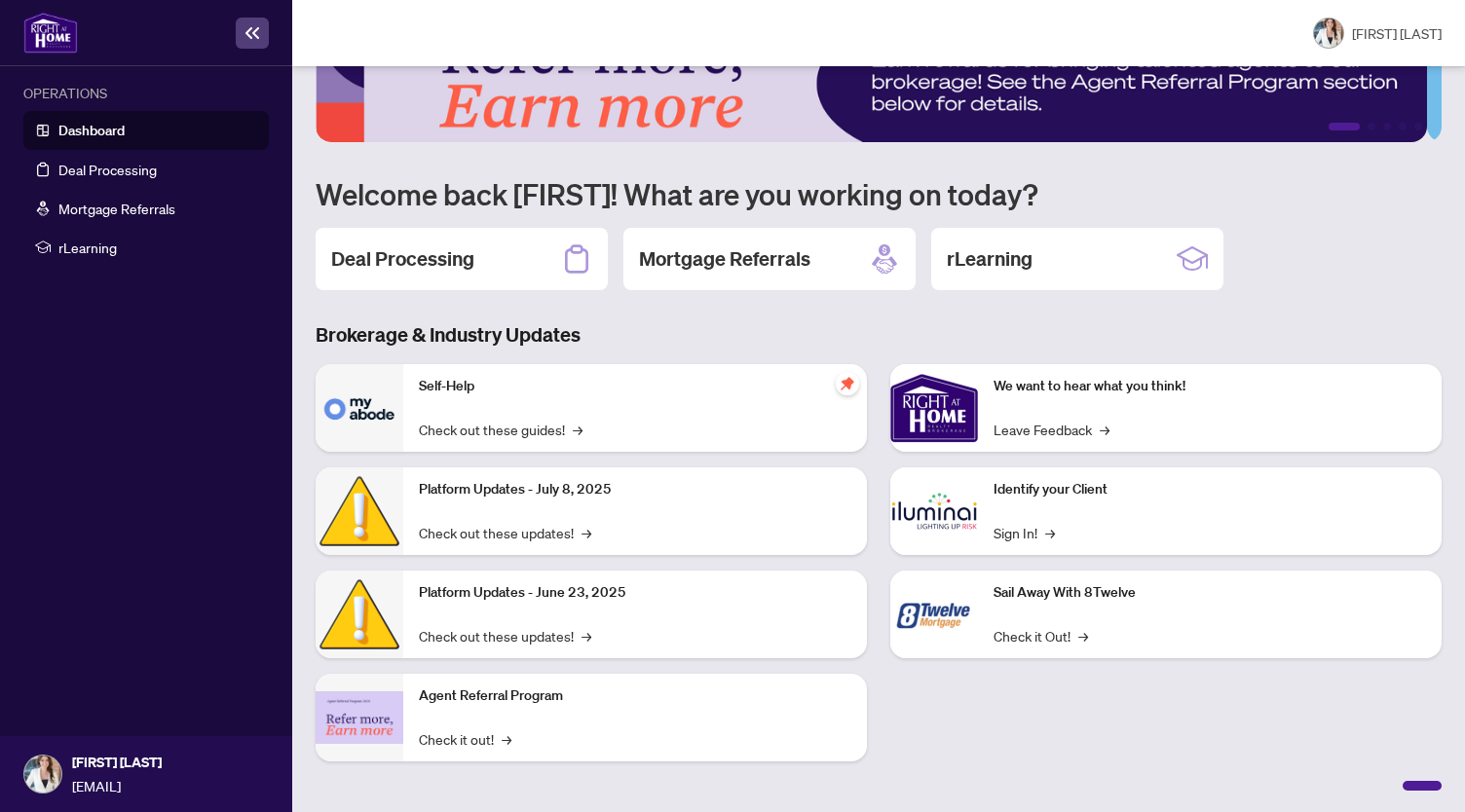 click on "We want to hear what you think! Leave Feedback → Identify your Client Sign In! → Sail Away With 8Twelve  Check it Out! →" at bounding box center [1166, 571] 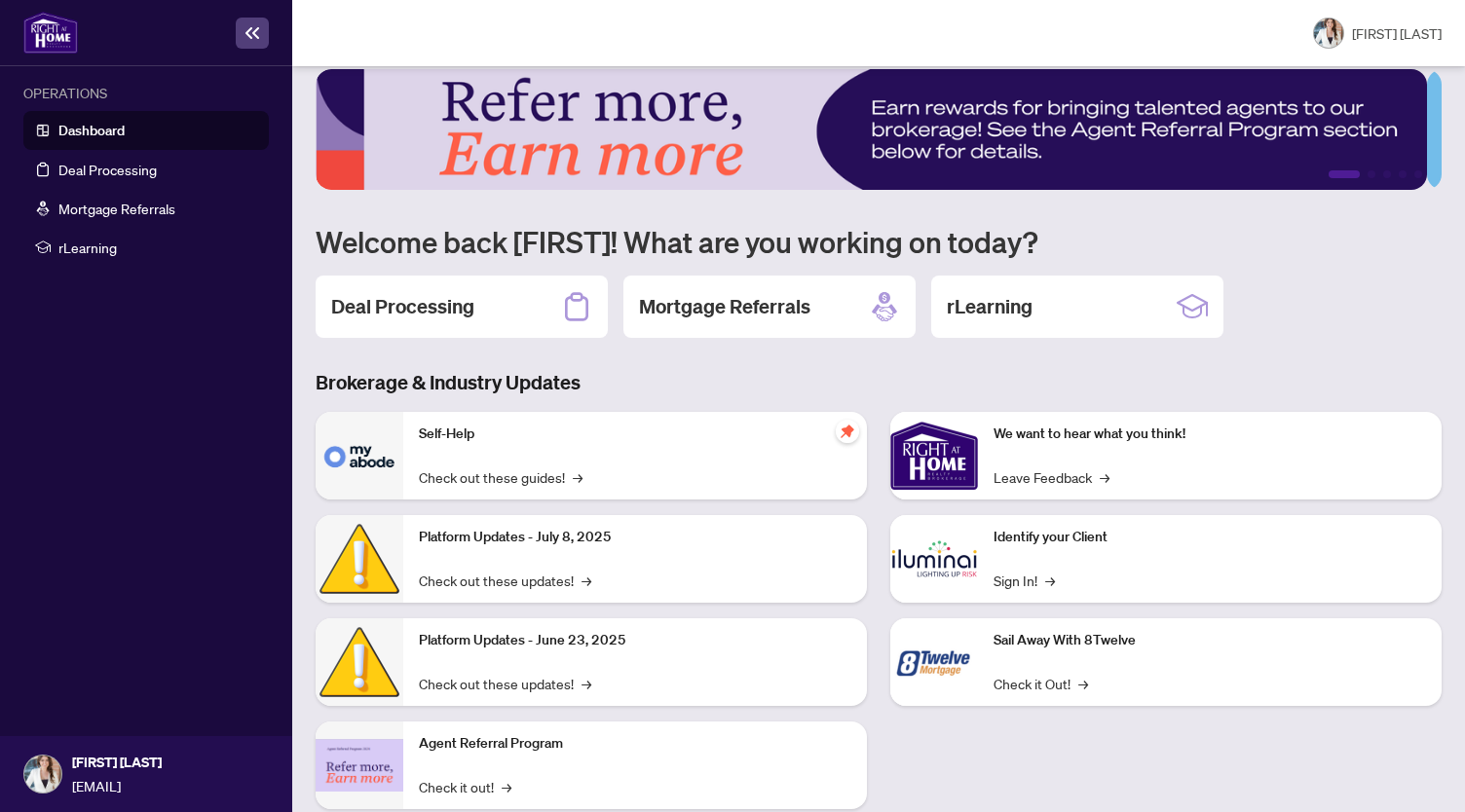 scroll, scrollTop: 0, scrollLeft: 0, axis: both 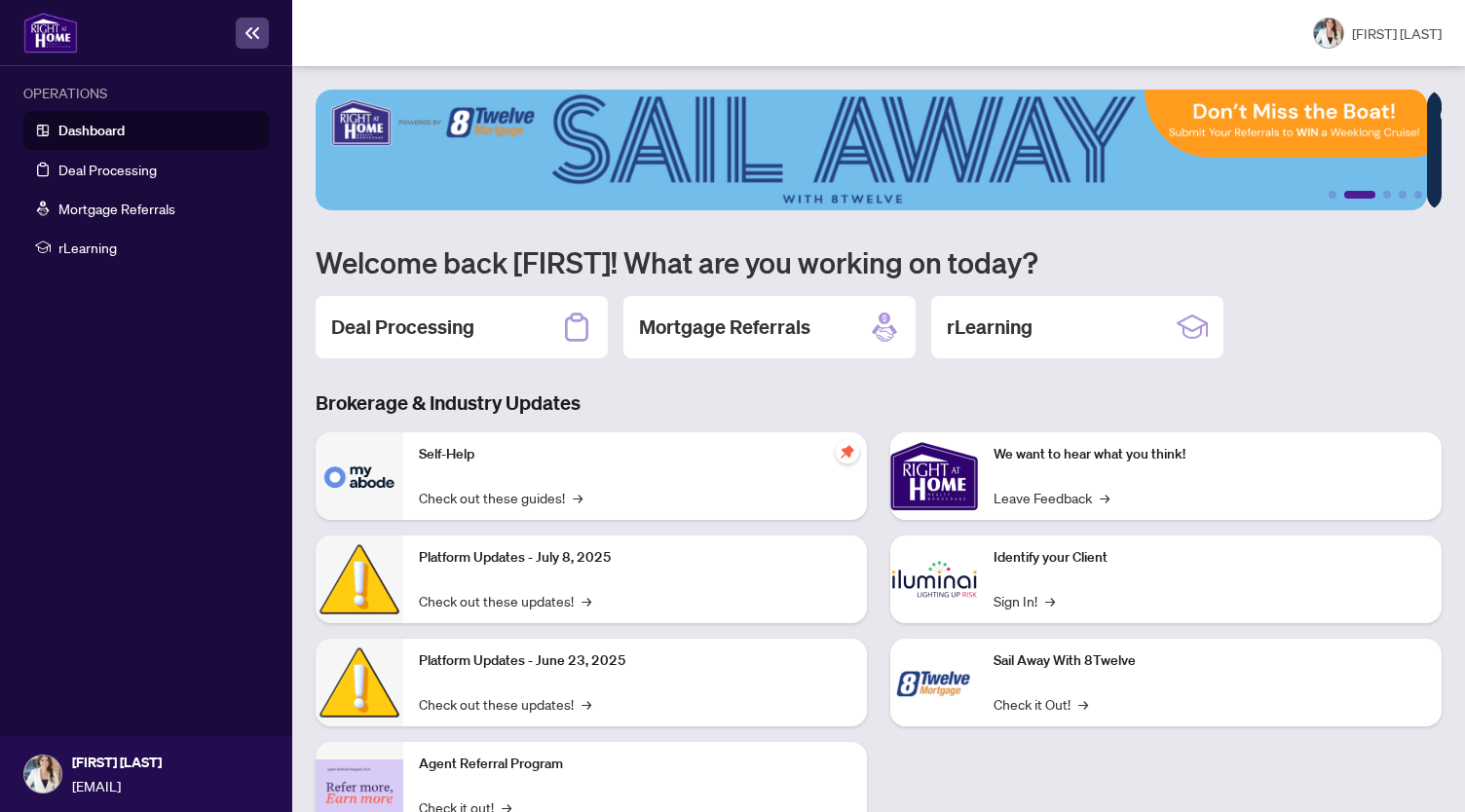 click on "Deal Processing Mortgage Referrals rLearning" at bounding box center [879, 327] 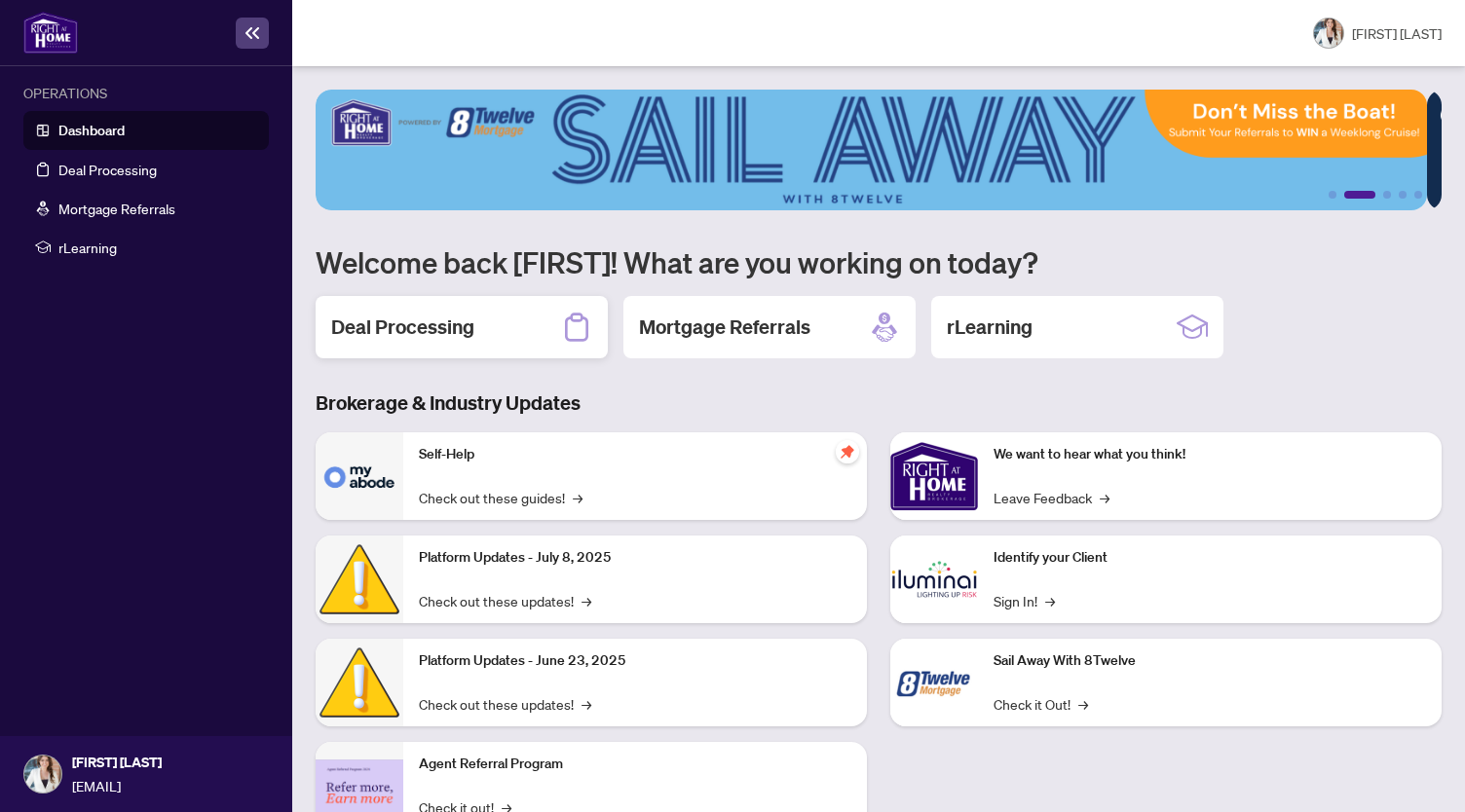 click on "Deal Processing" at bounding box center (462, 327) 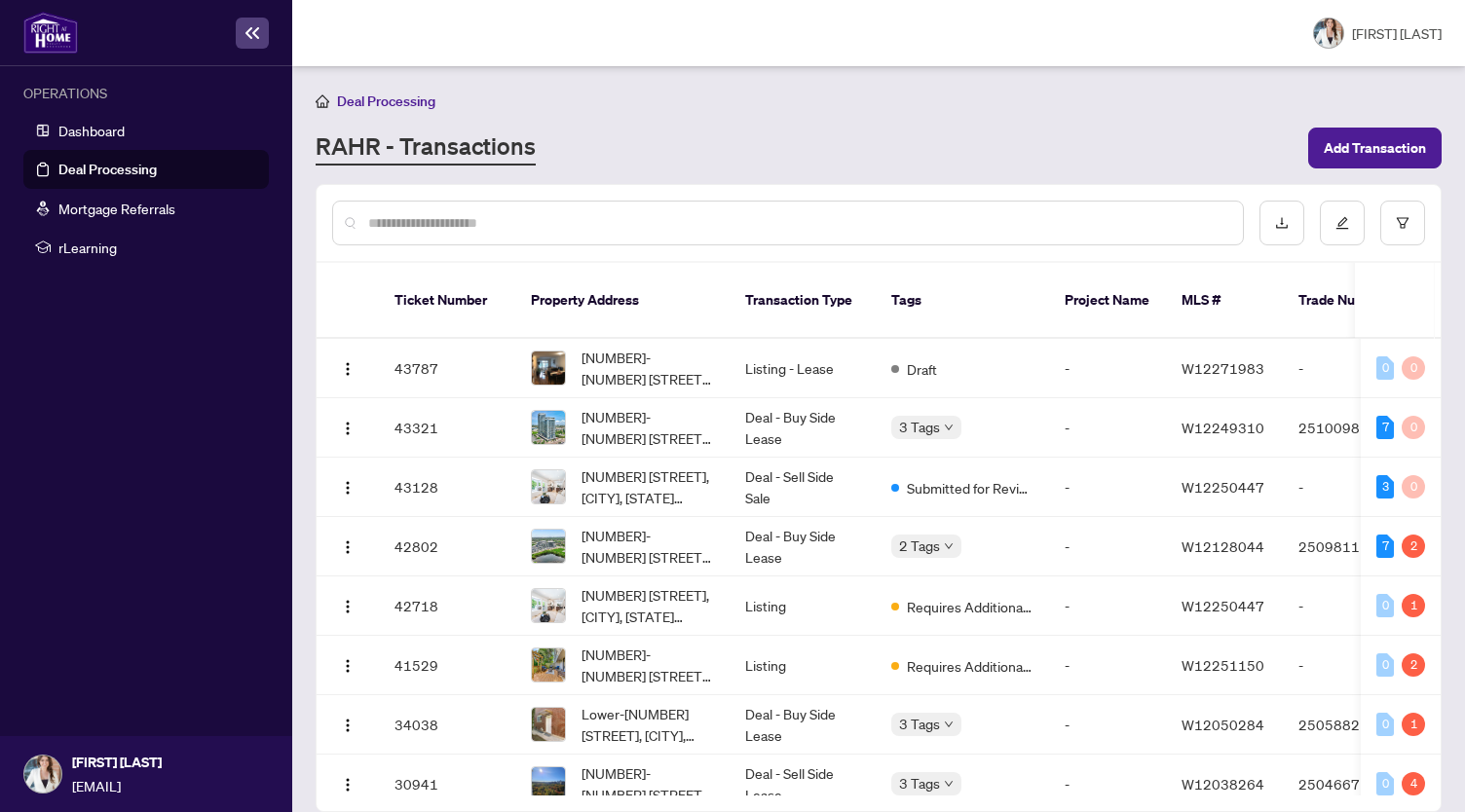 click at bounding box center (798, 223) 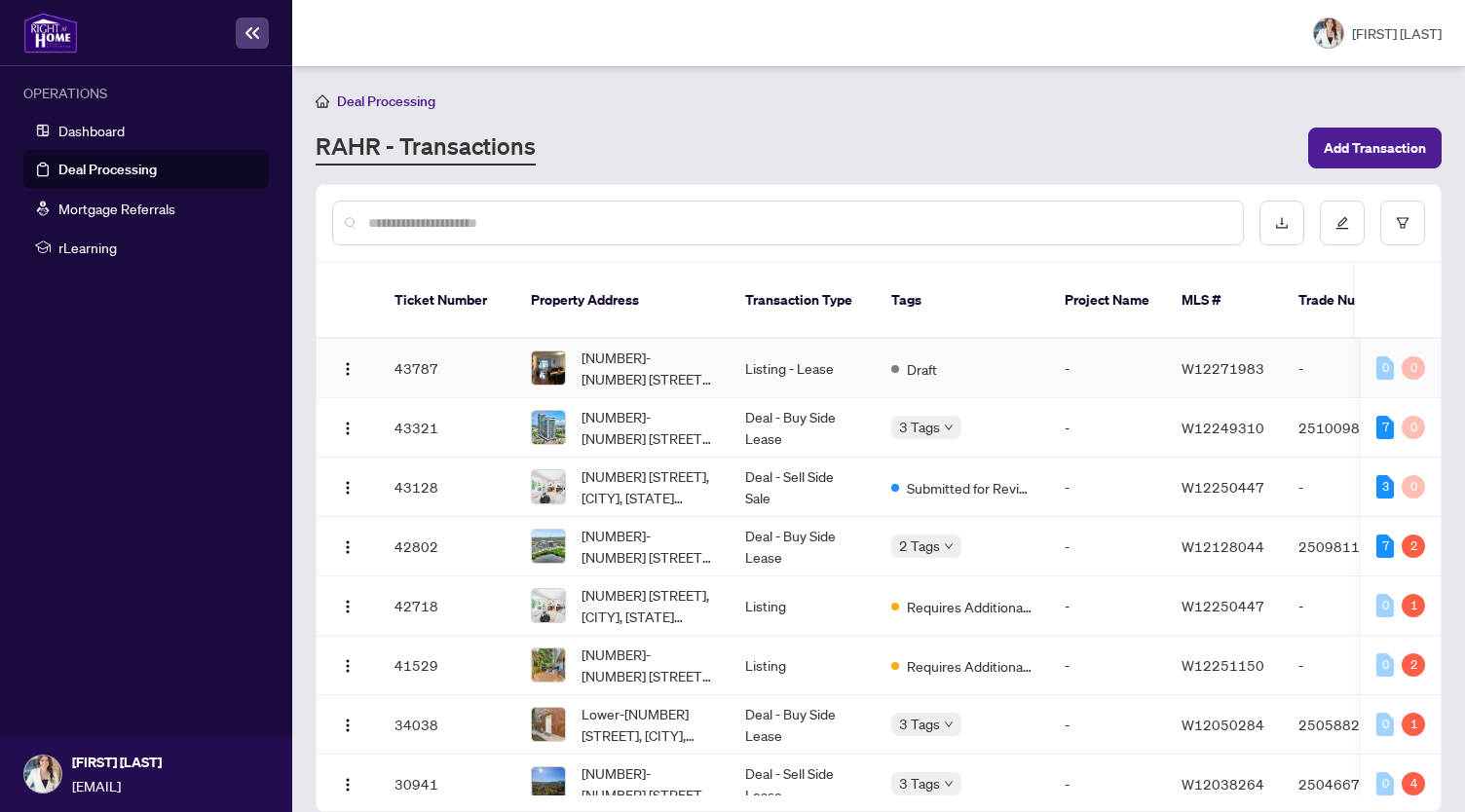 click on "Draft" at bounding box center [962, 368] 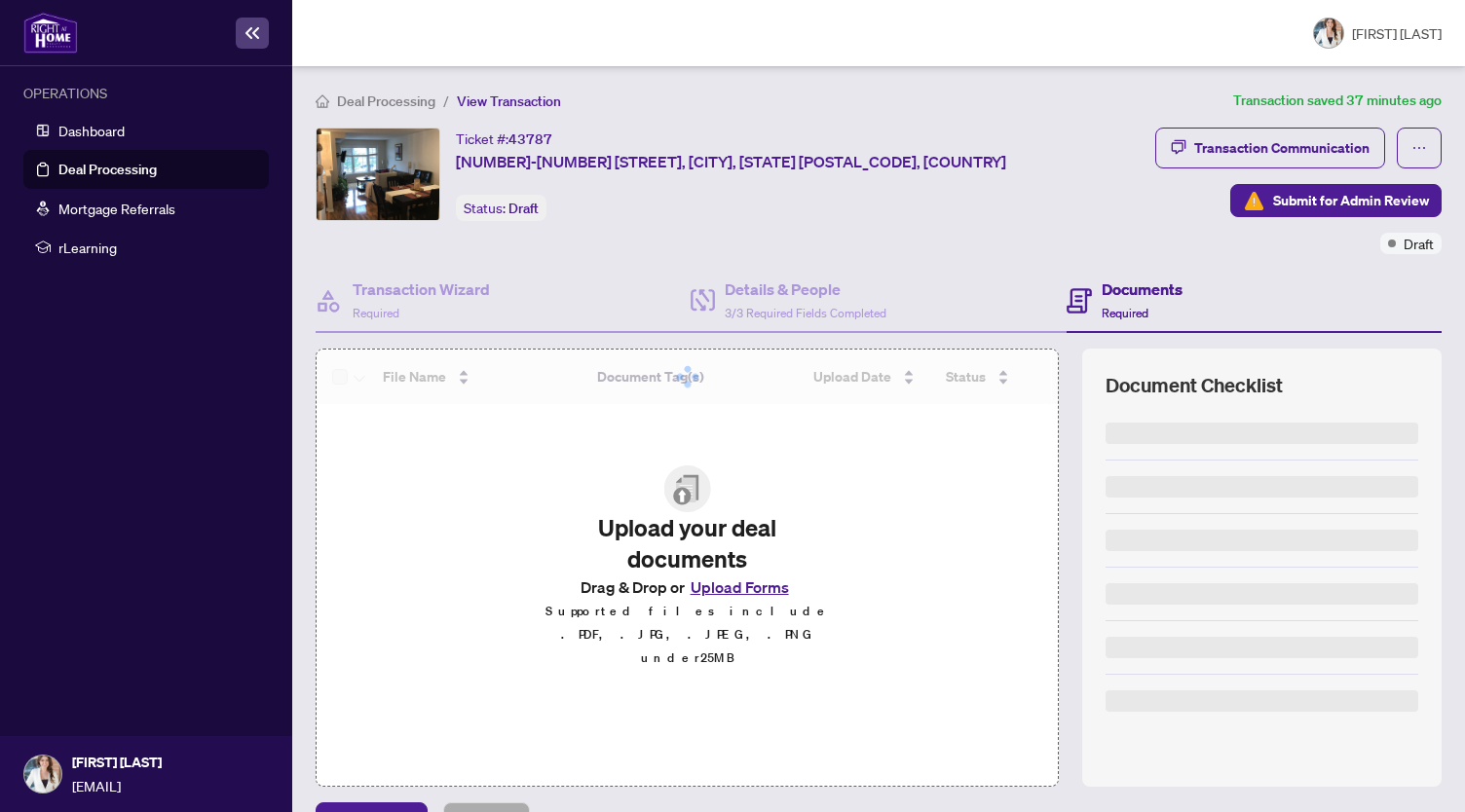 scroll, scrollTop: 51, scrollLeft: 0, axis: vertical 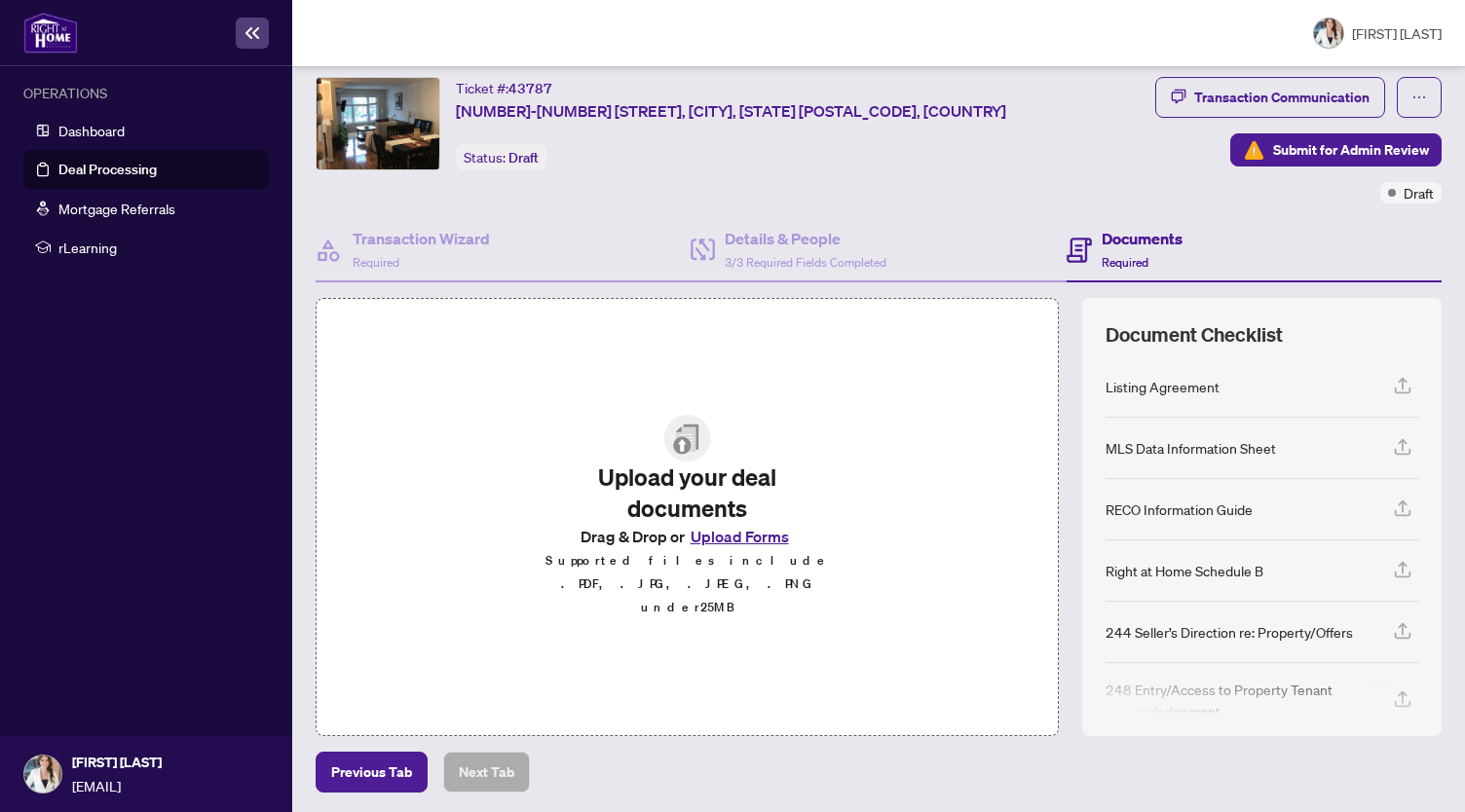click on "Ticket #:  [NUMBER] [NUMBER]-[NUMBER] [STREET], [CITY], [STATE] [POSTAL_CODE], [COUNTRY] Status:   Draft Submit for Admin Review" at bounding box center [732, 124] 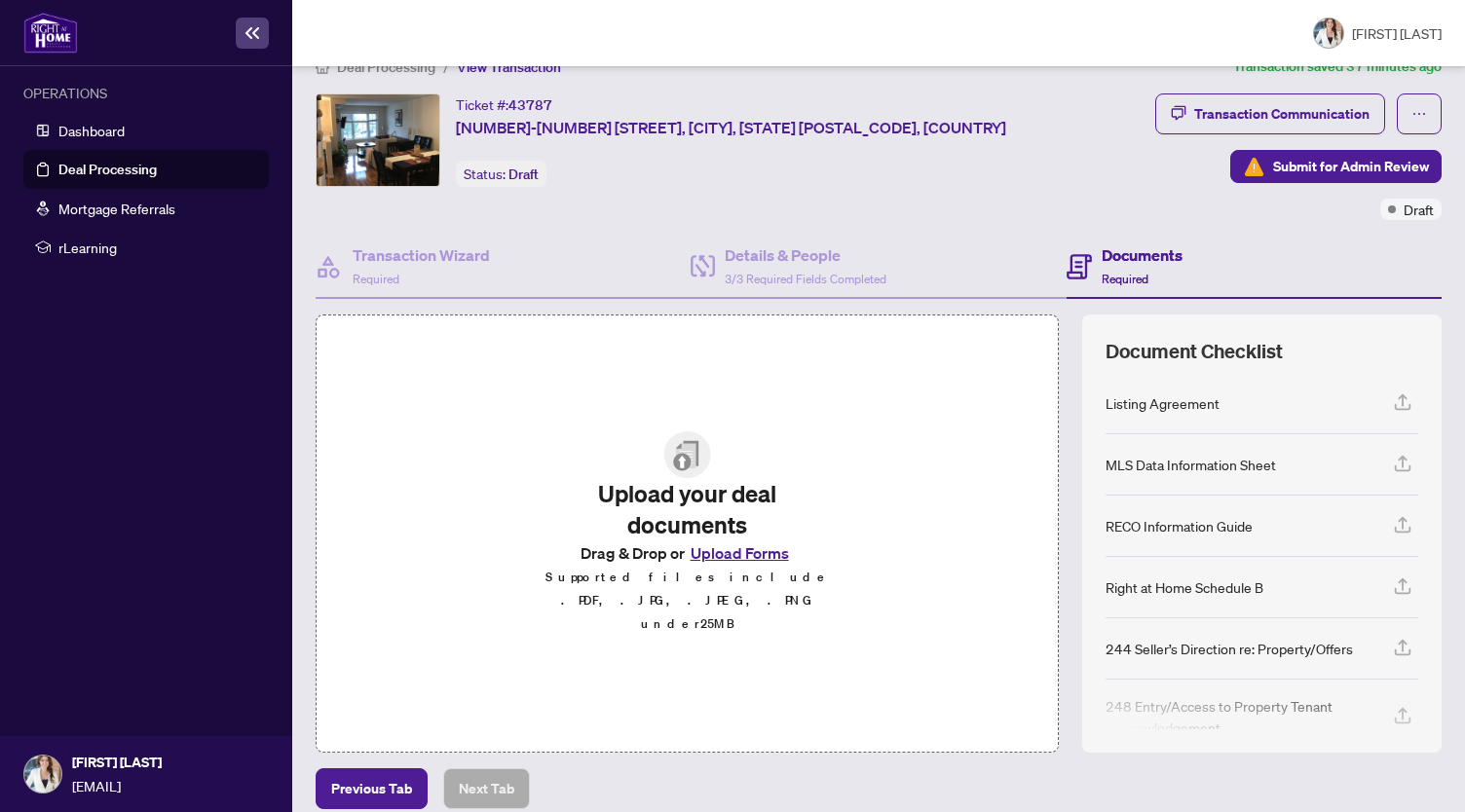 scroll, scrollTop: 51, scrollLeft: 0, axis: vertical 